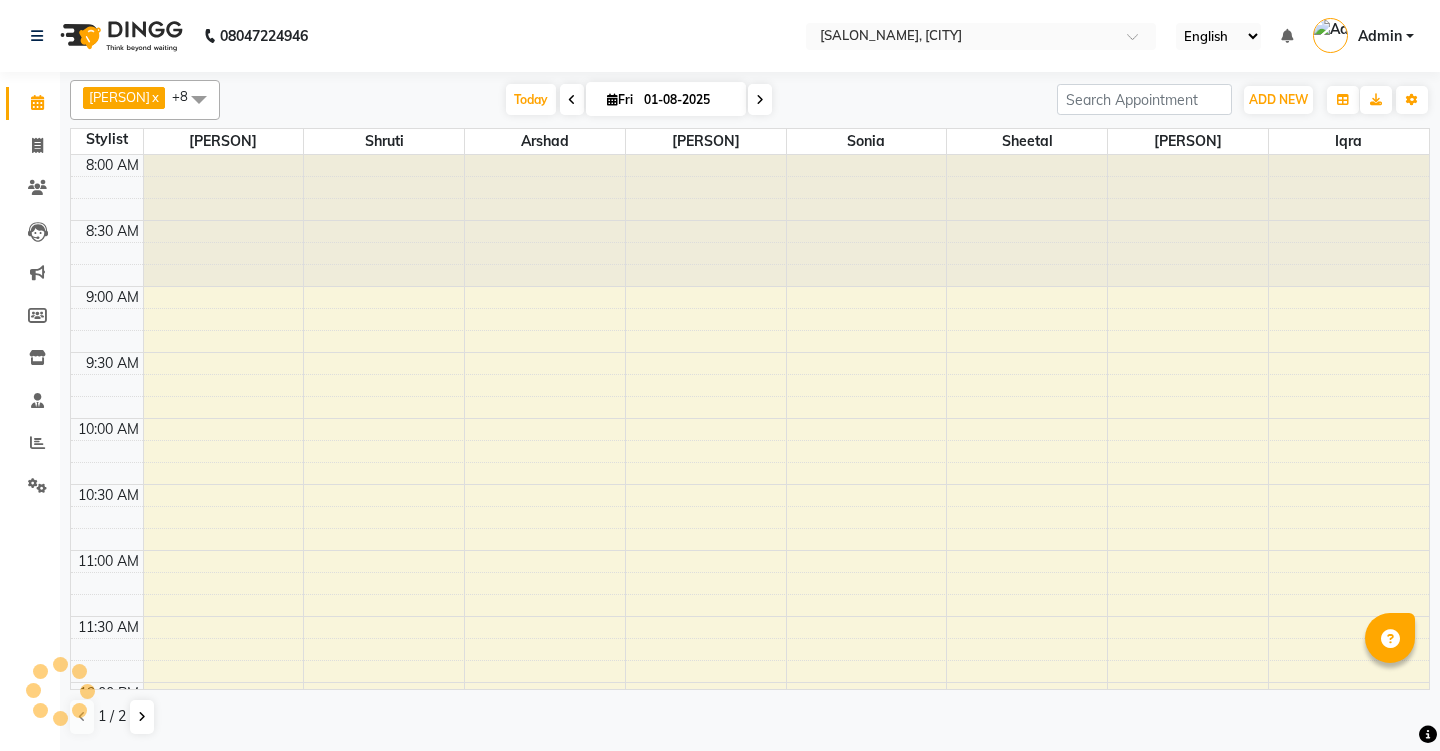scroll, scrollTop: 0, scrollLeft: 0, axis: both 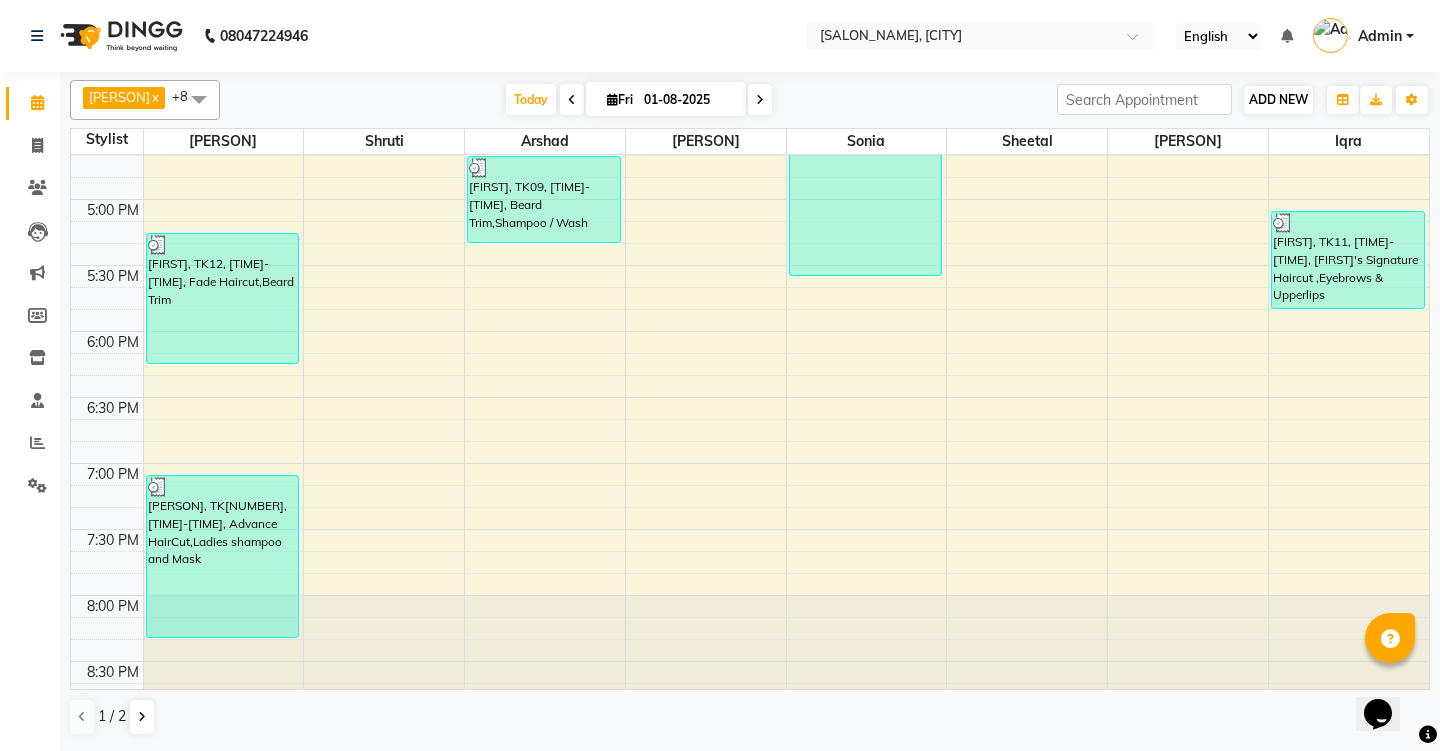 click on "ADD NEW" at bounding box center [1278, 99] 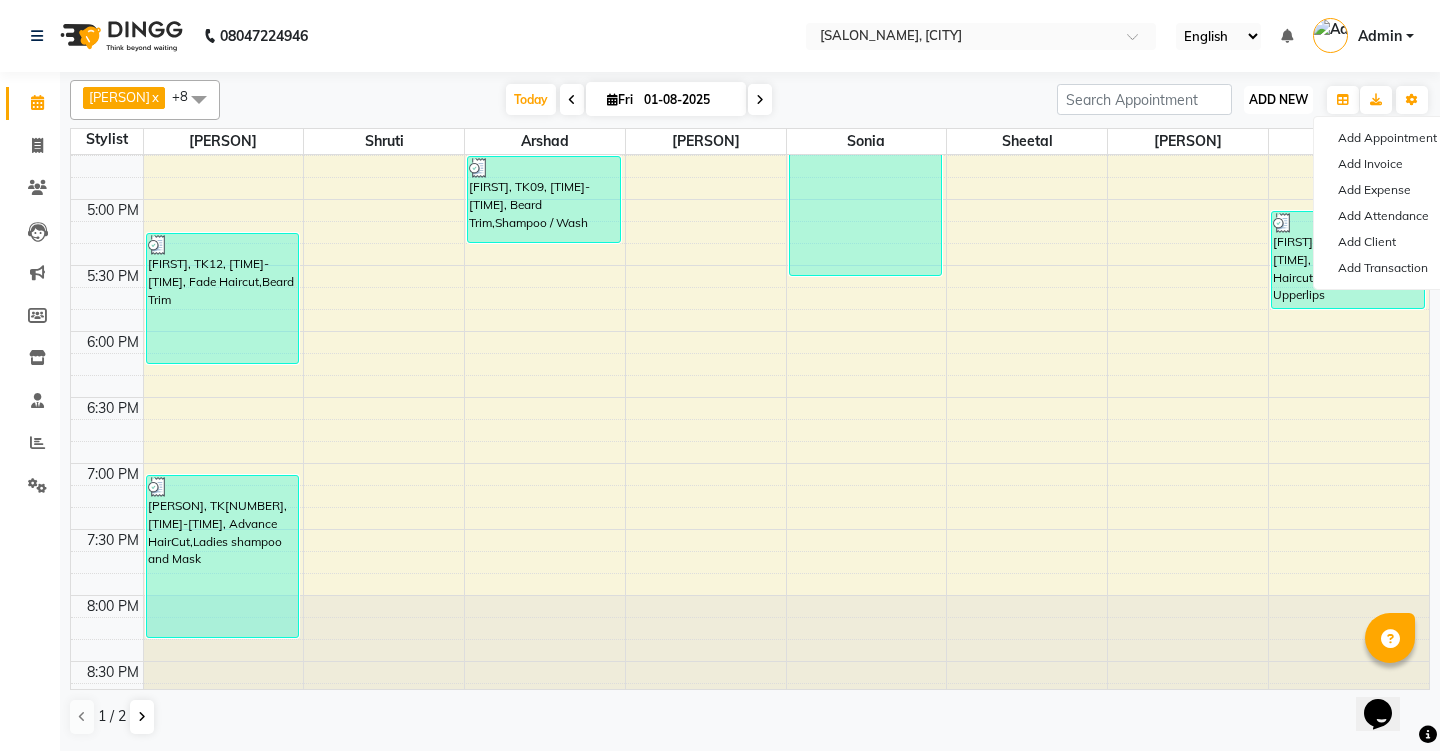 scroll, scrollTop: 0, scrollLeft: 0, axis: both 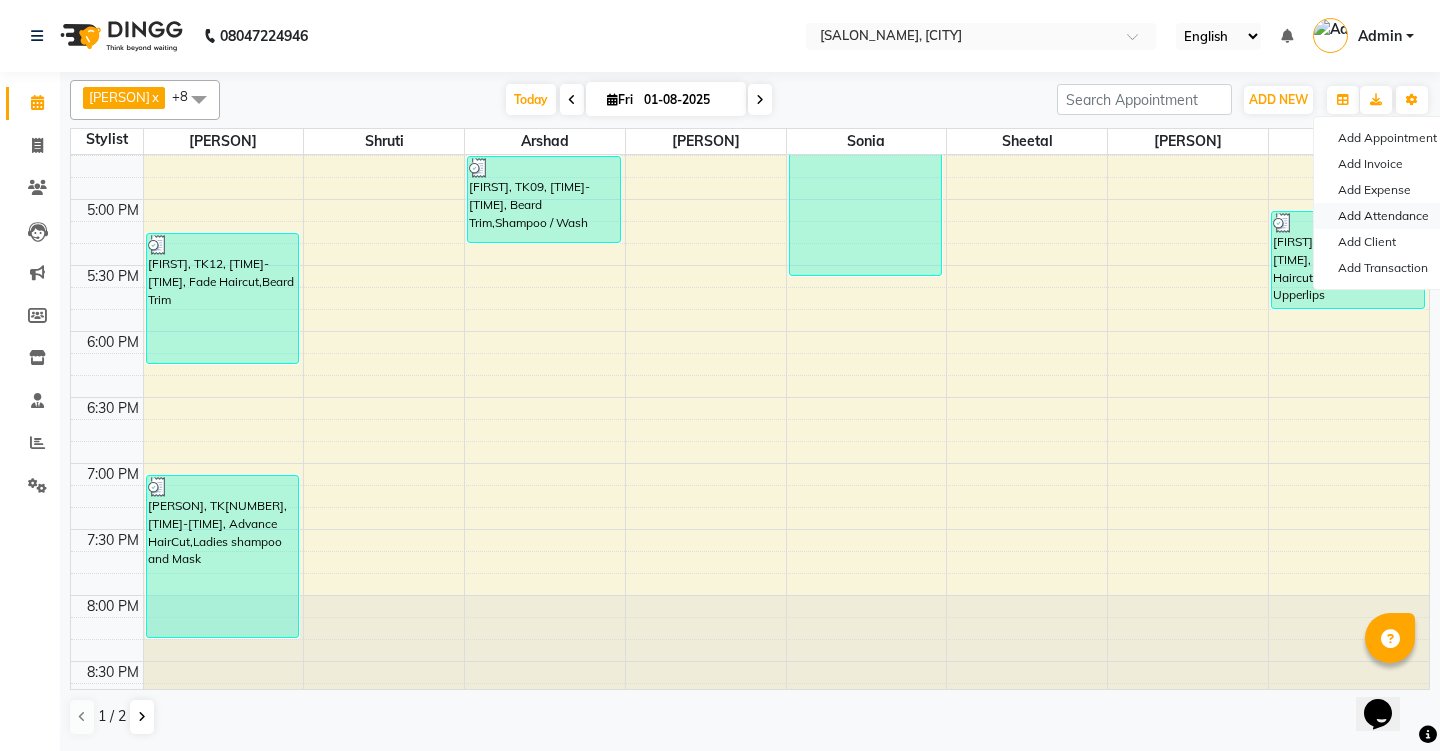 click on "Add Attendance" at bounding box center [1393, 216] 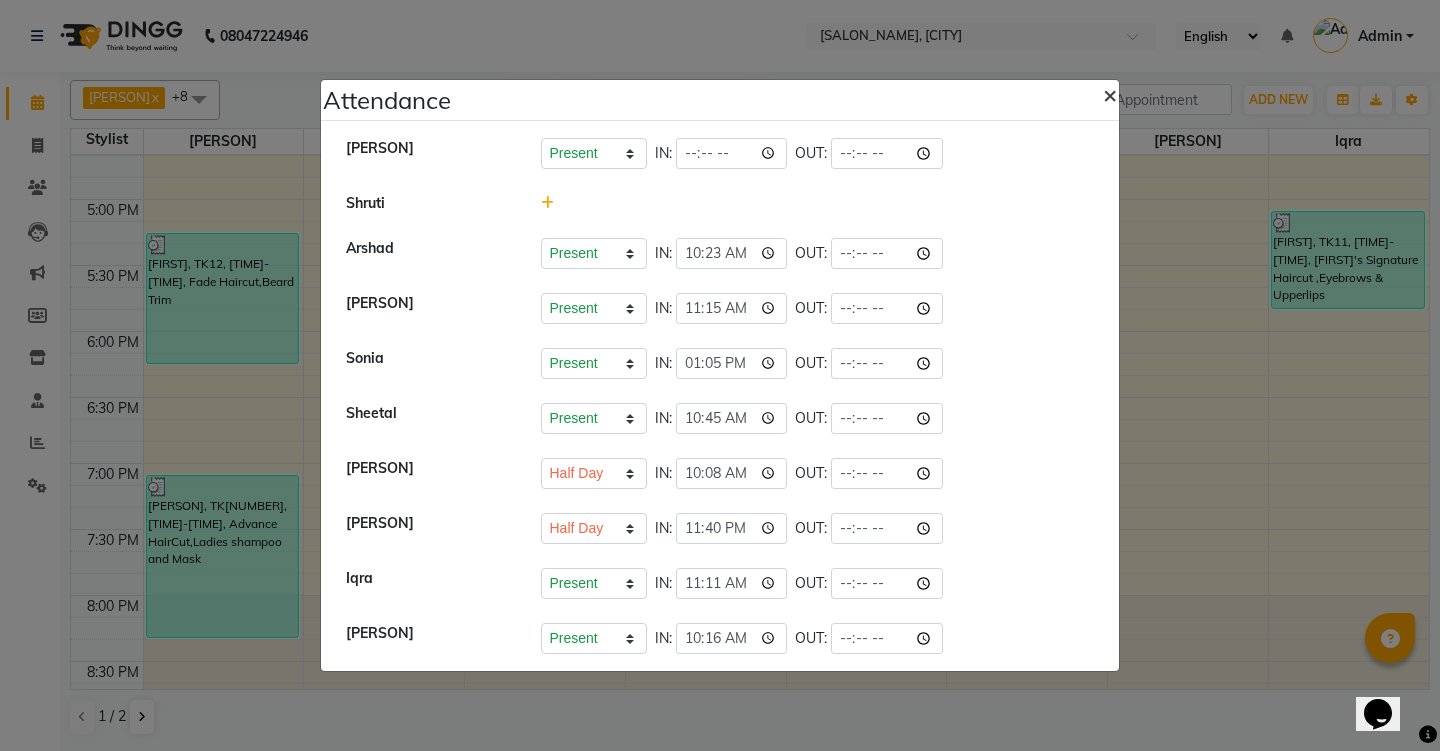 click on "×" 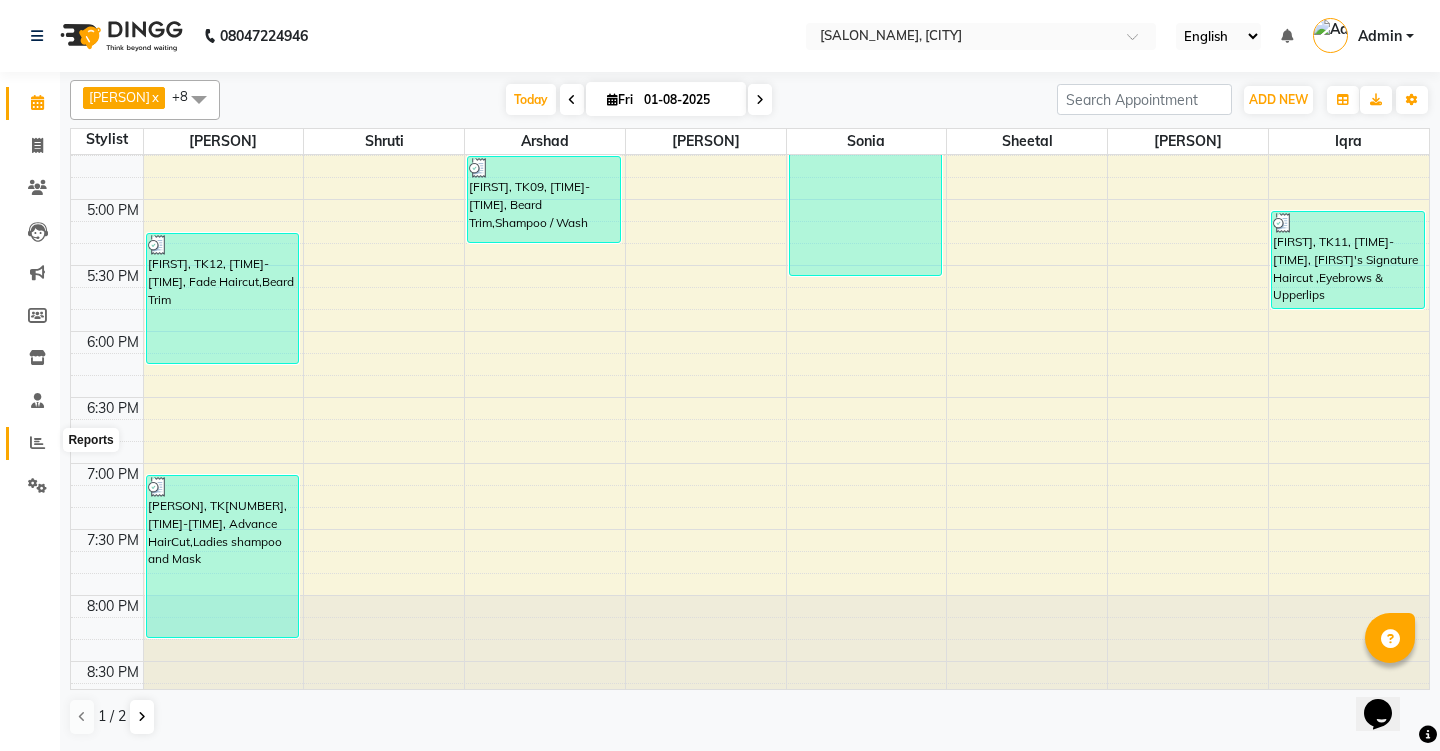 click 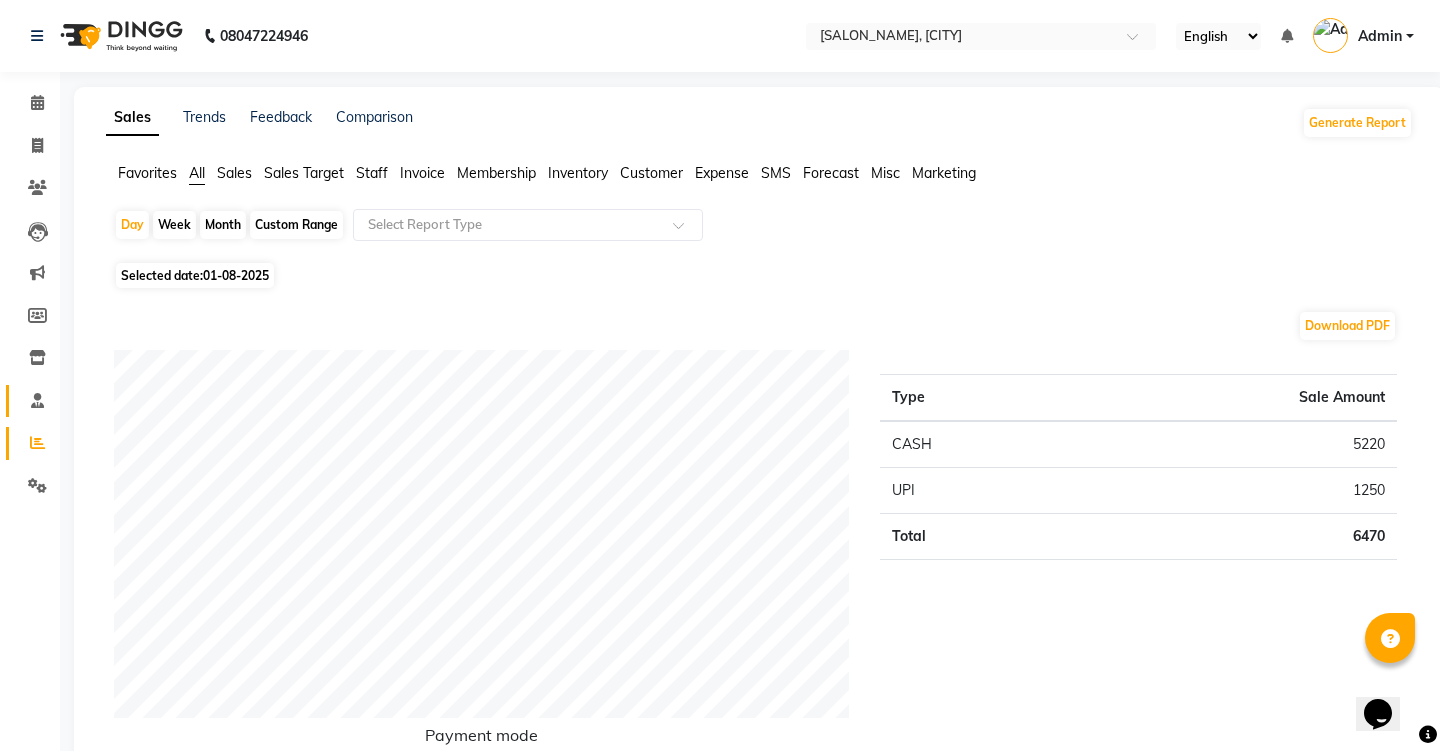 click 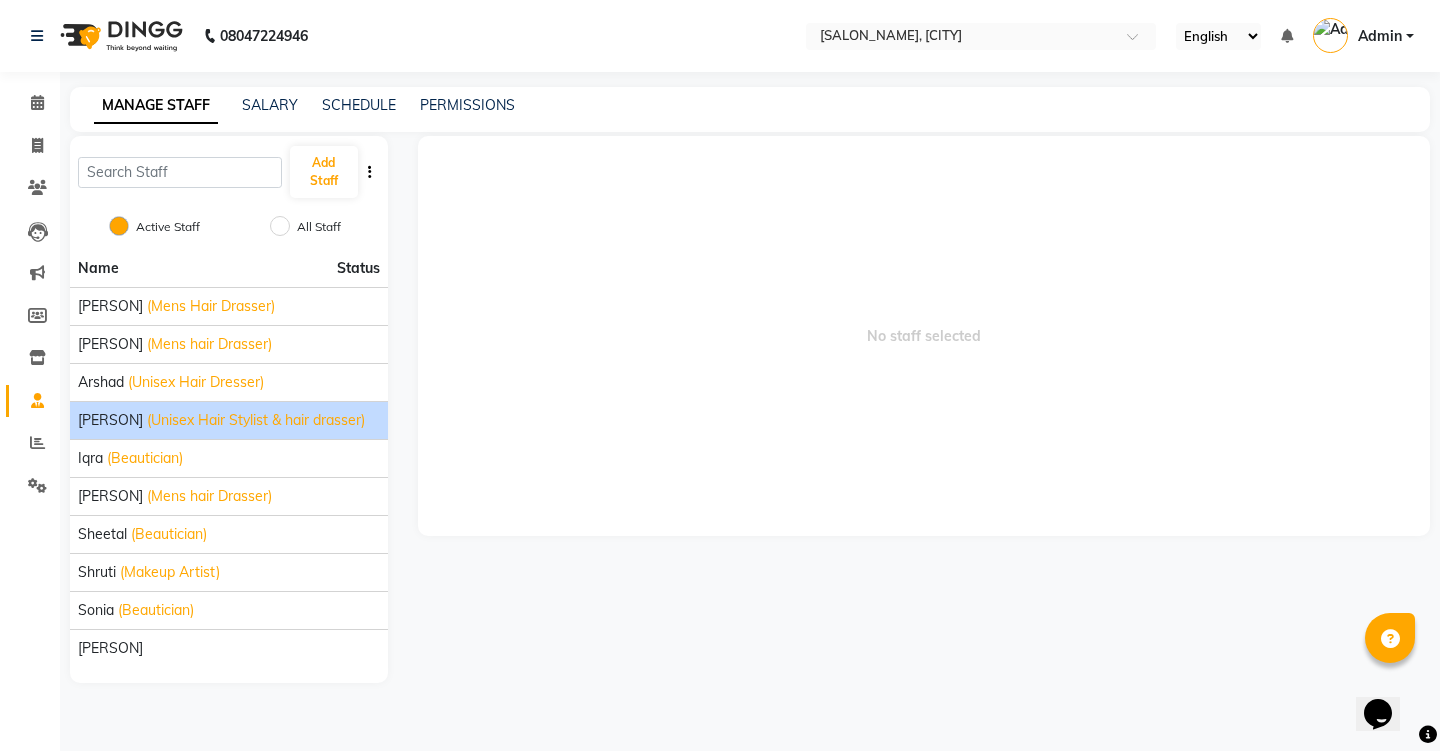 click on "[PERSON]" 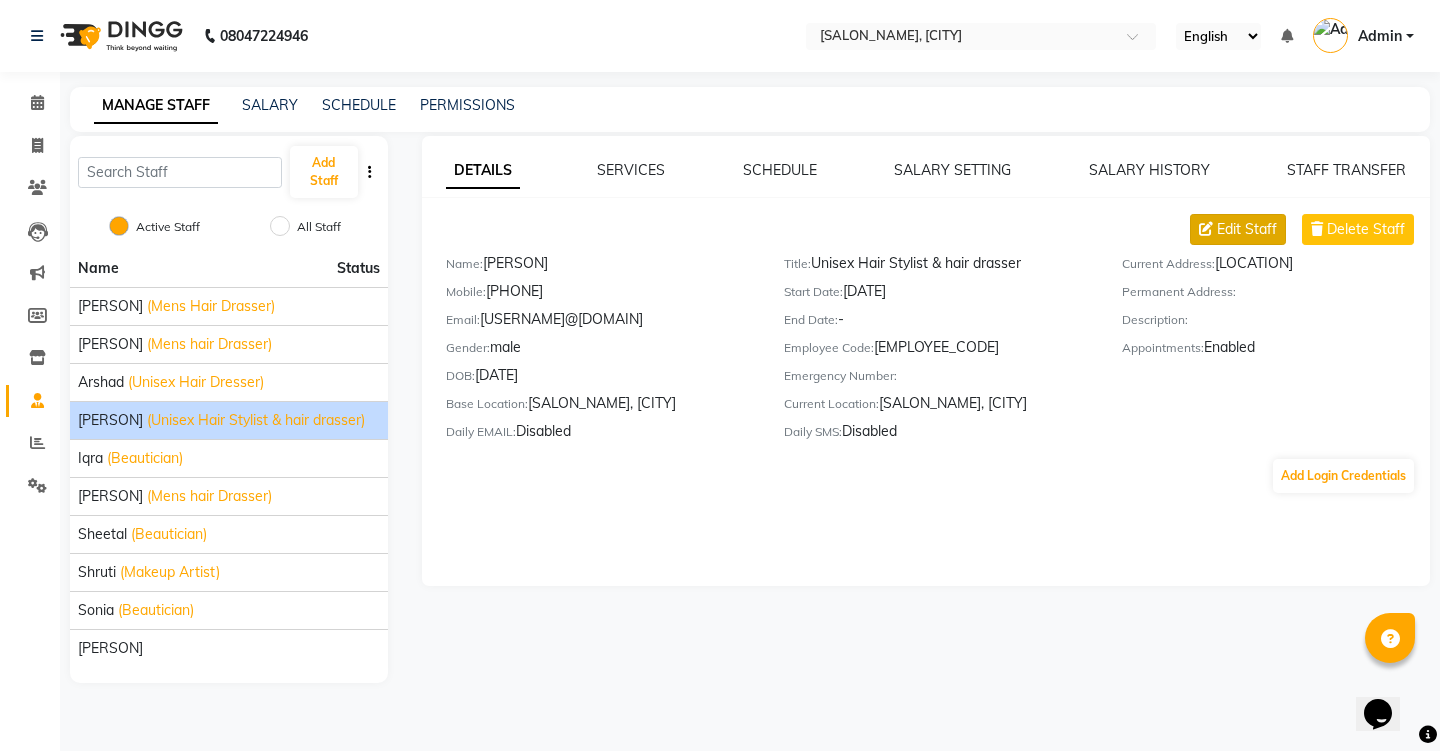 click on "Edit Staff" 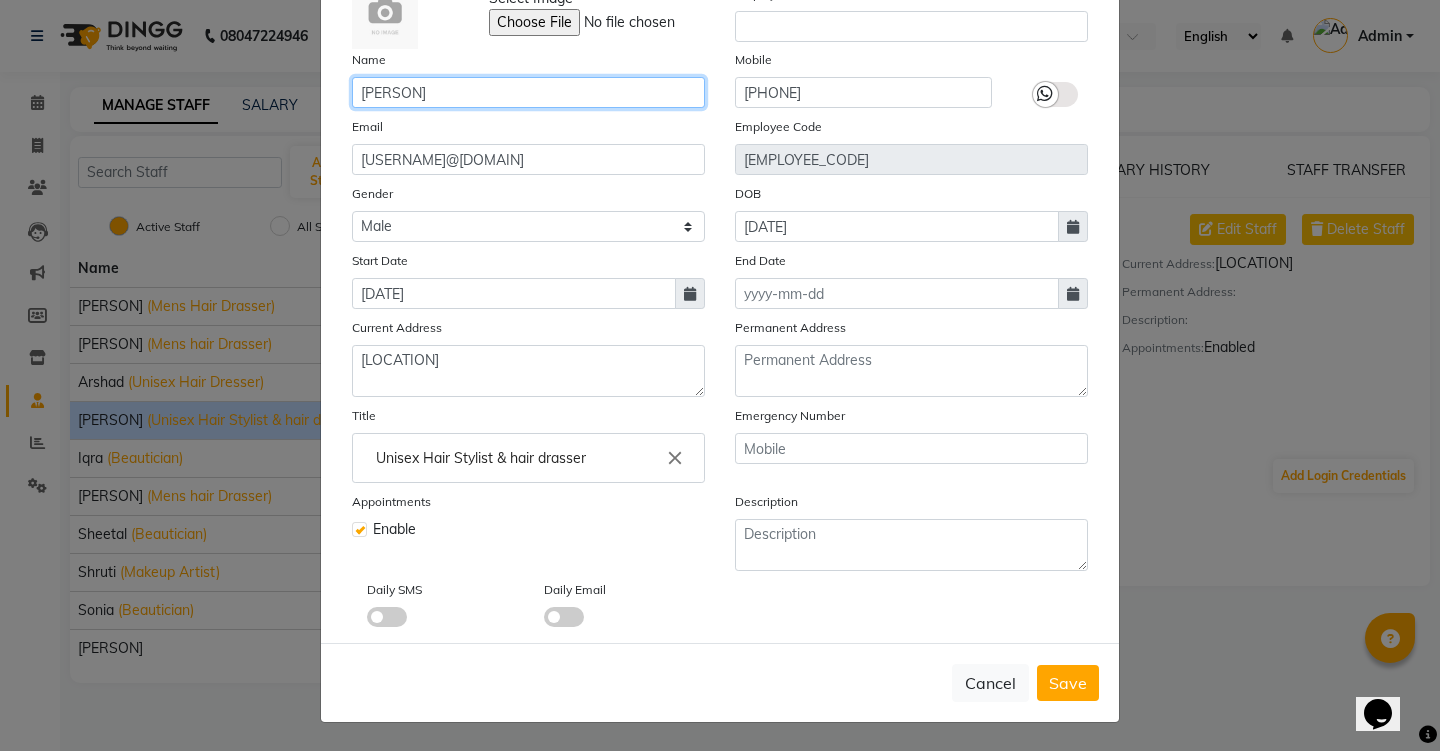 scroll, scrollTop: 131, scrollLeft: 0, axis: vertical 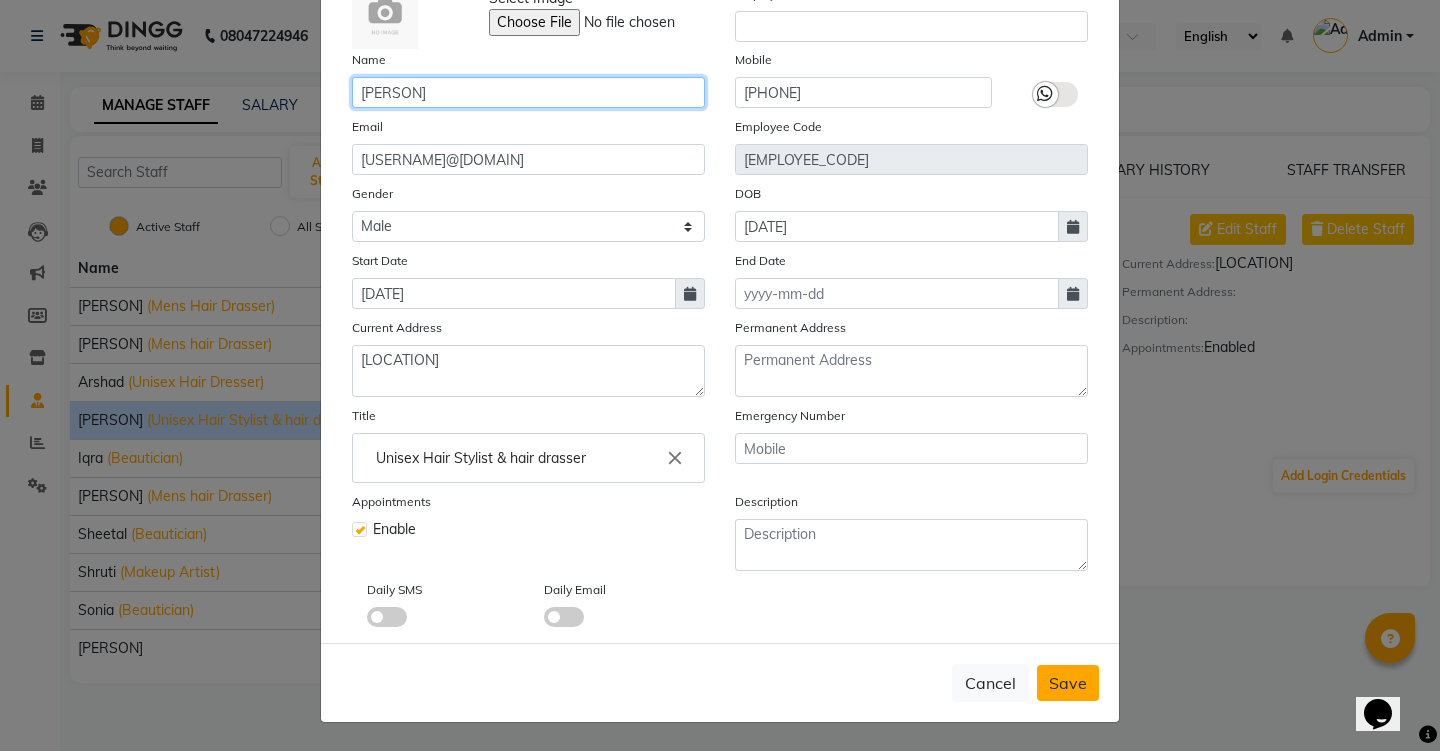 type on "[PERSON]" 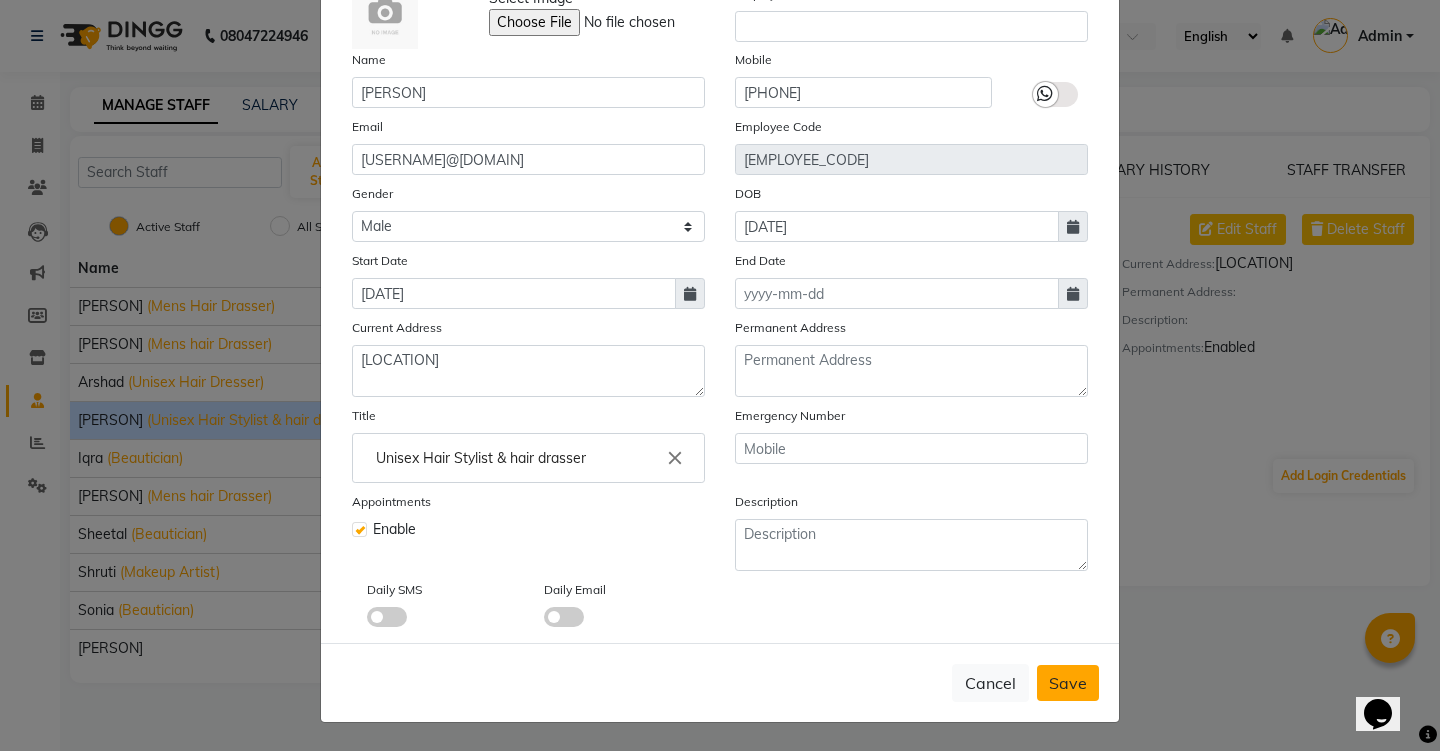 click on "Save" at bounding box center (1068, 683) 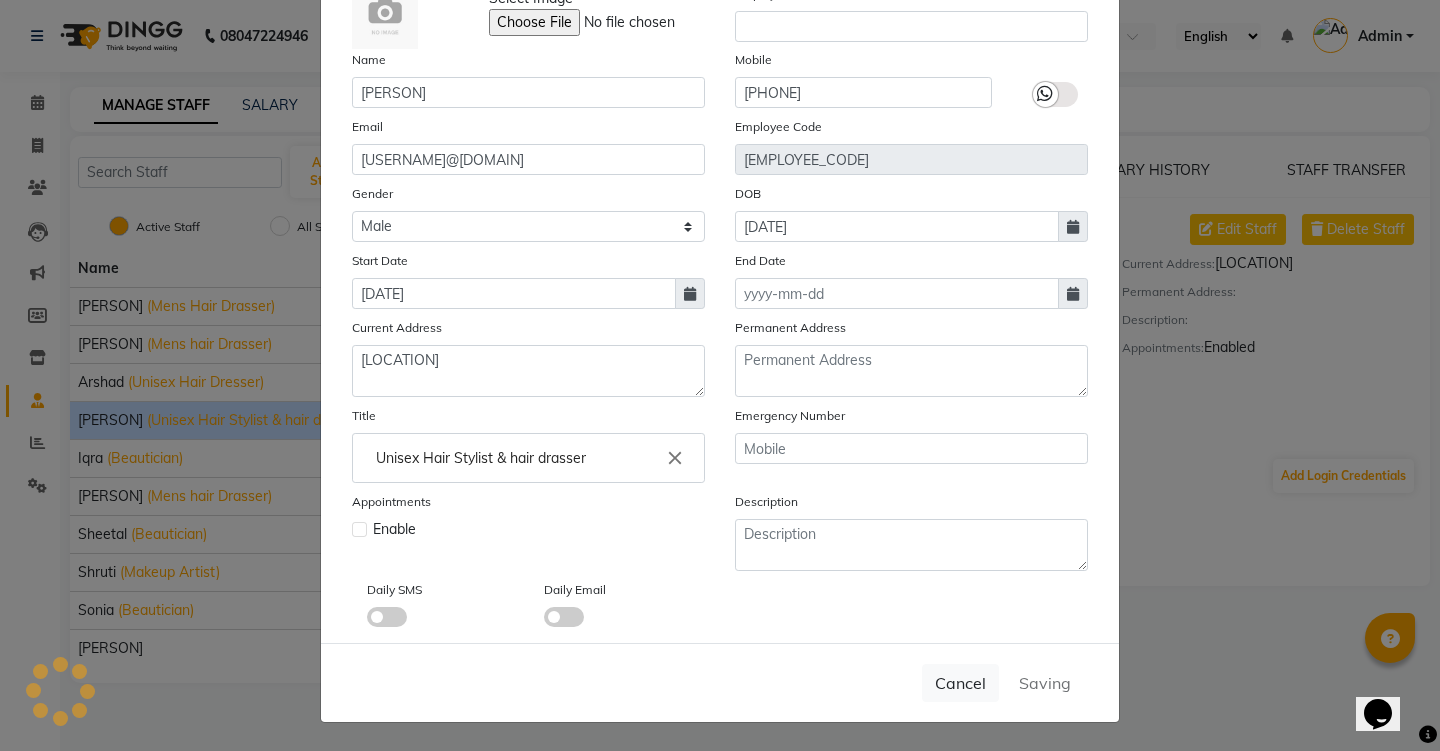 type 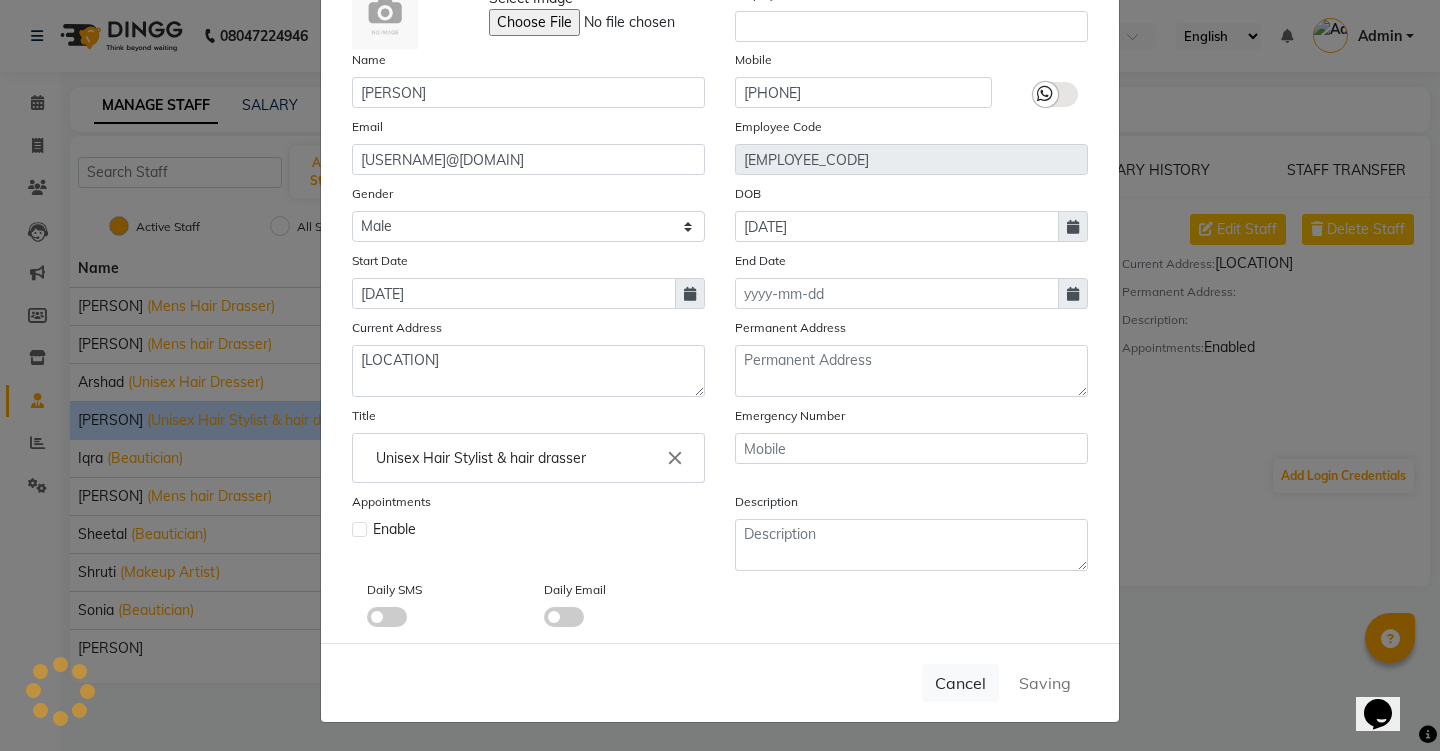 type 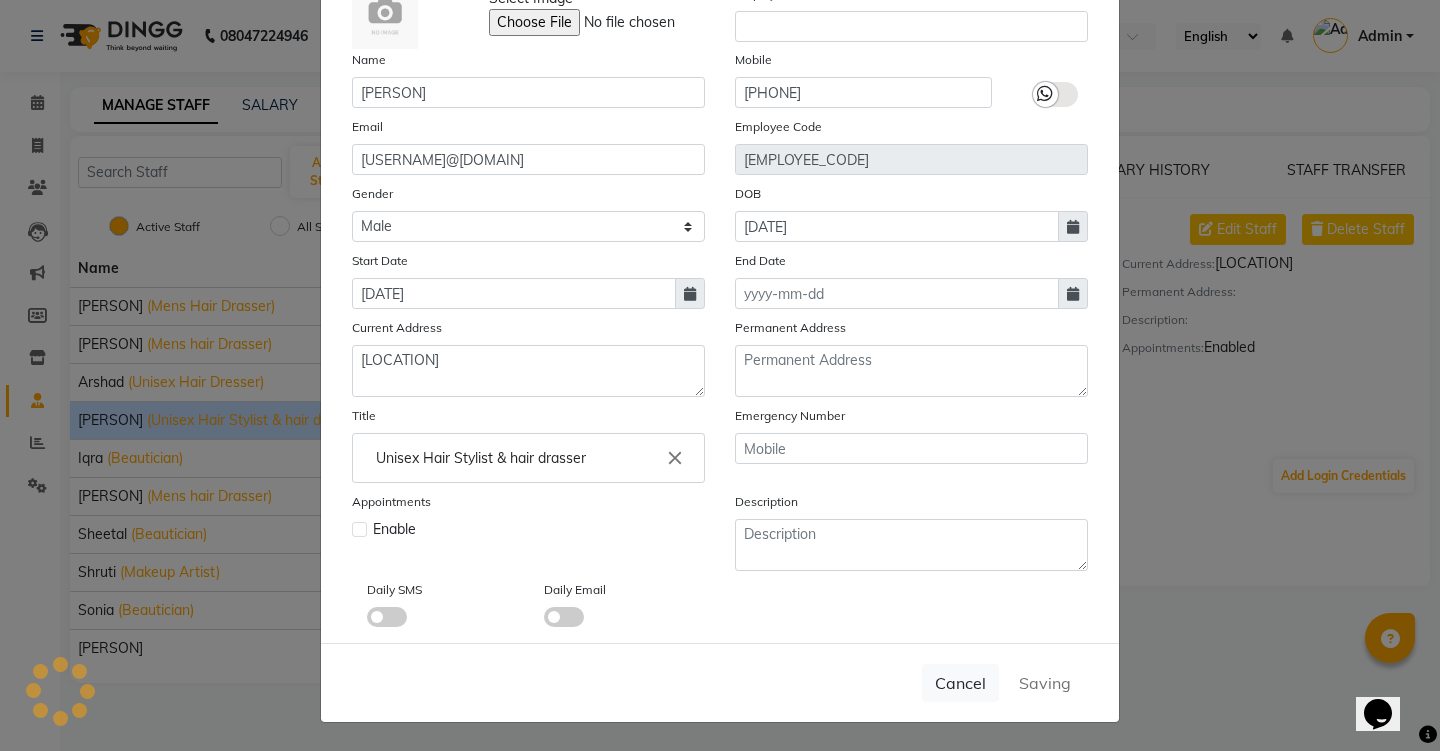 type 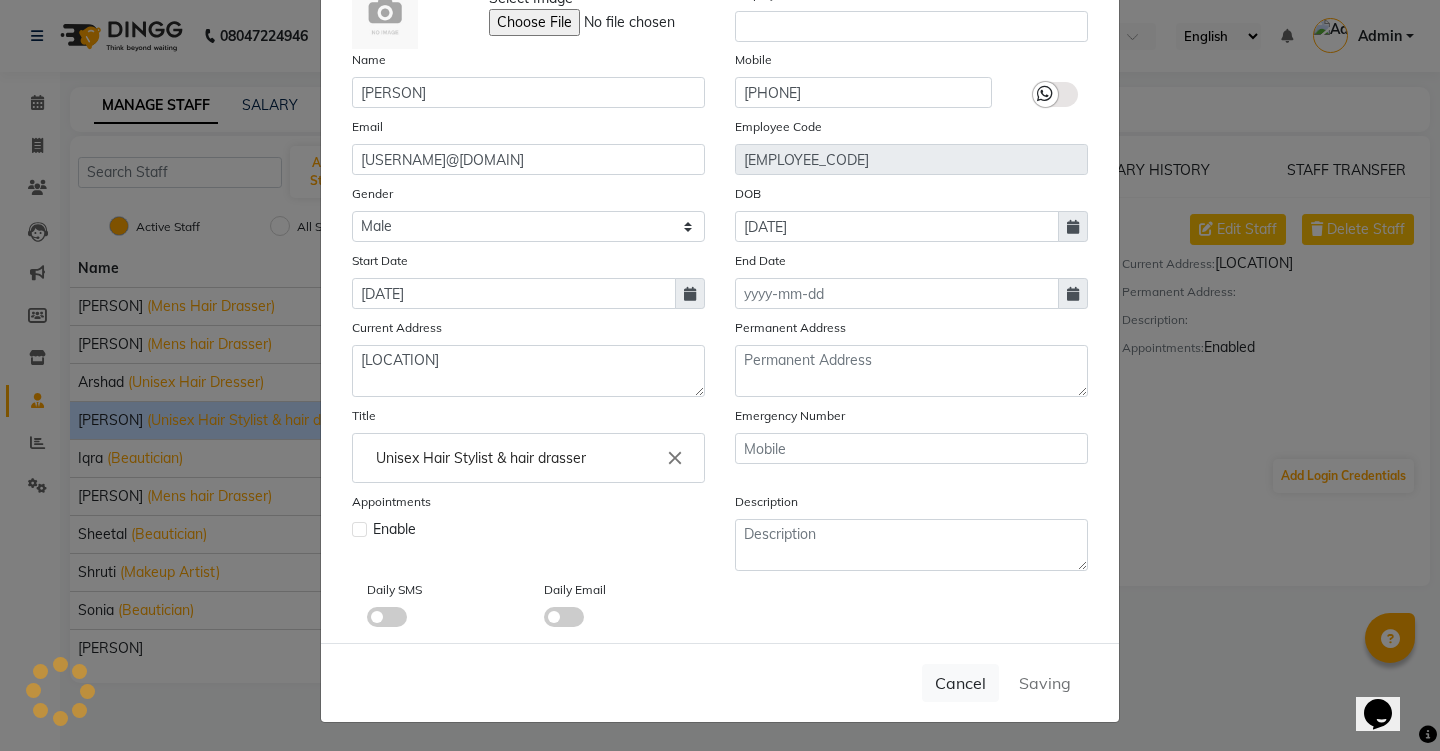 type 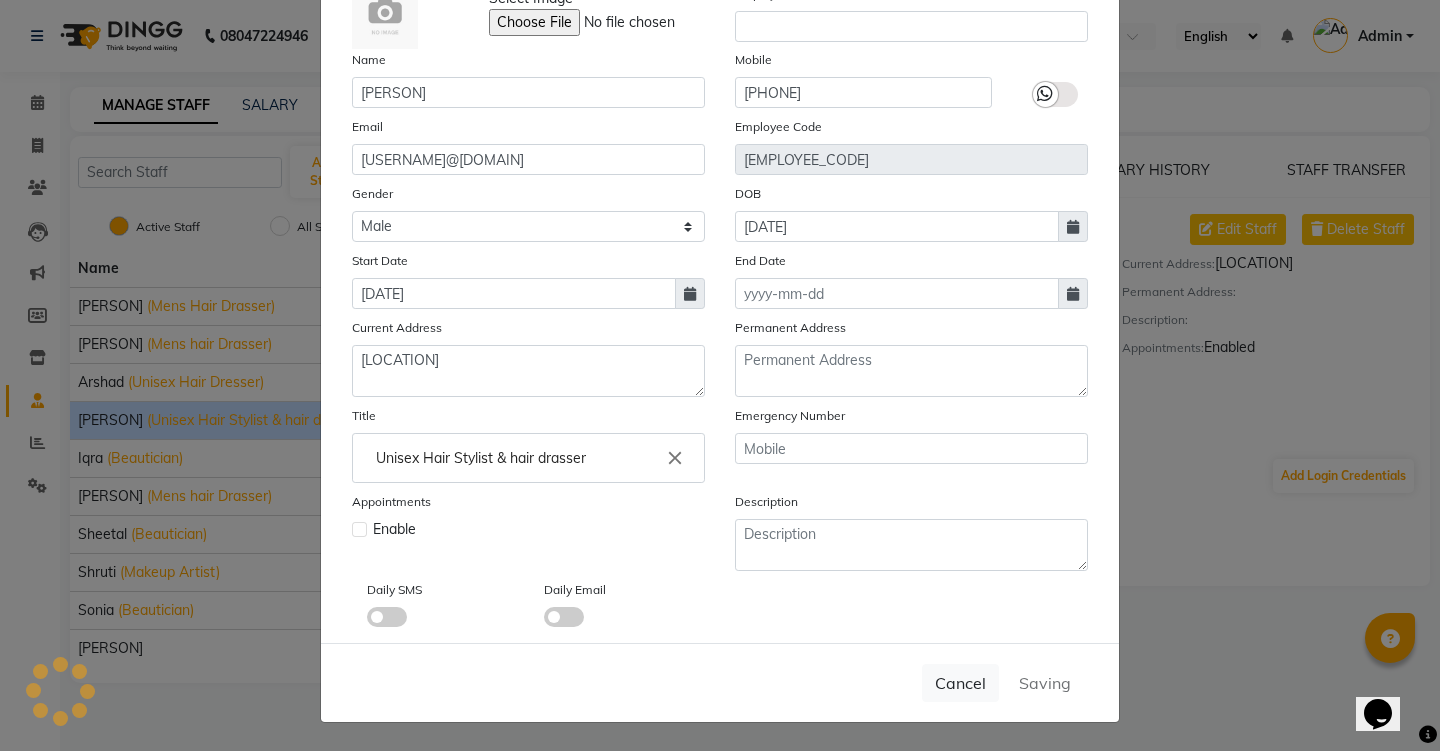 checkbox on "false" 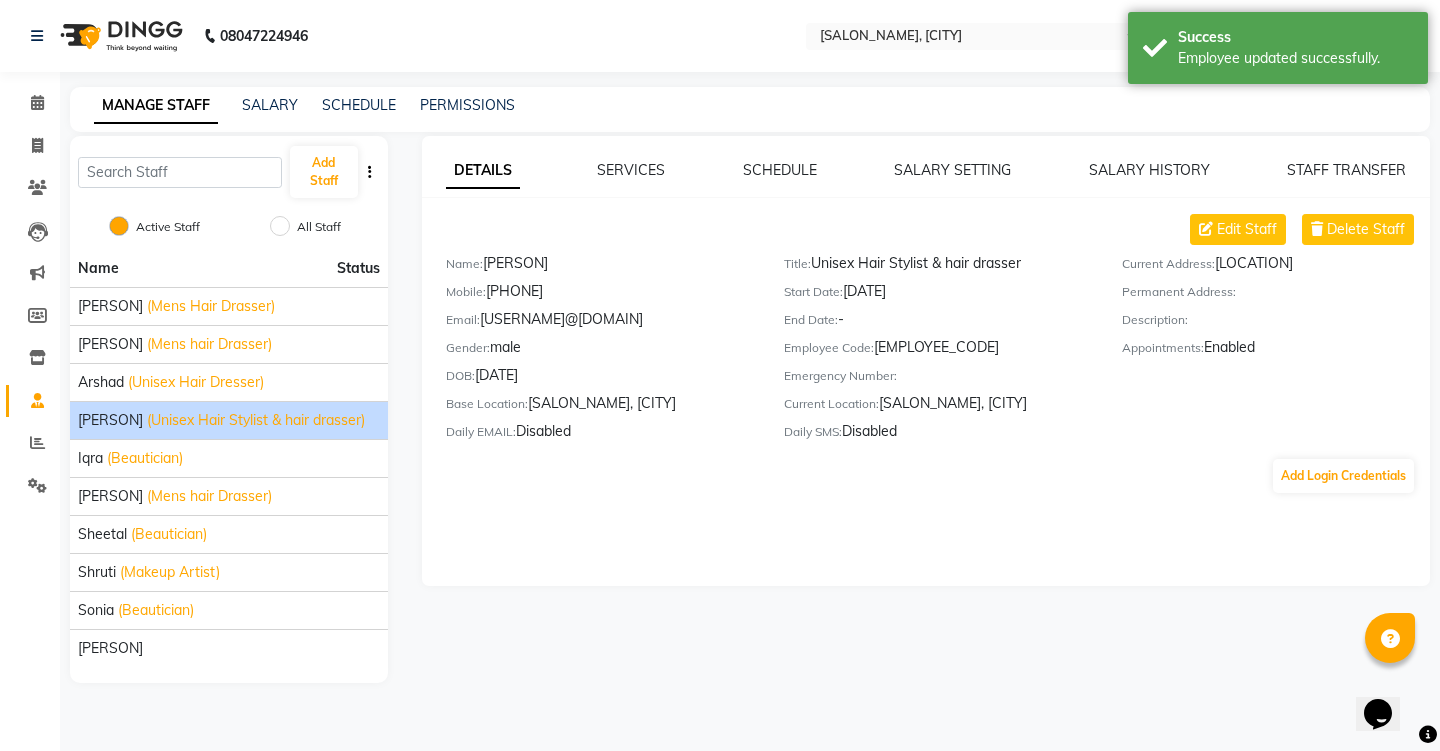 scroll, scrollTop: 0, scrollLeft: 0, axis: both 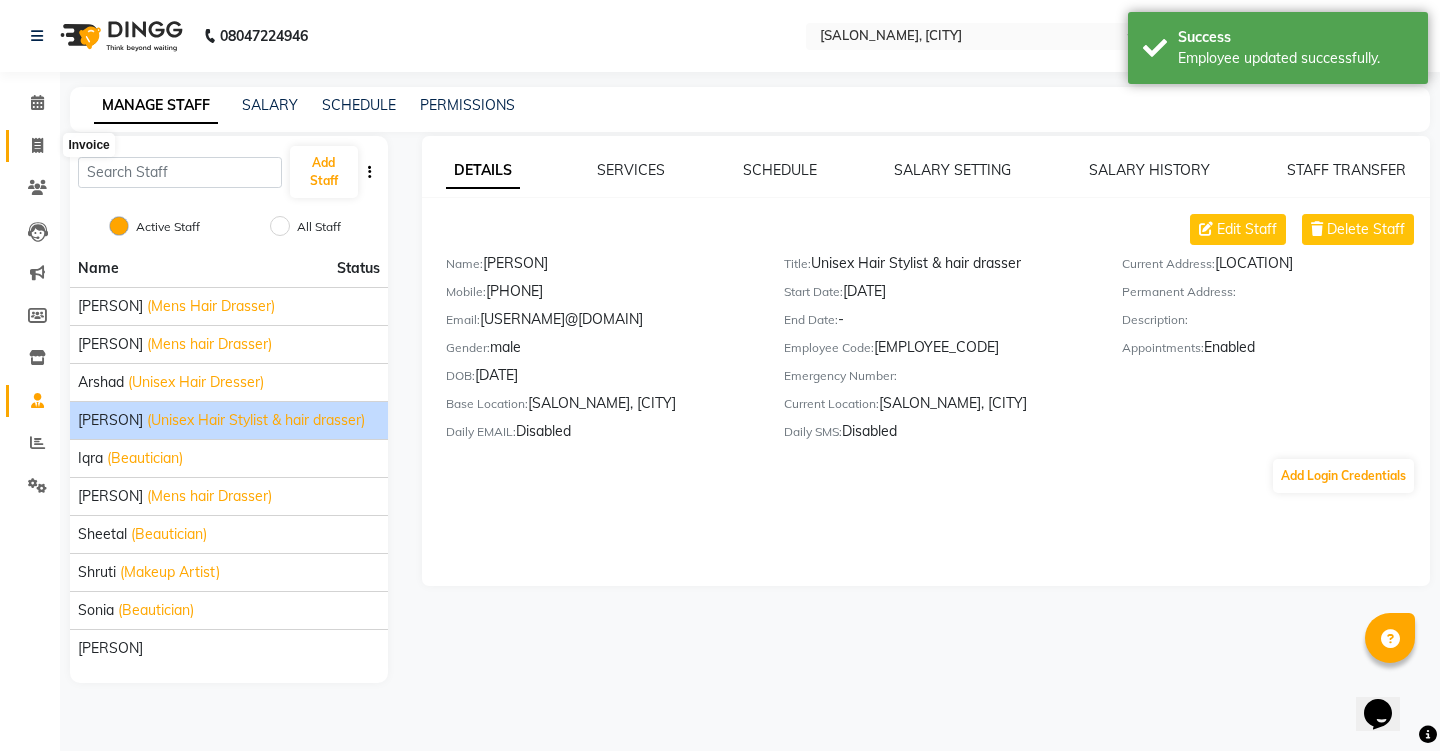 click 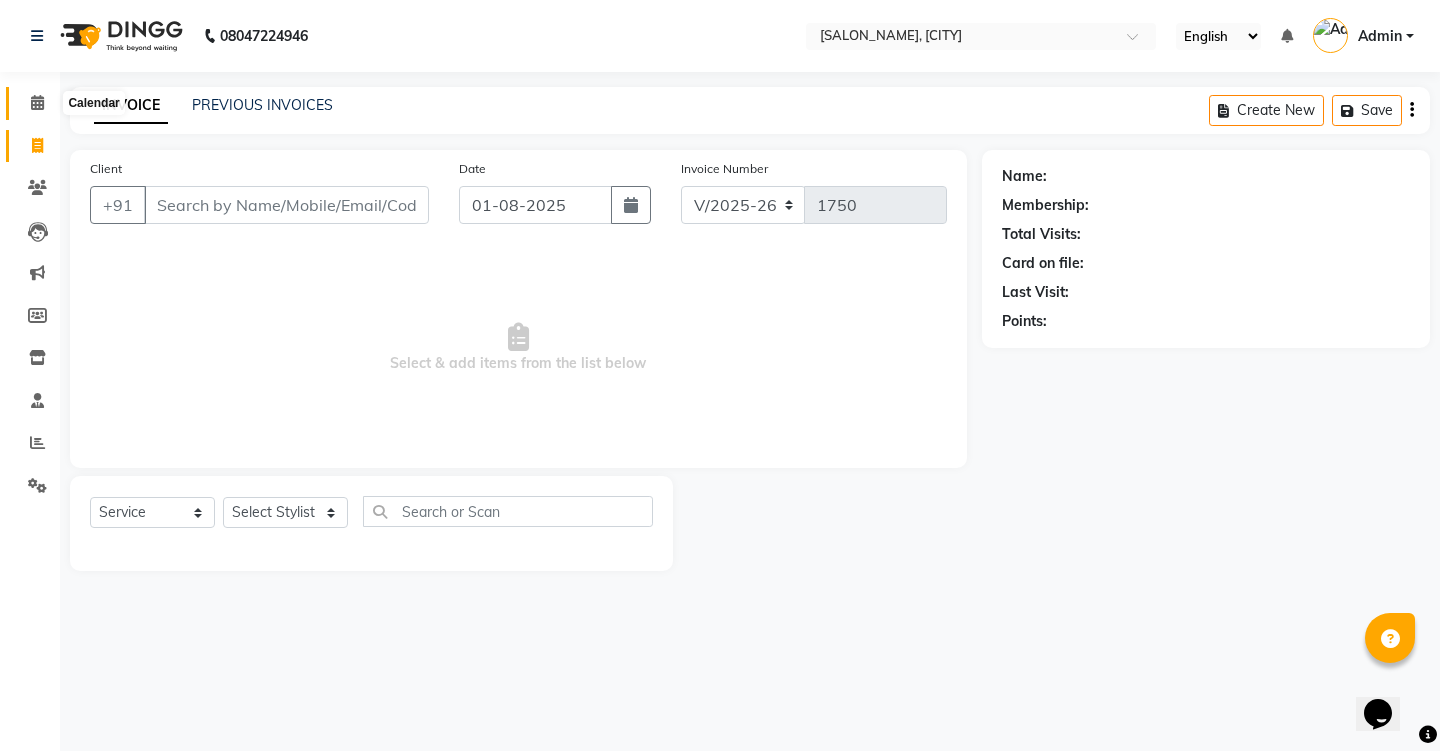 click 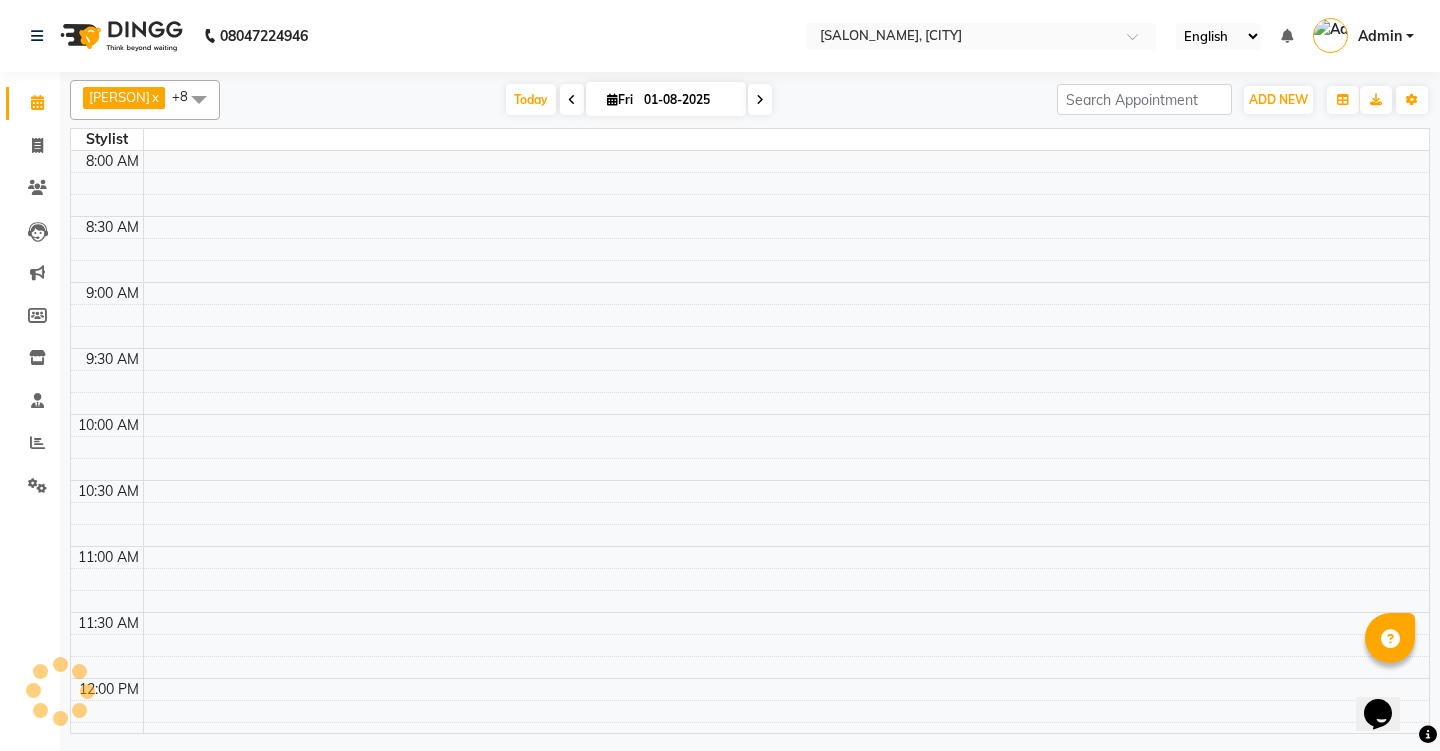 scroll, scrollTop: 0, scrollLeft: 0, axis: both 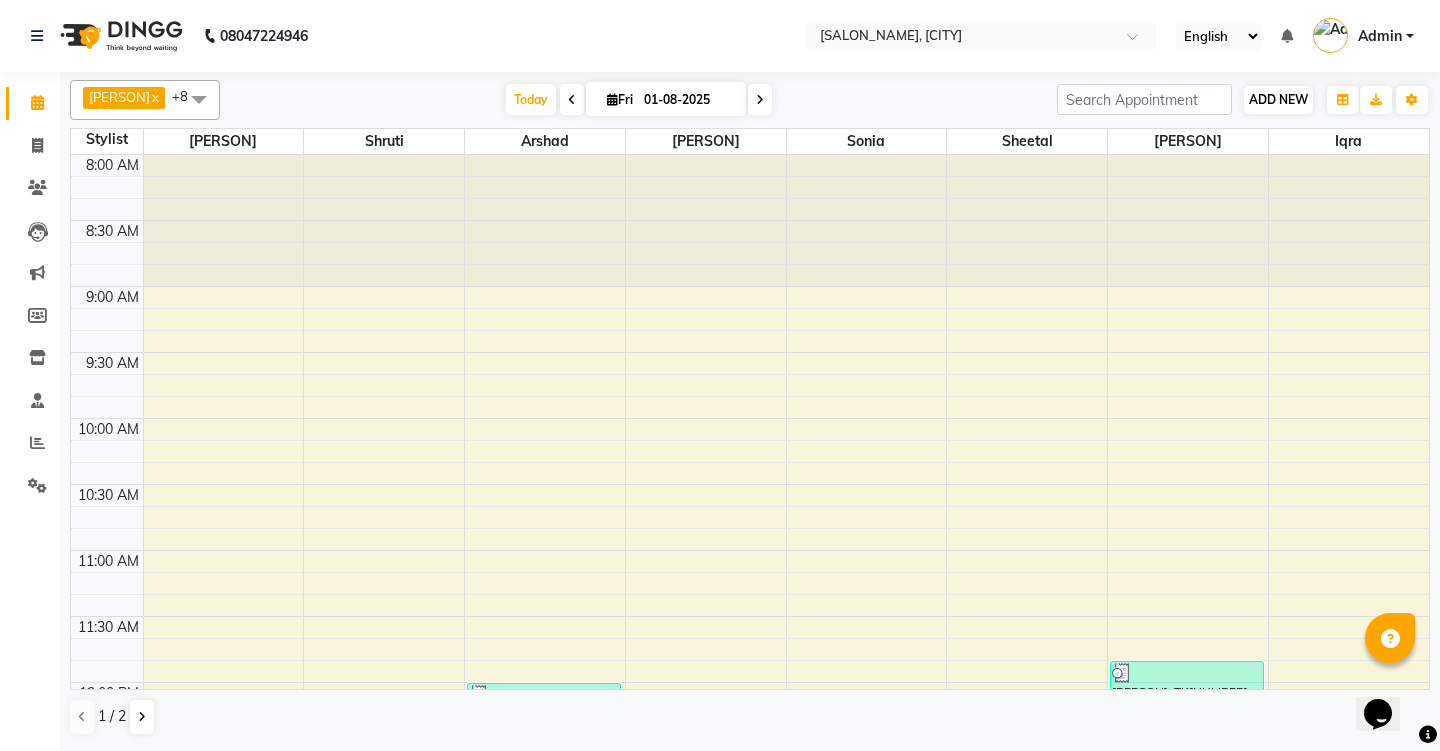 click on "ADD NEW" at bounding box center (1278, 99) 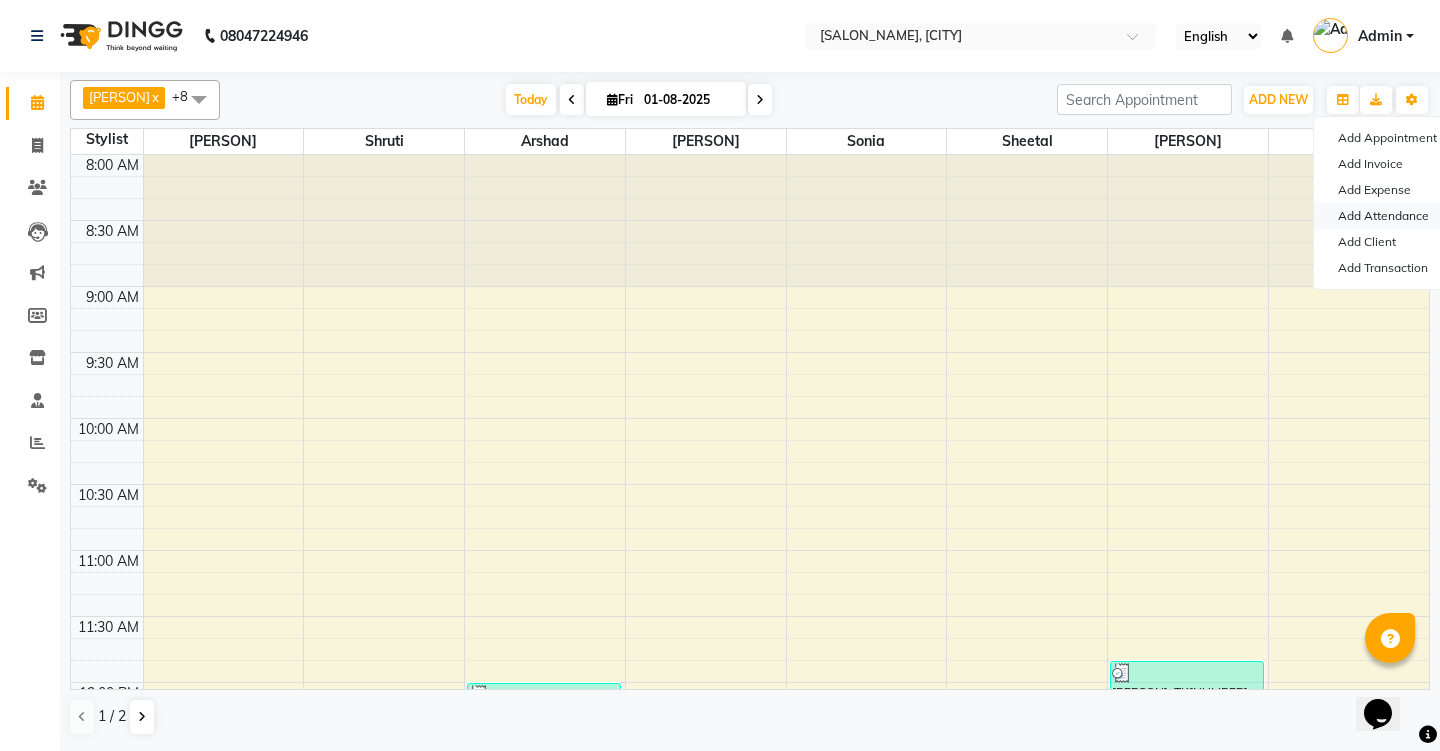 click on "Add Attendance" at bounding box center [1393, 216] 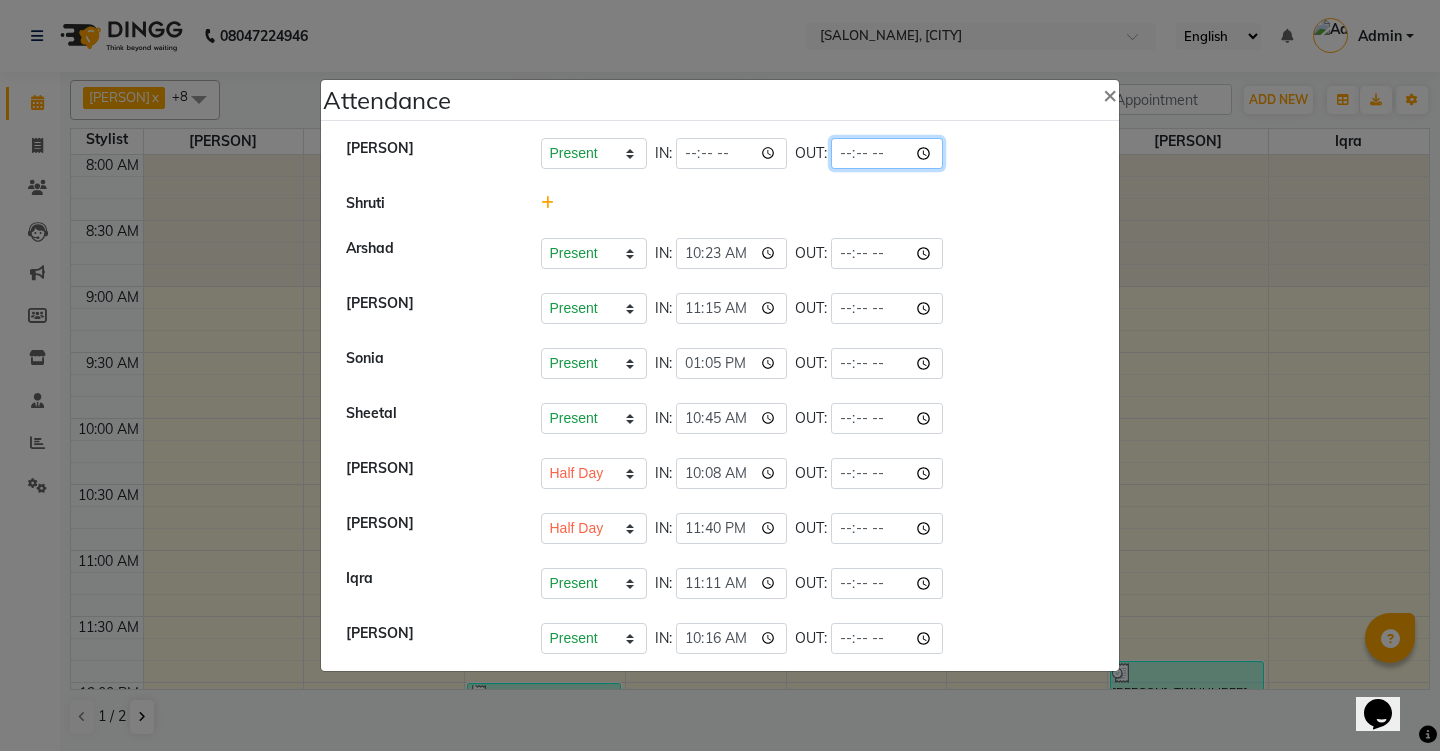 click 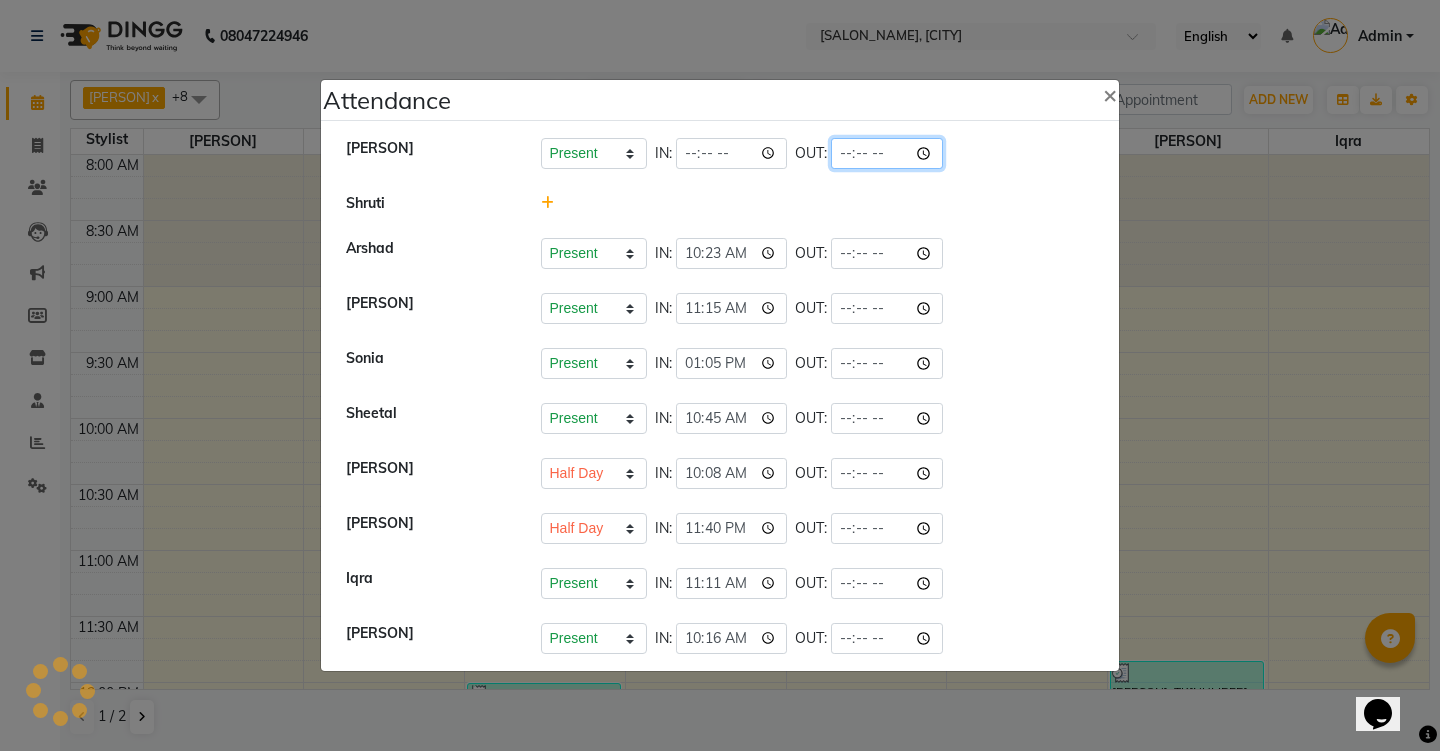 type on "22:00" 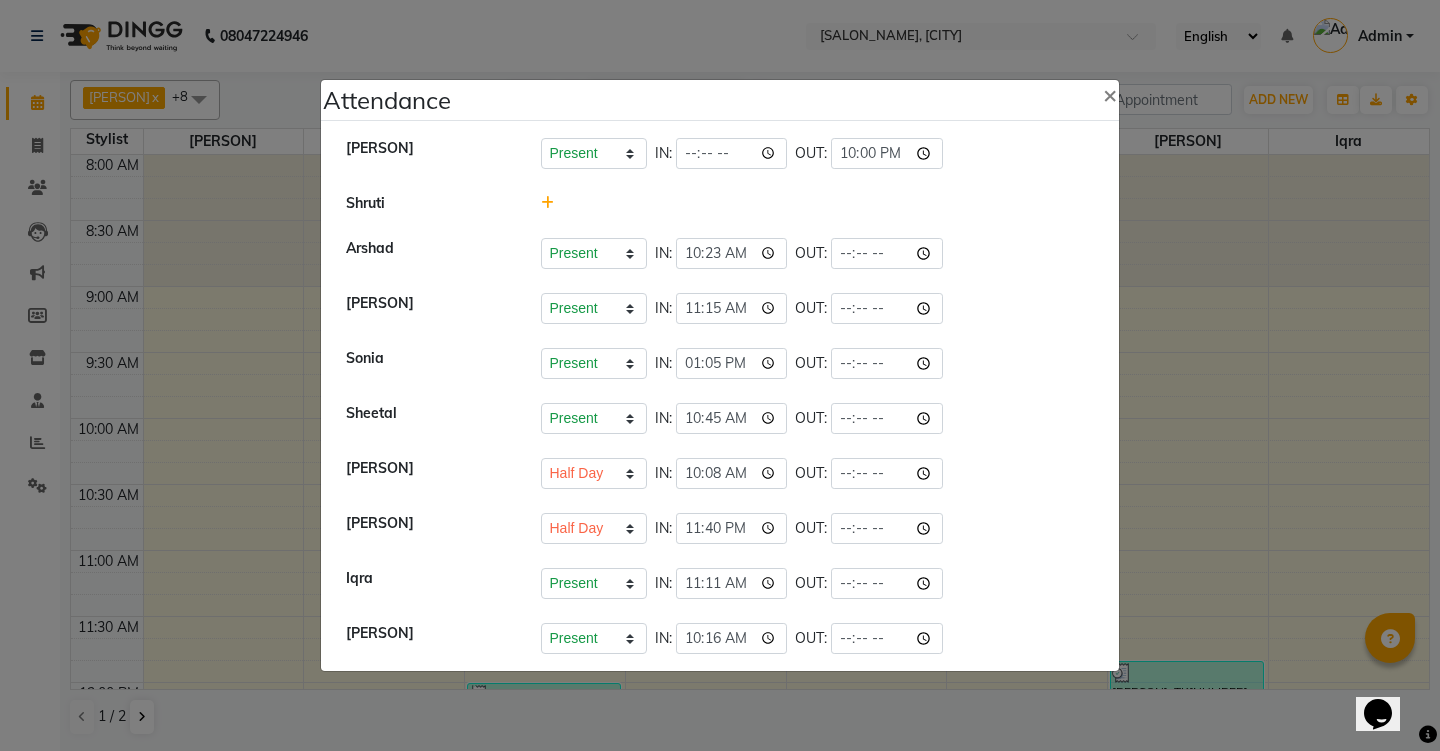 click on "Shruti" 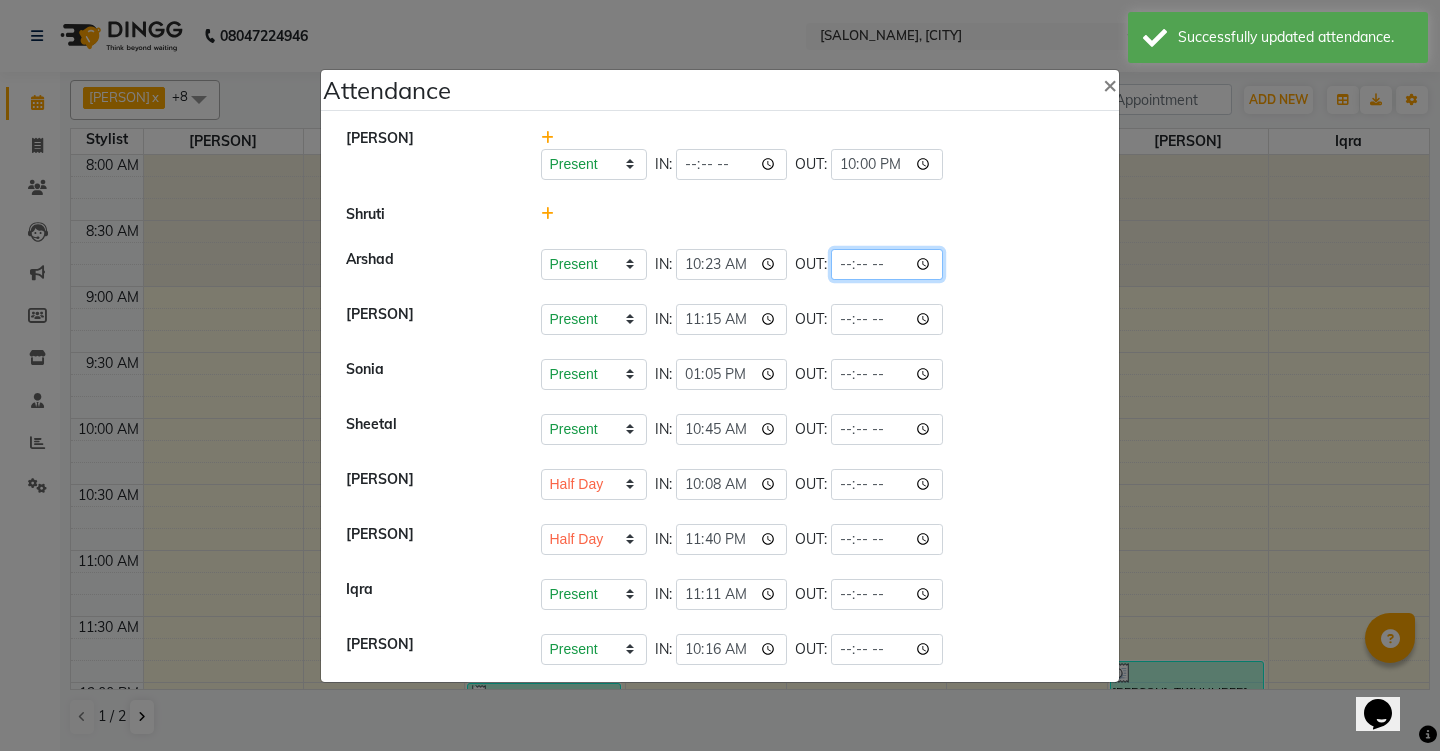 click 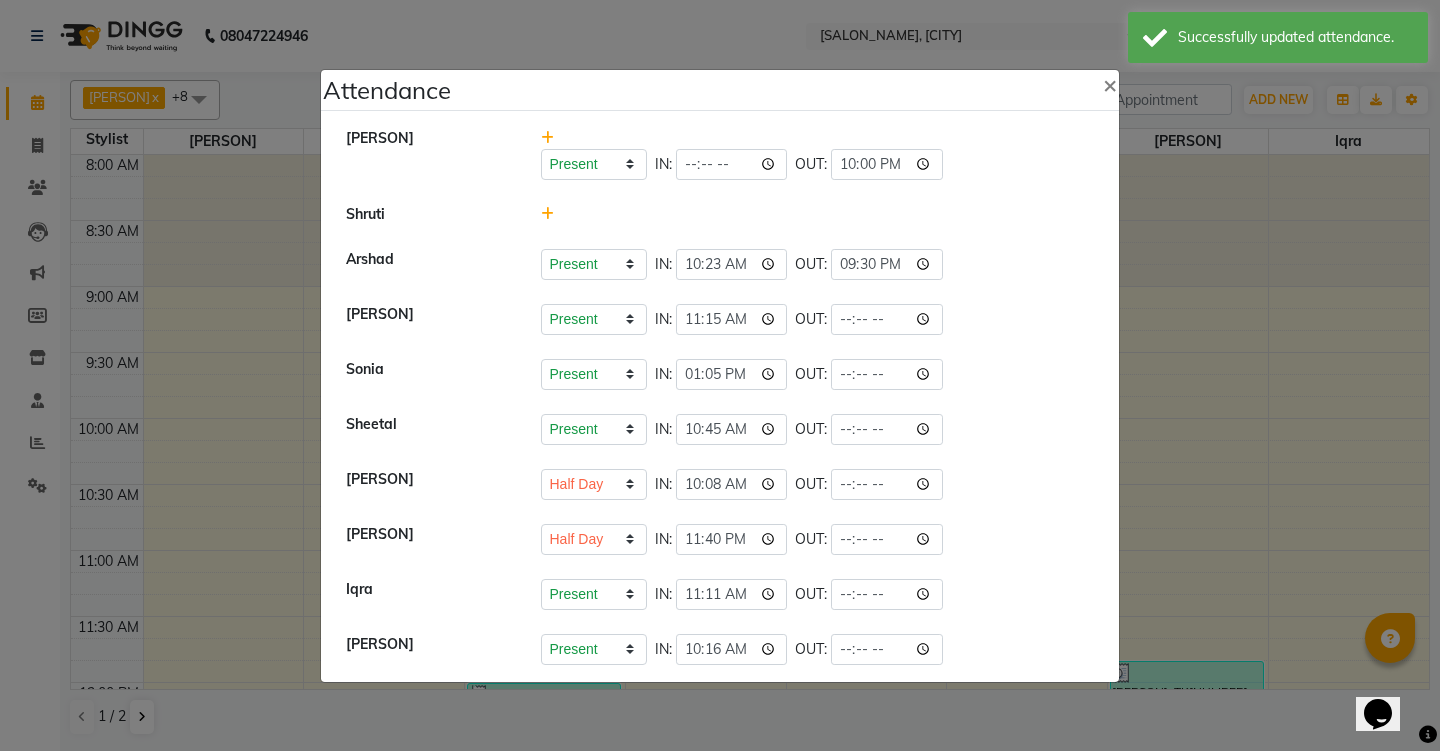 click on "Present   Absent   Late   Half Day   Weekly Off  IN:  [TIME] OUT:" 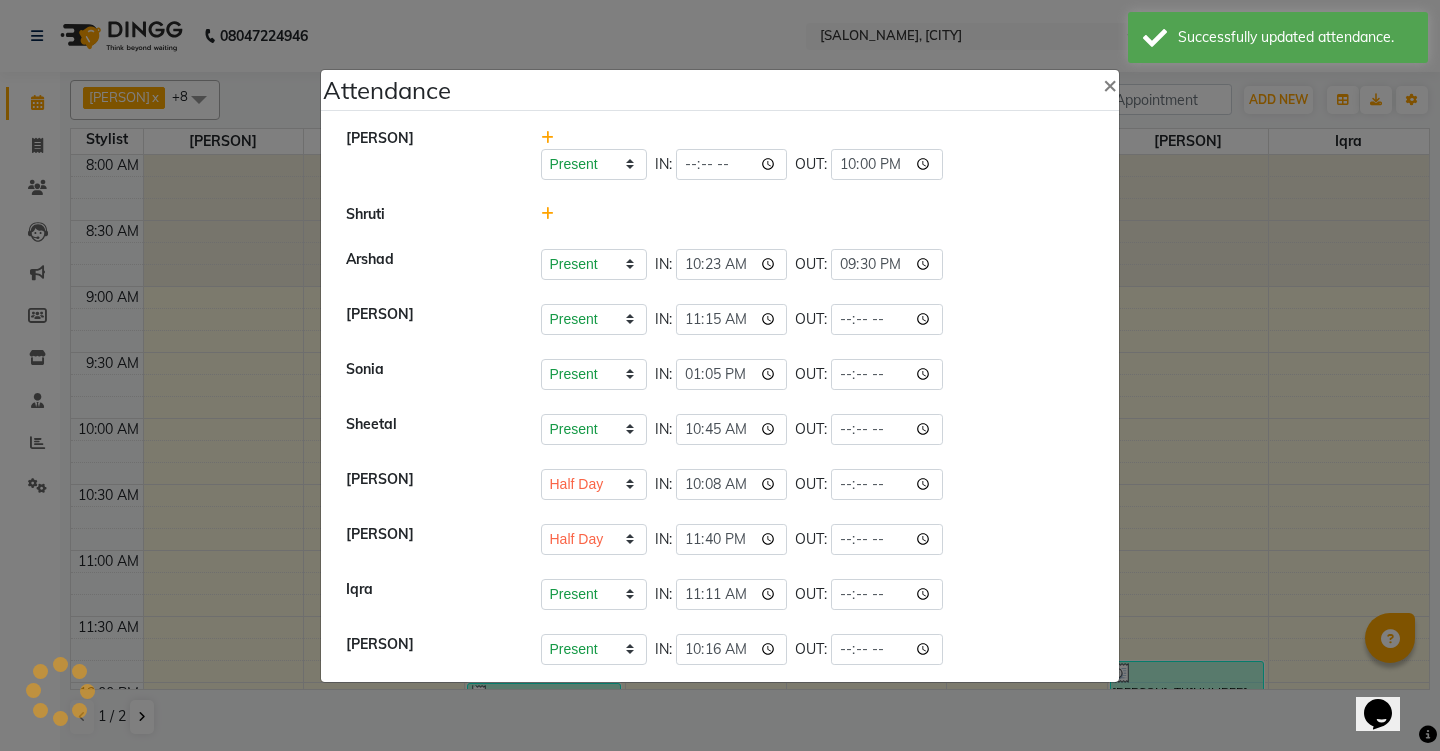 select on "H" 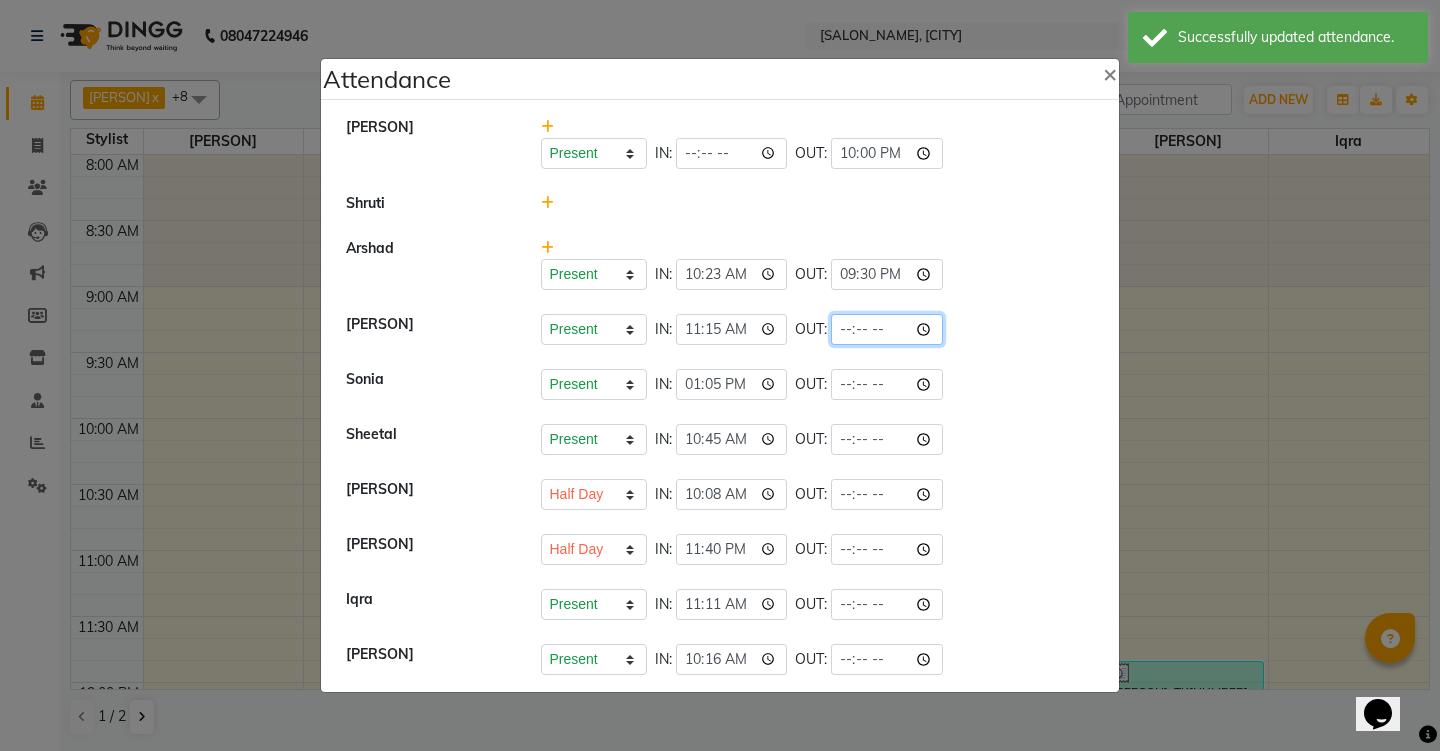 click 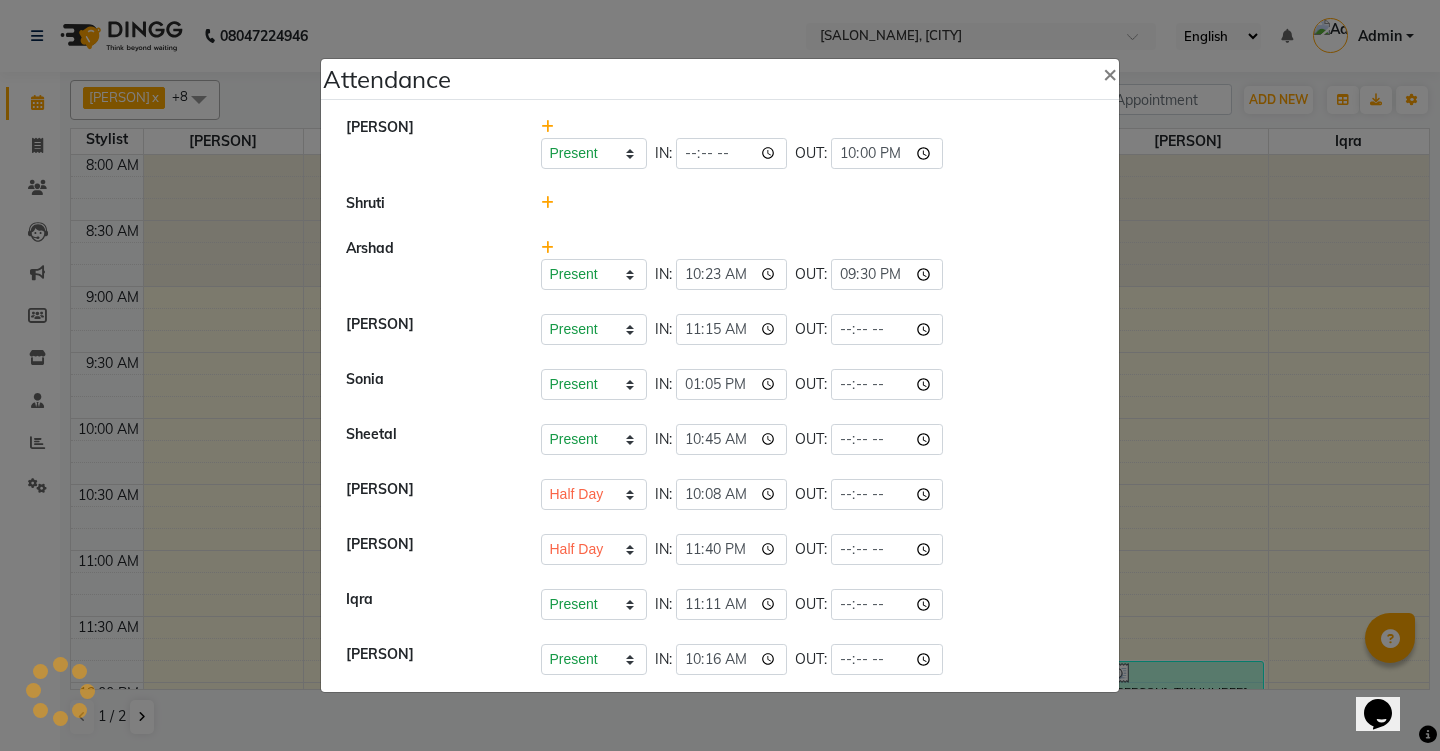 click on "Present   Absent   Late   Half Day   Weekly Off  IN:  11:15 OUT:  22:22" 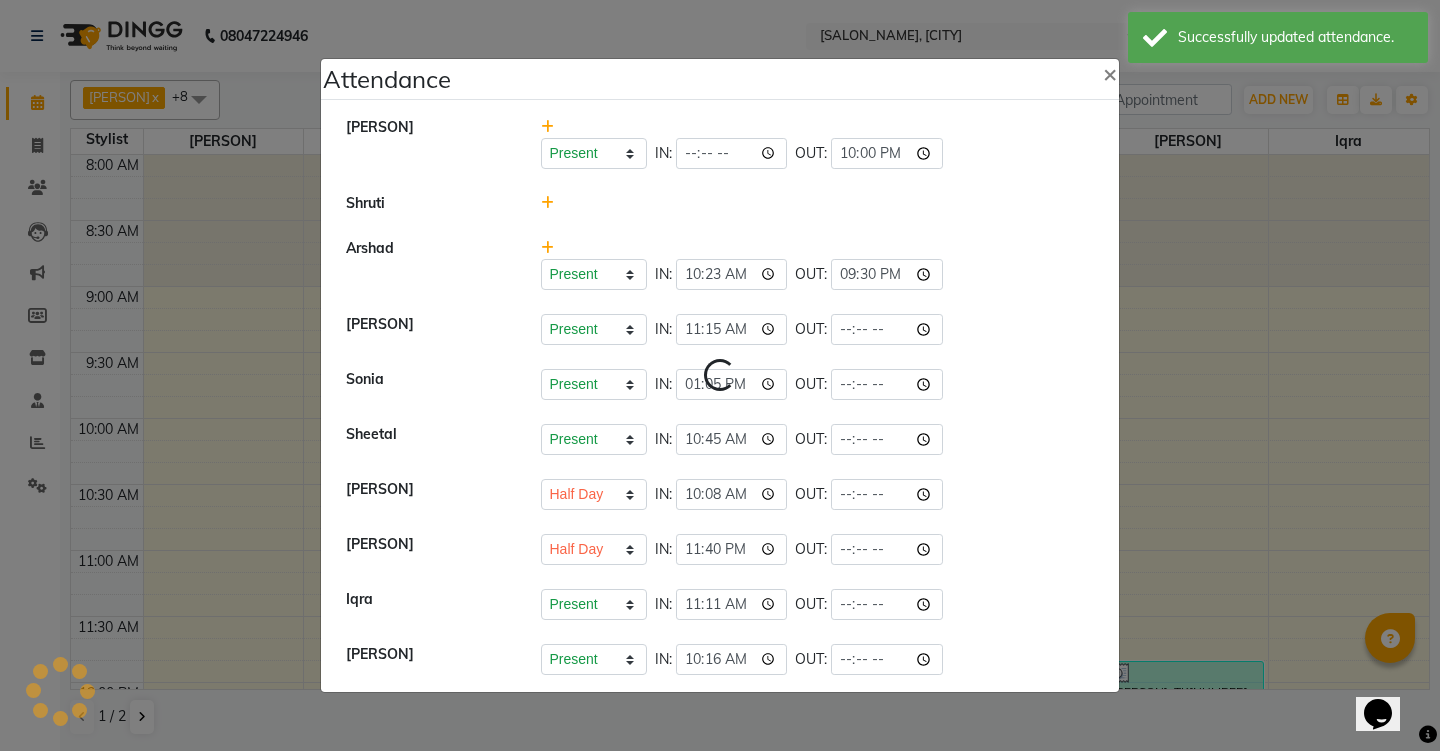 select on "H" 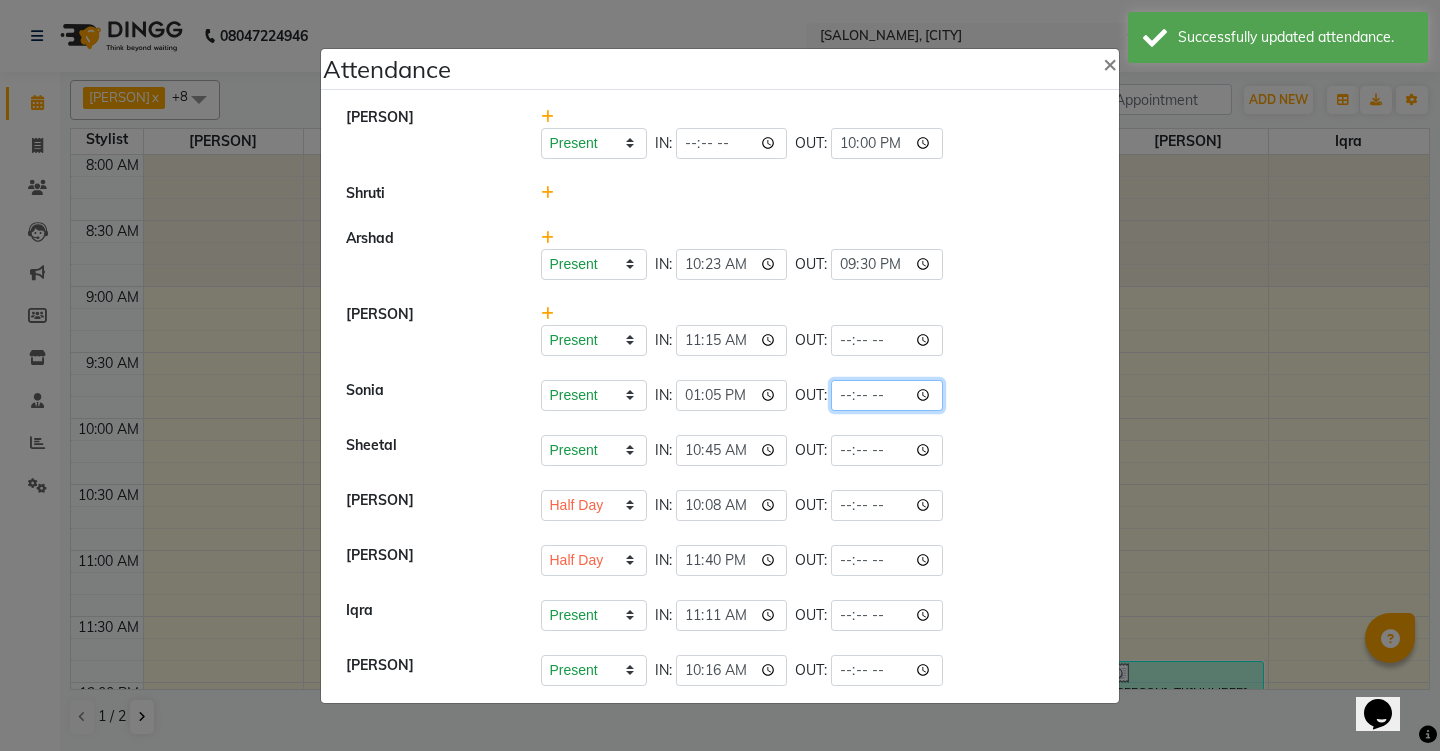 click 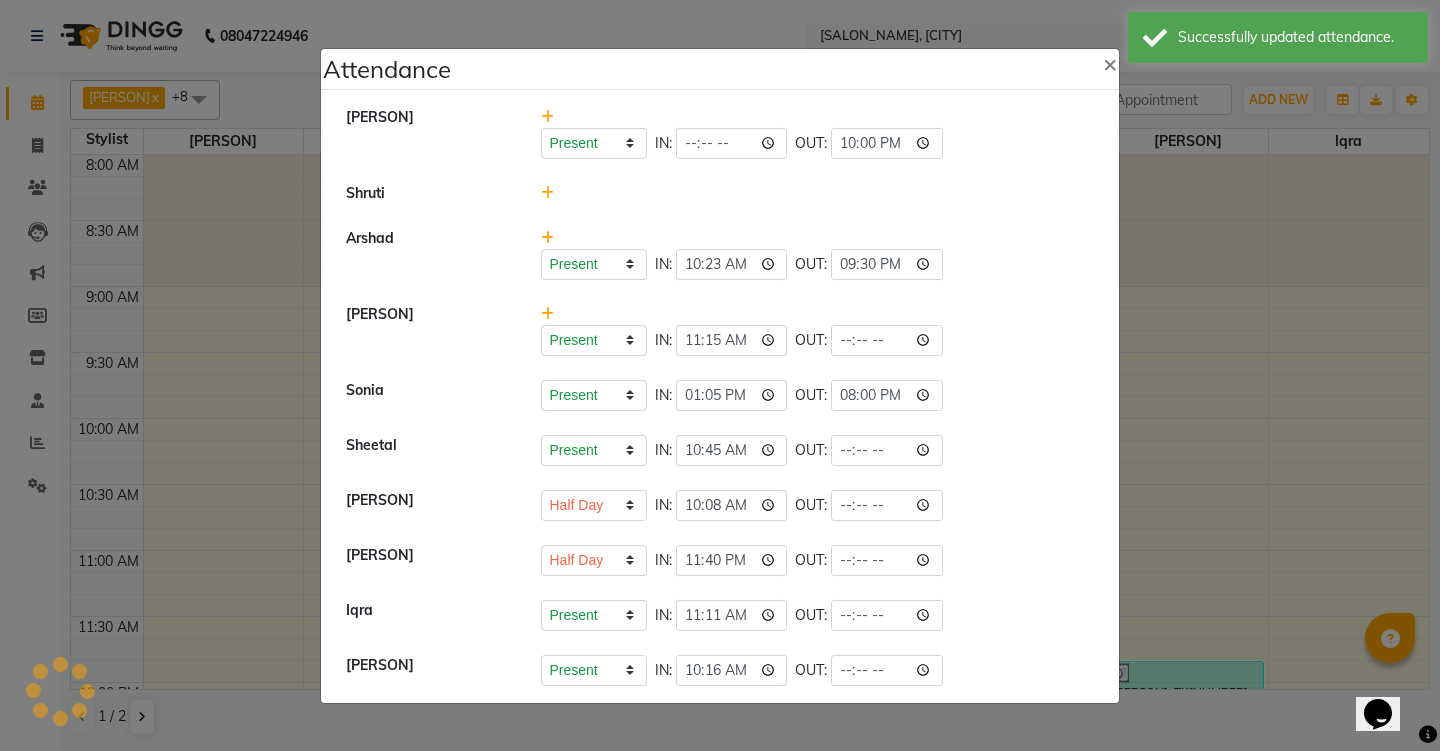 click on "Present   Absent   Late   Half Day   Weekly Off  IN:  10:45 OUT:" 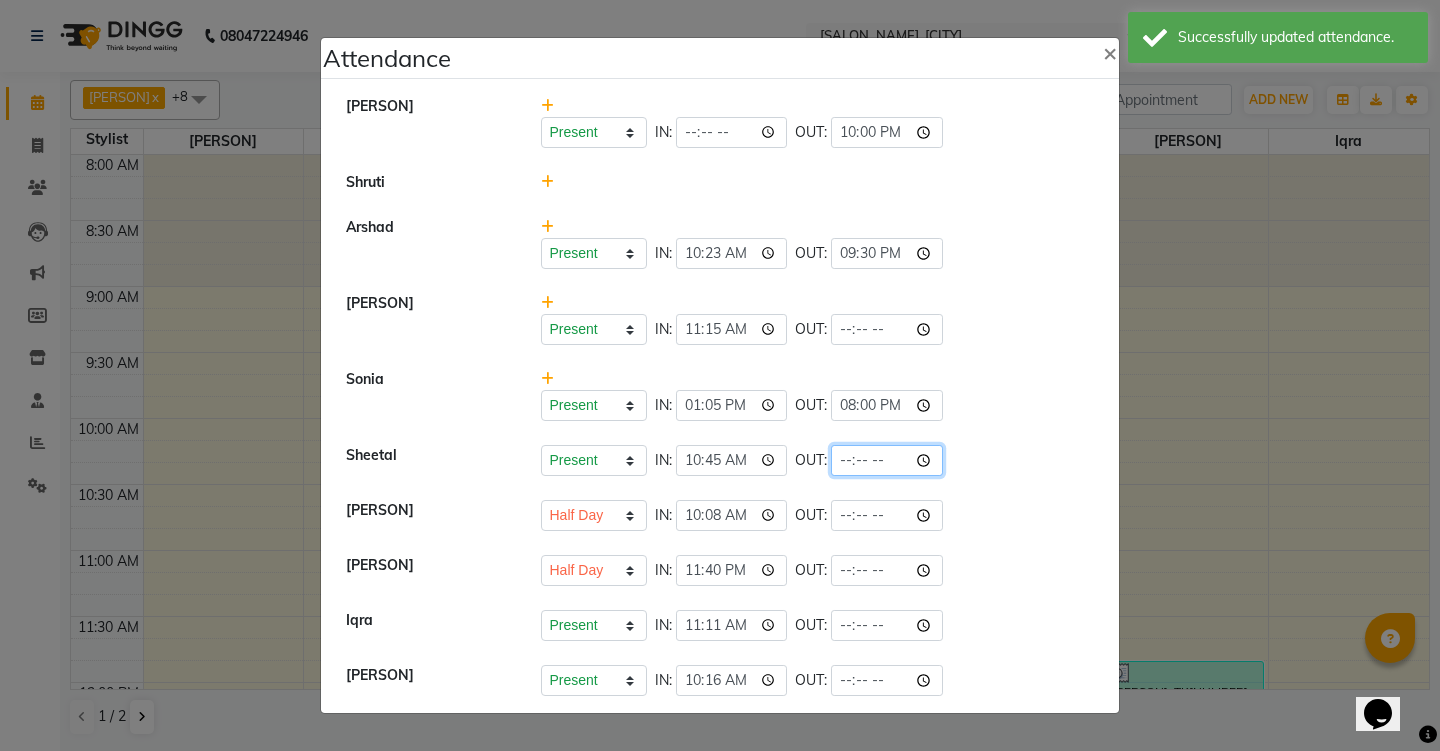 click 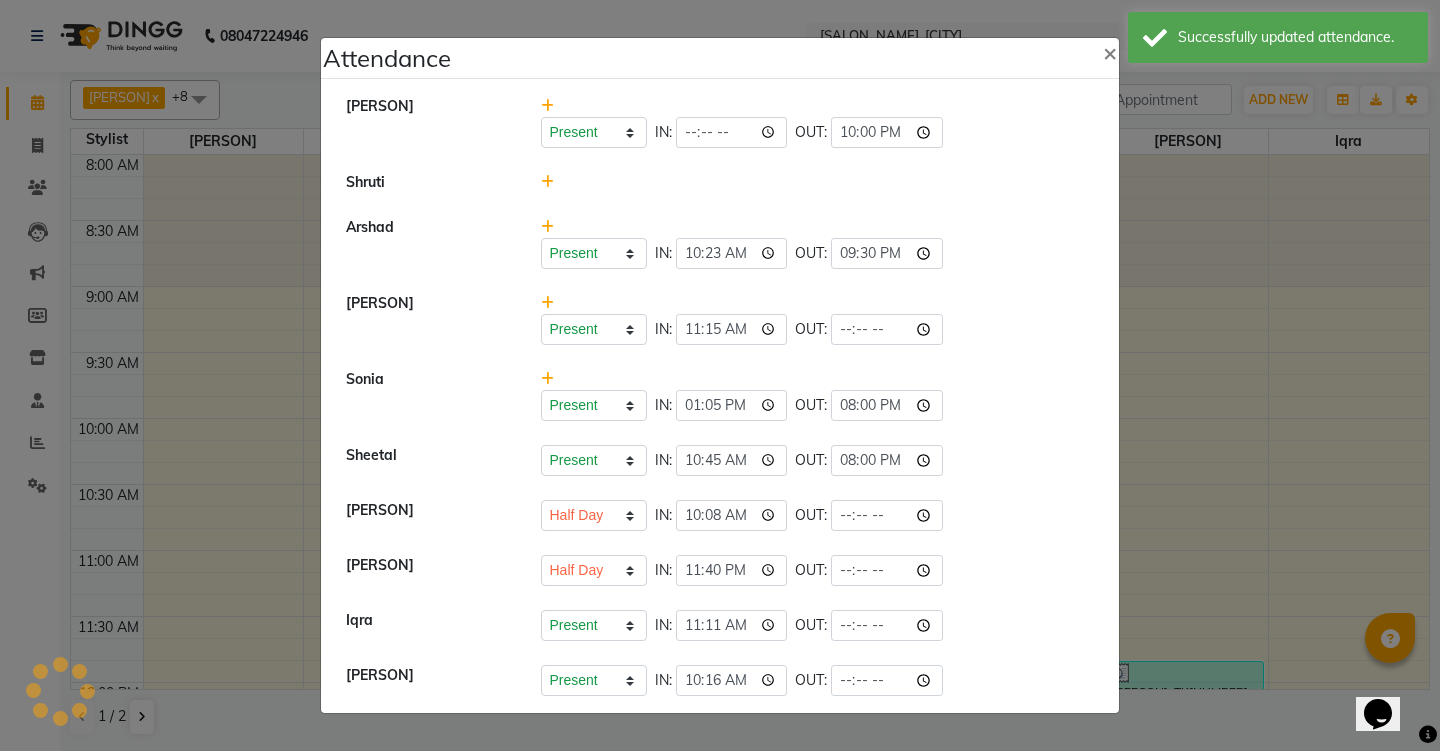 click on "[PERSON] Present Absent Late Half Day Weekly Off IN: 10:45 OUT: 20:00" 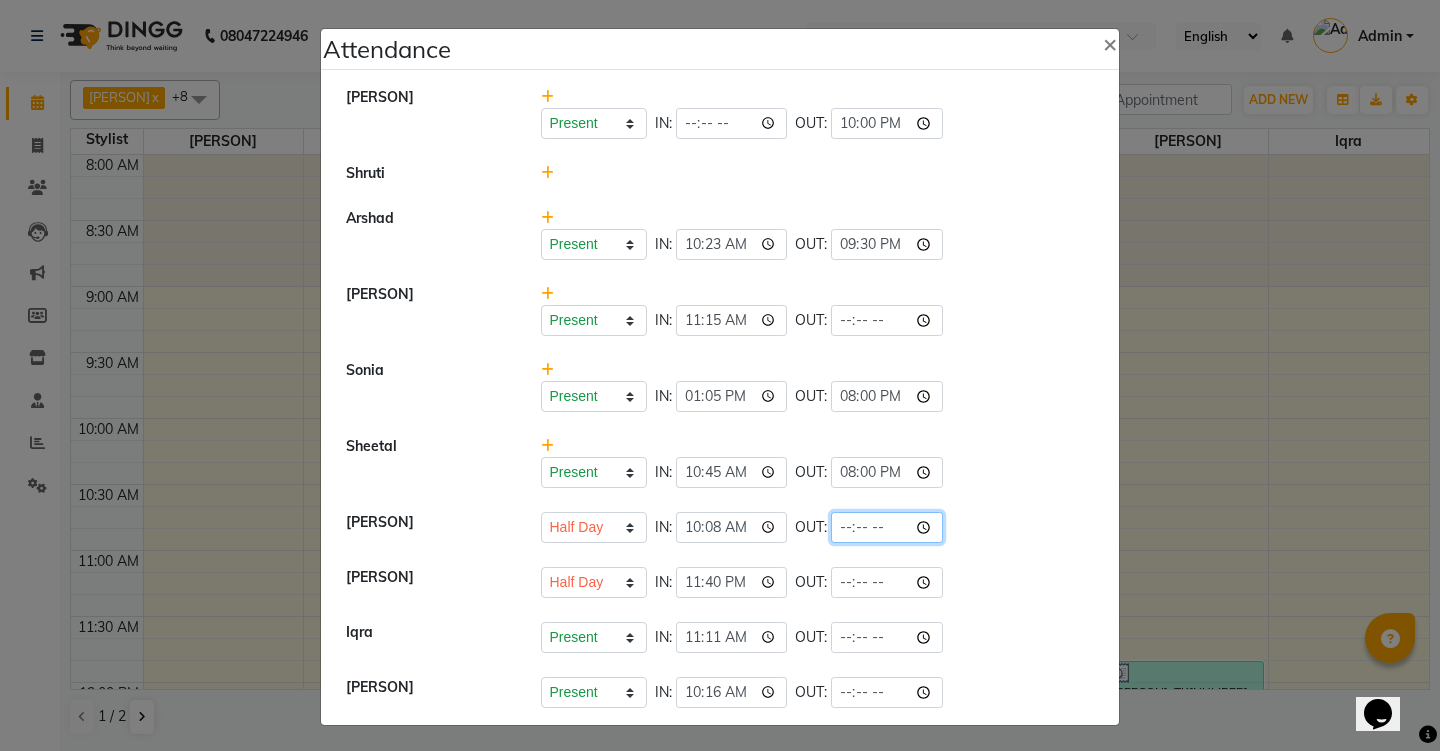 click 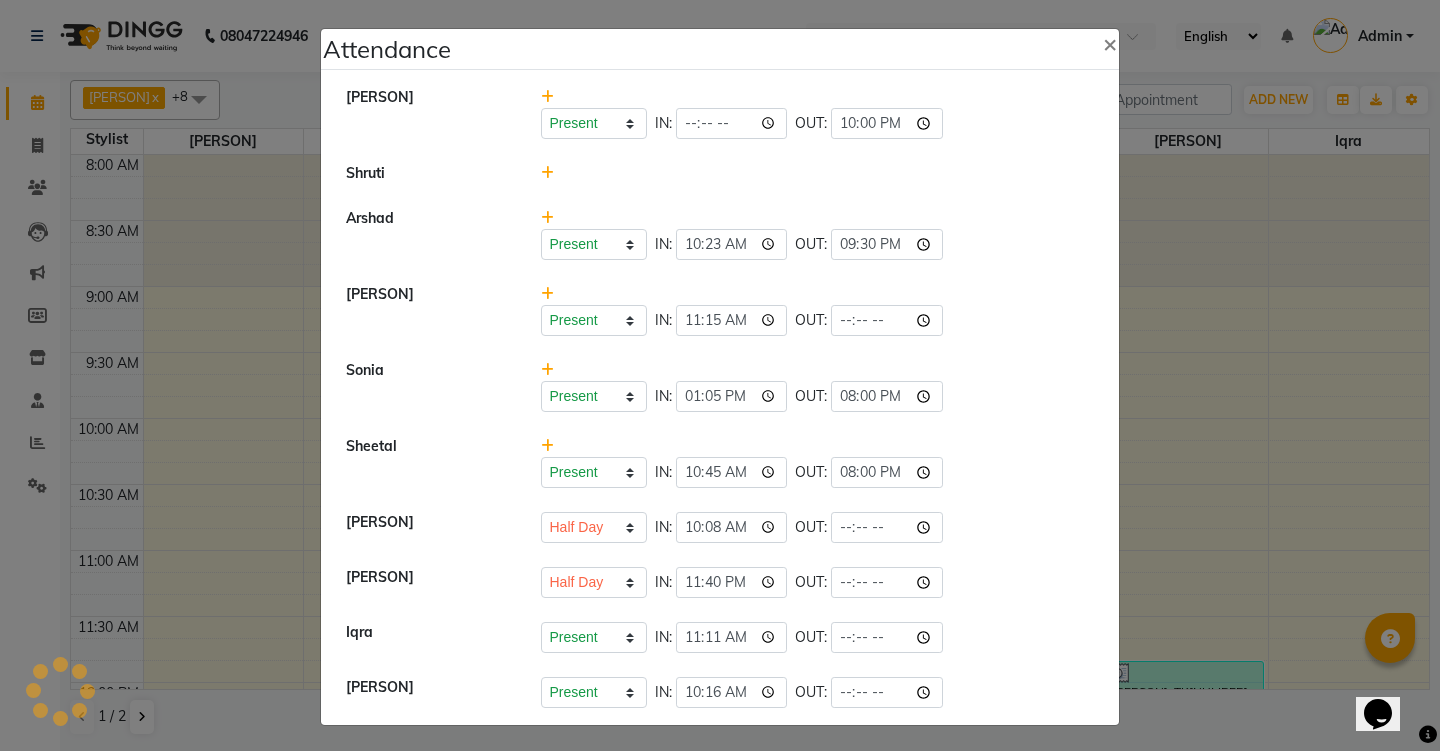 click on "Present   Absent   Late   Half Day   Weekly Off  IN:  10:08 OUT:  22:22" 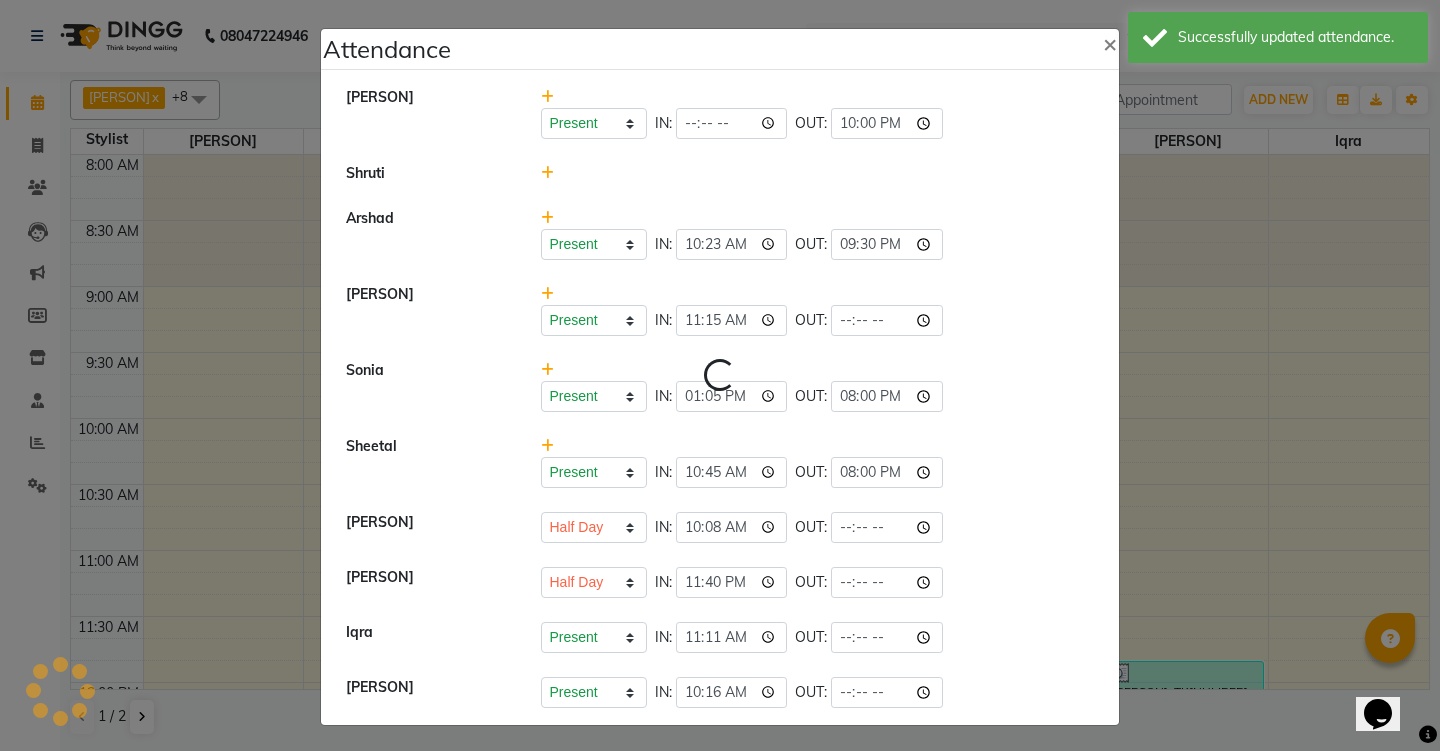 select on "H" 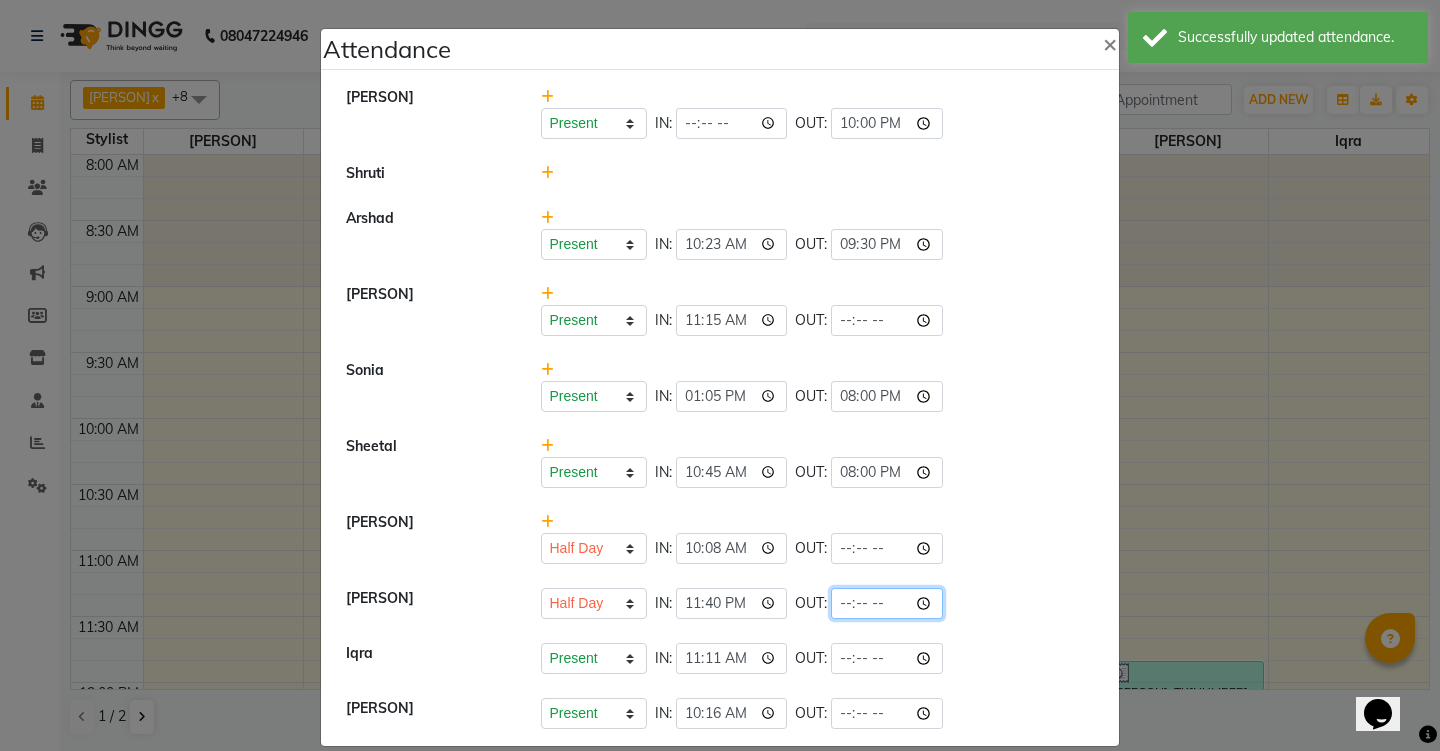 click 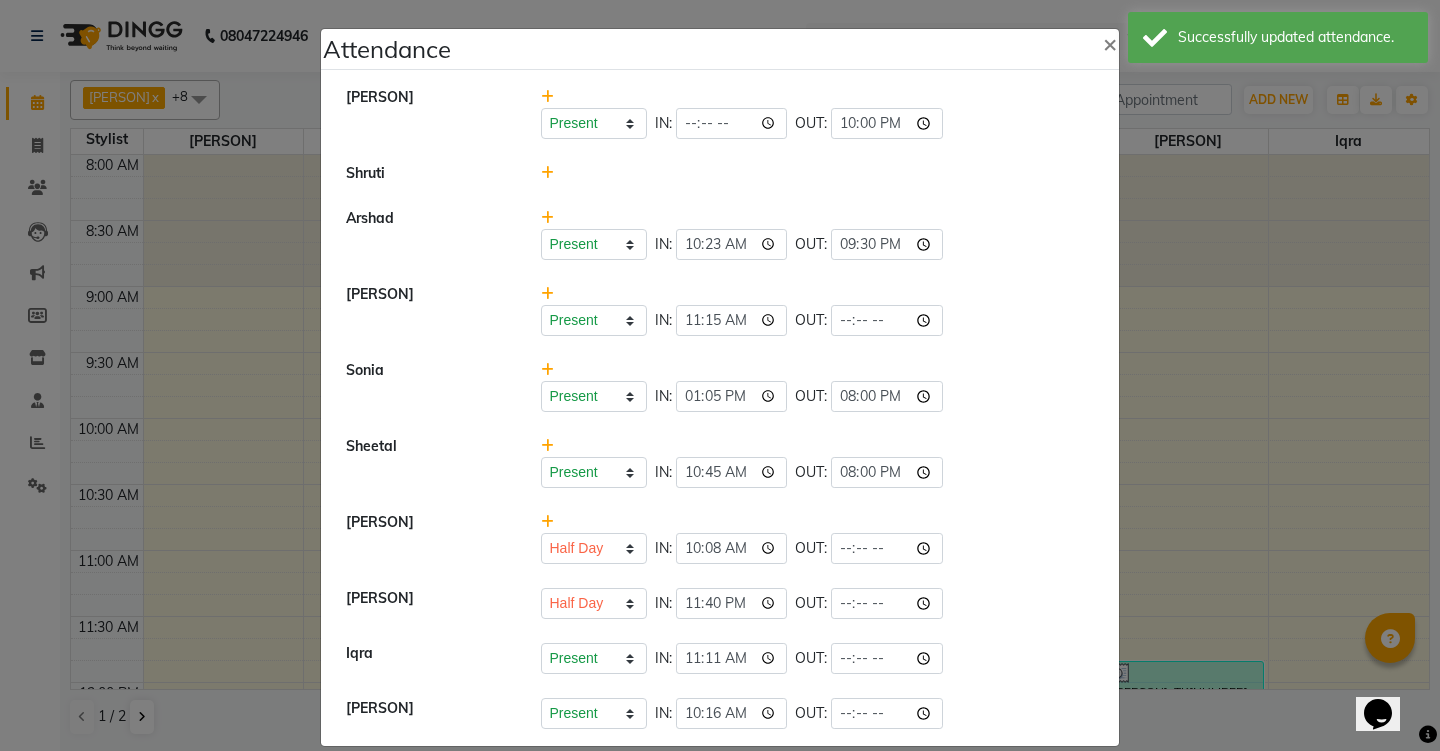click on "[FIRST]   Present   Absent   Late   Half Day   Weekly Off  IN:  [TIME] OUT:  [TIME]" 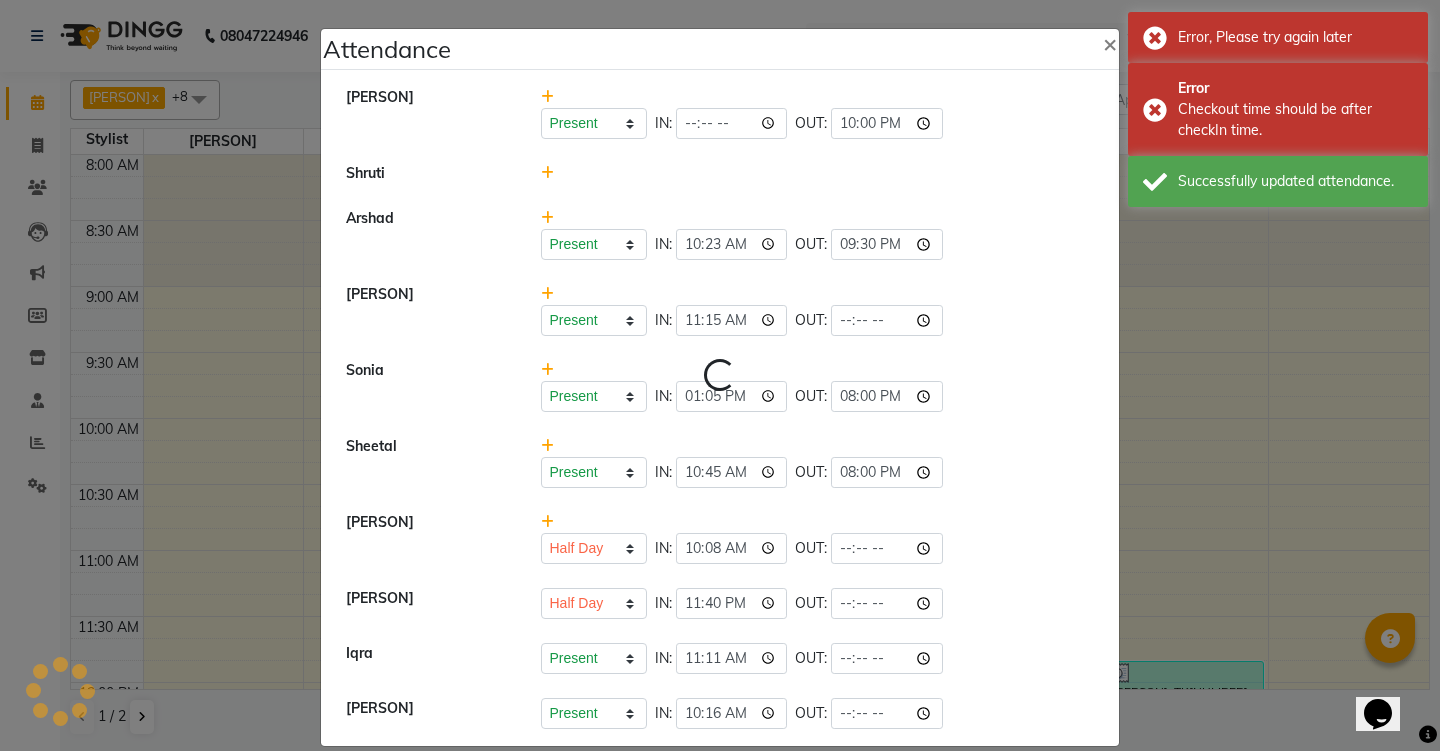 select on "H" 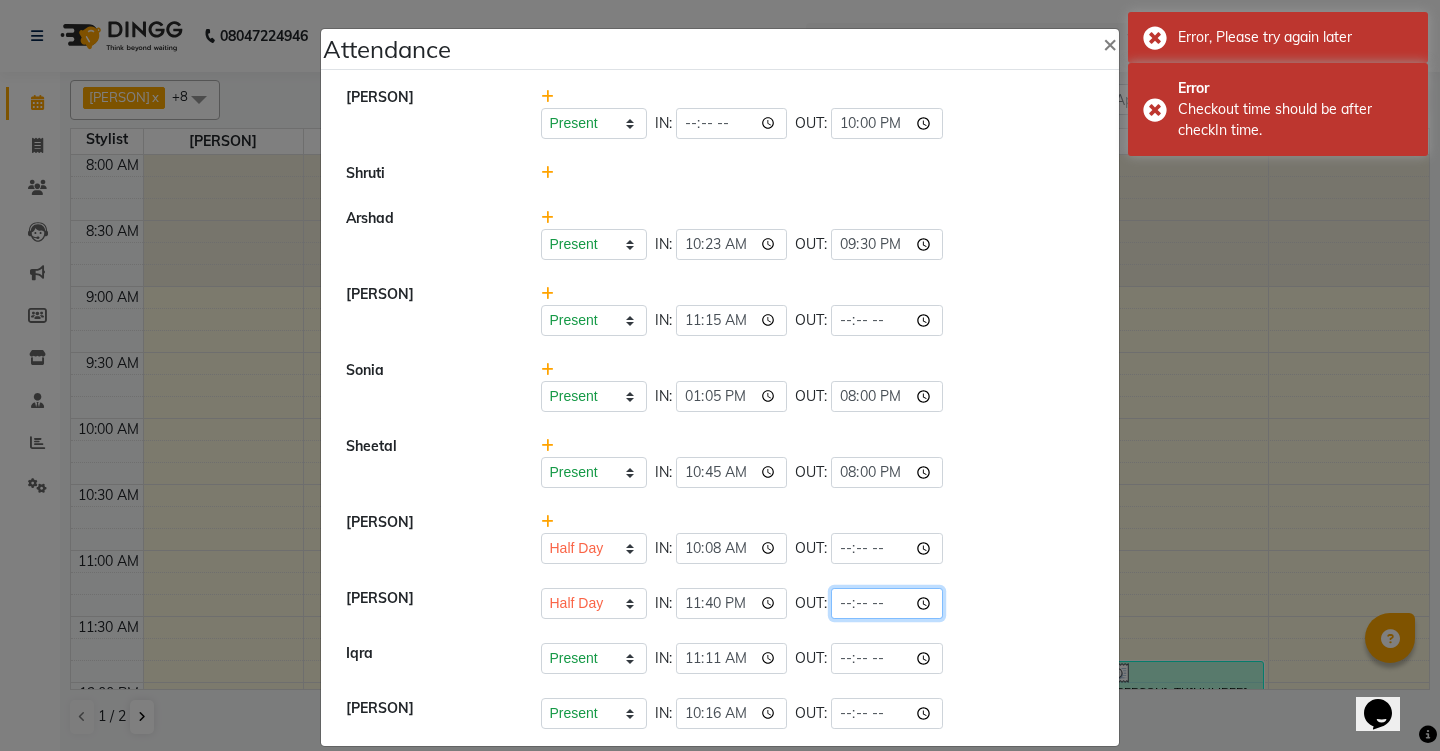 click 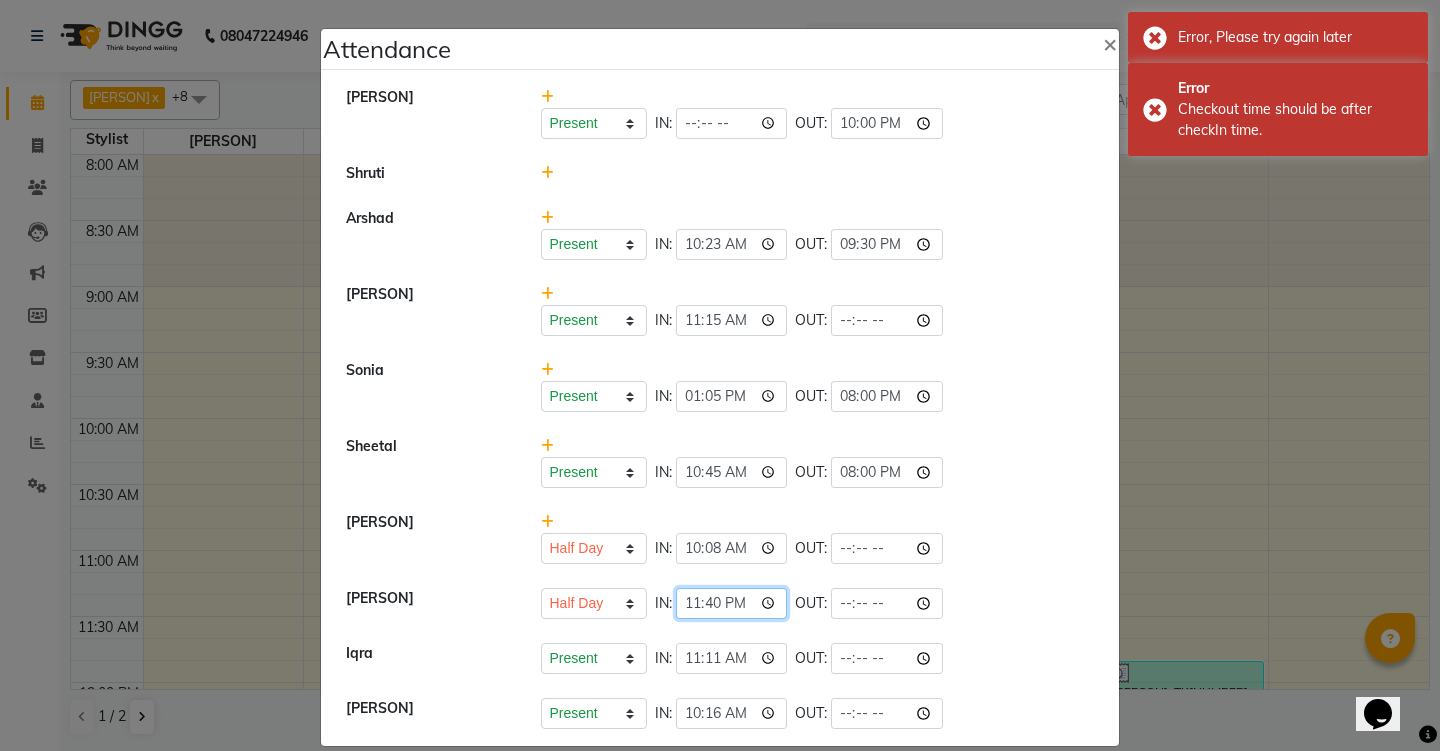 click on "23:40" 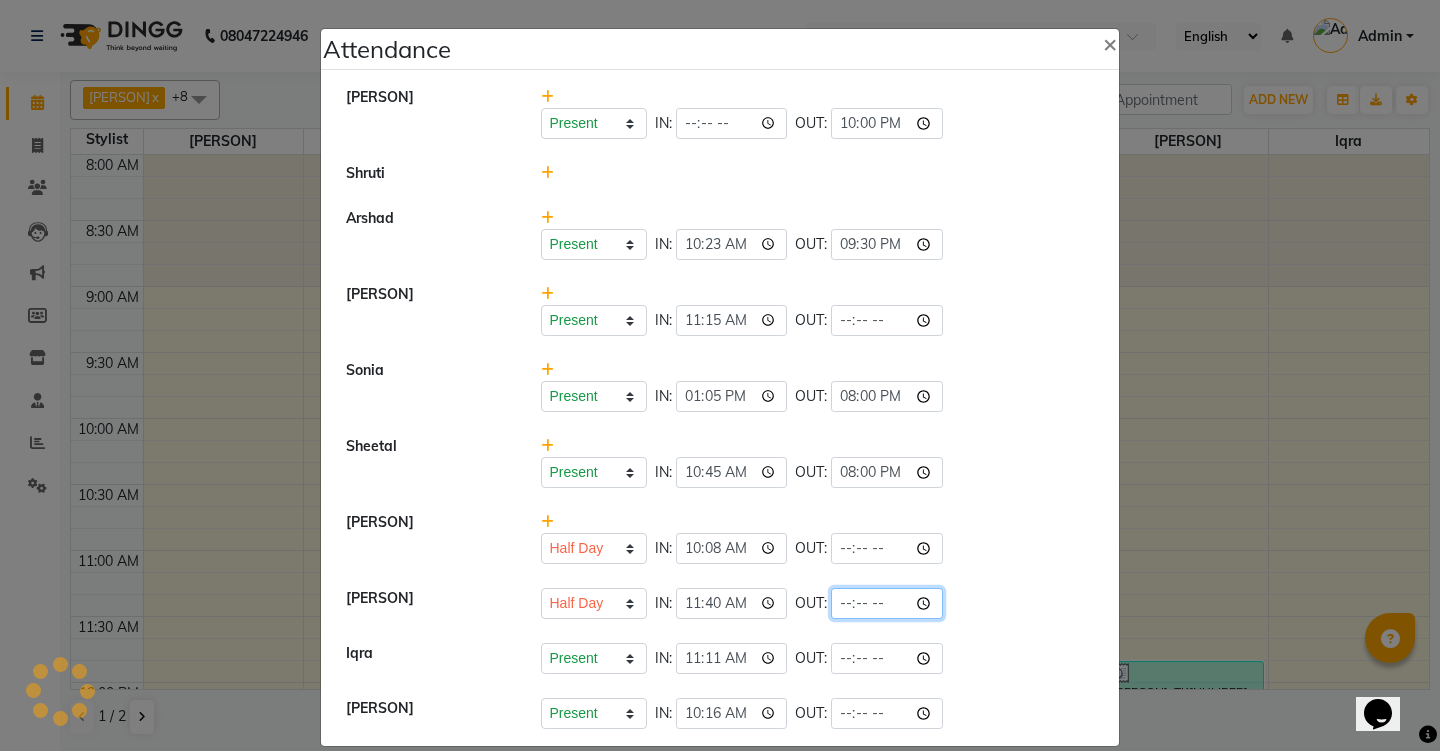 click 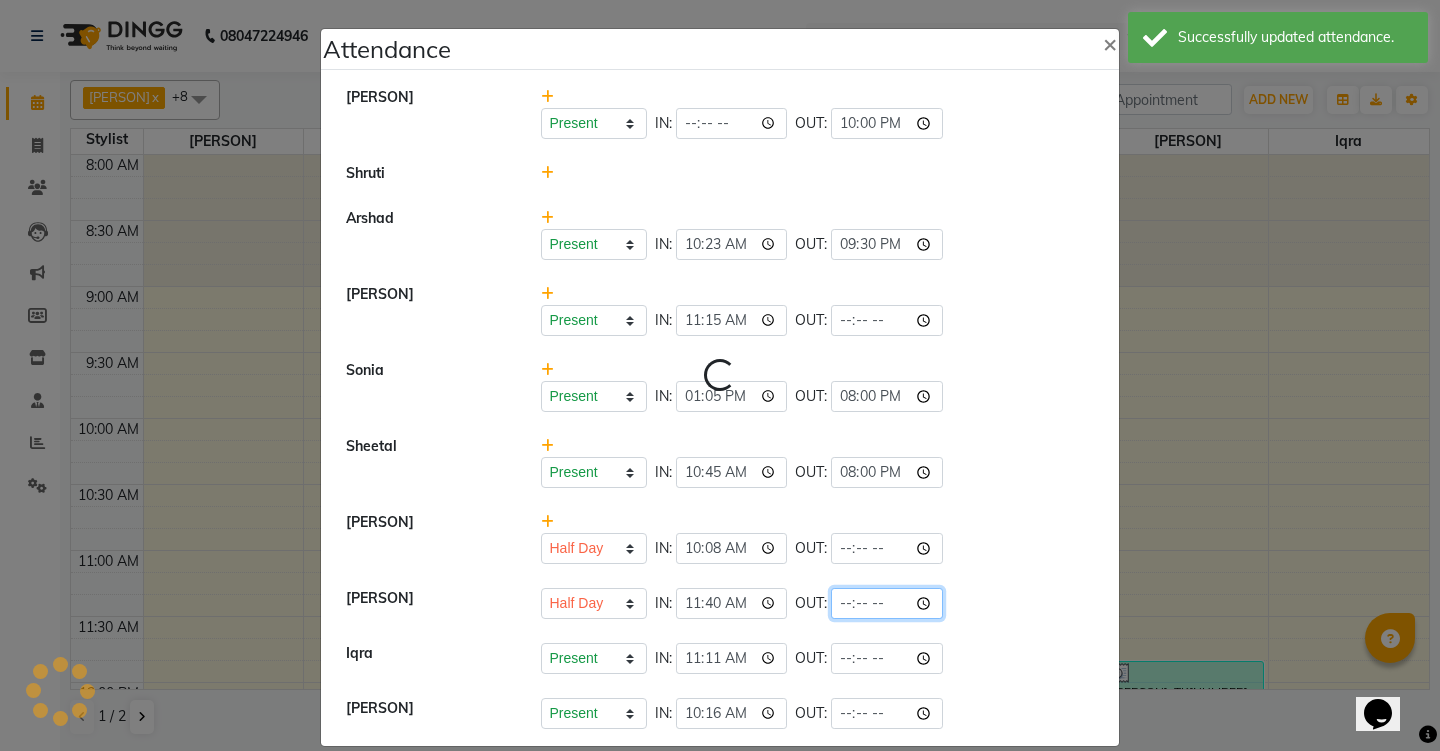 select on "H" 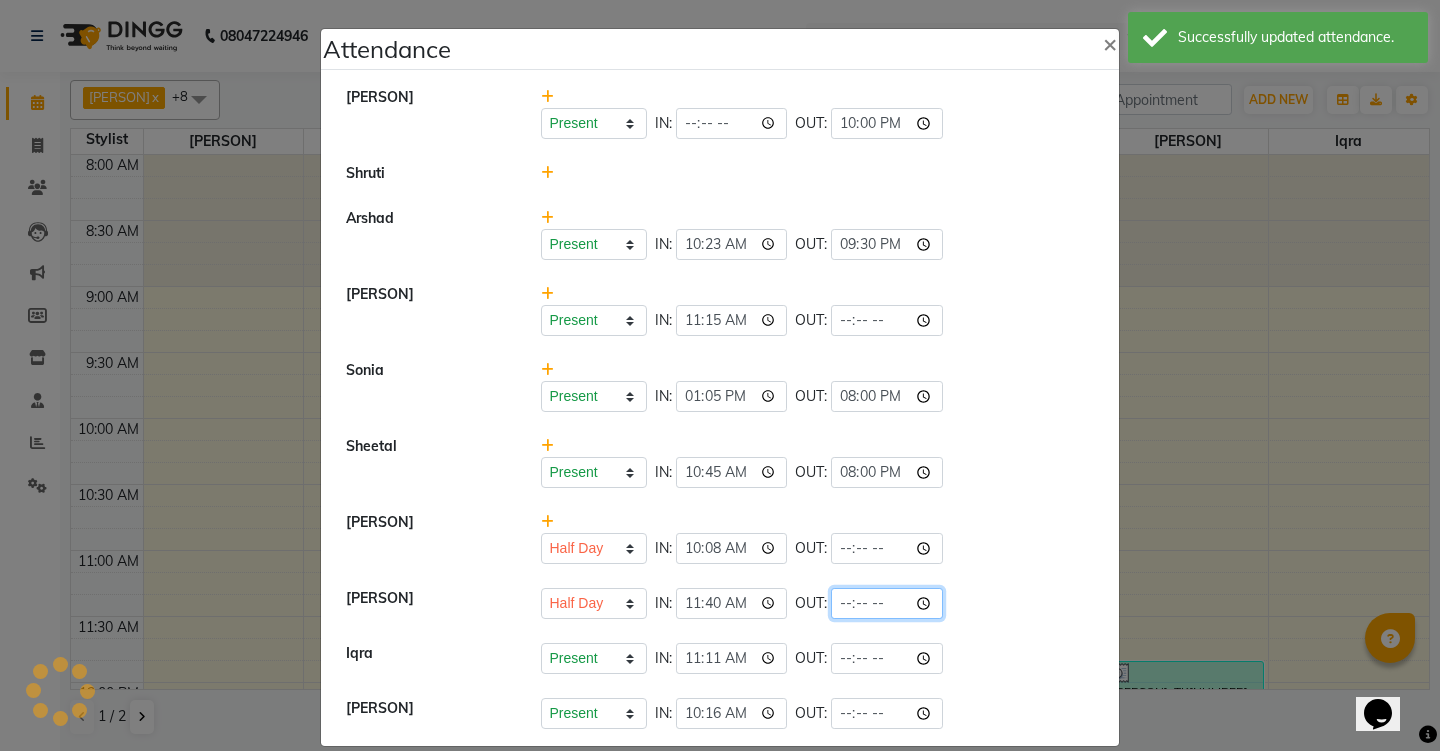 click 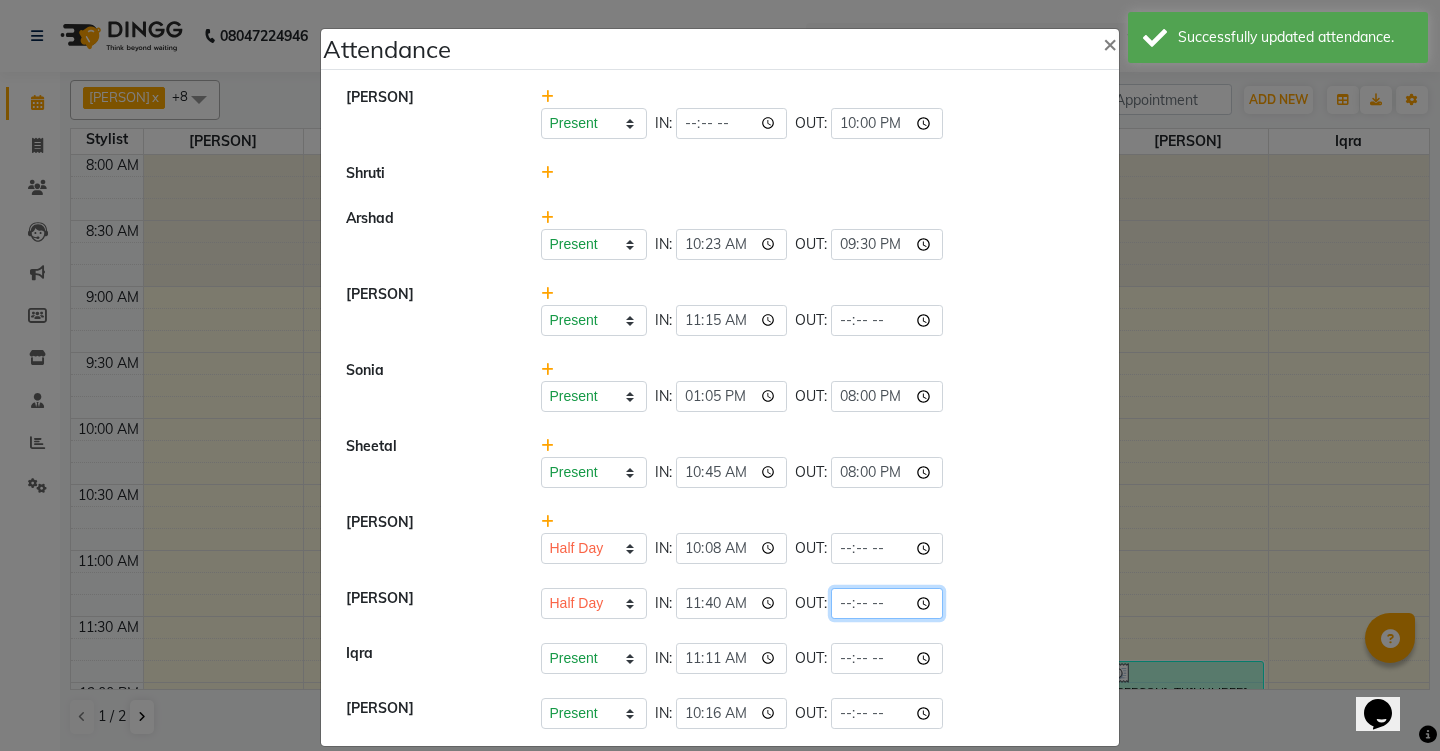 type on "[TIME]" 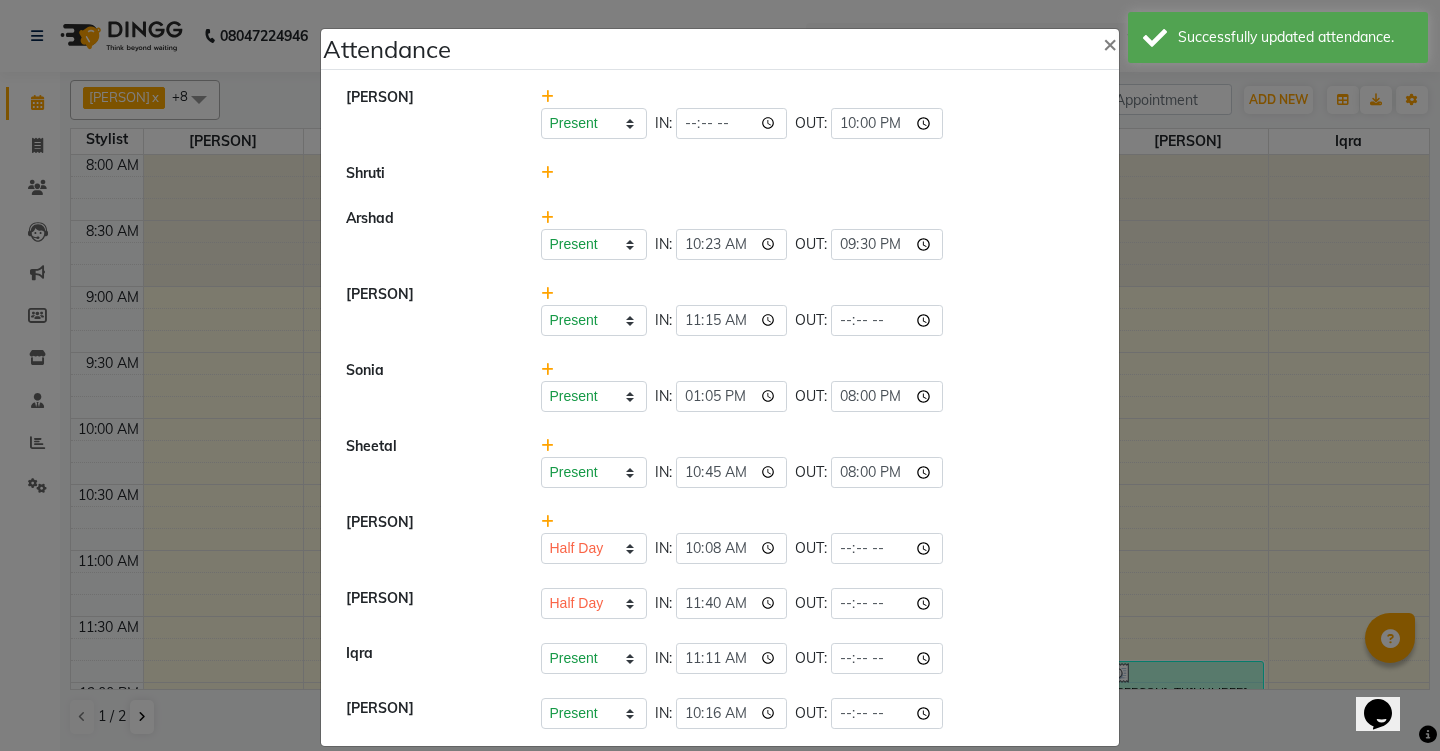 click on "Present   Absent   Late   Half Day   Weekly Off  IN:  [TIME] OUT:  [TIME]" 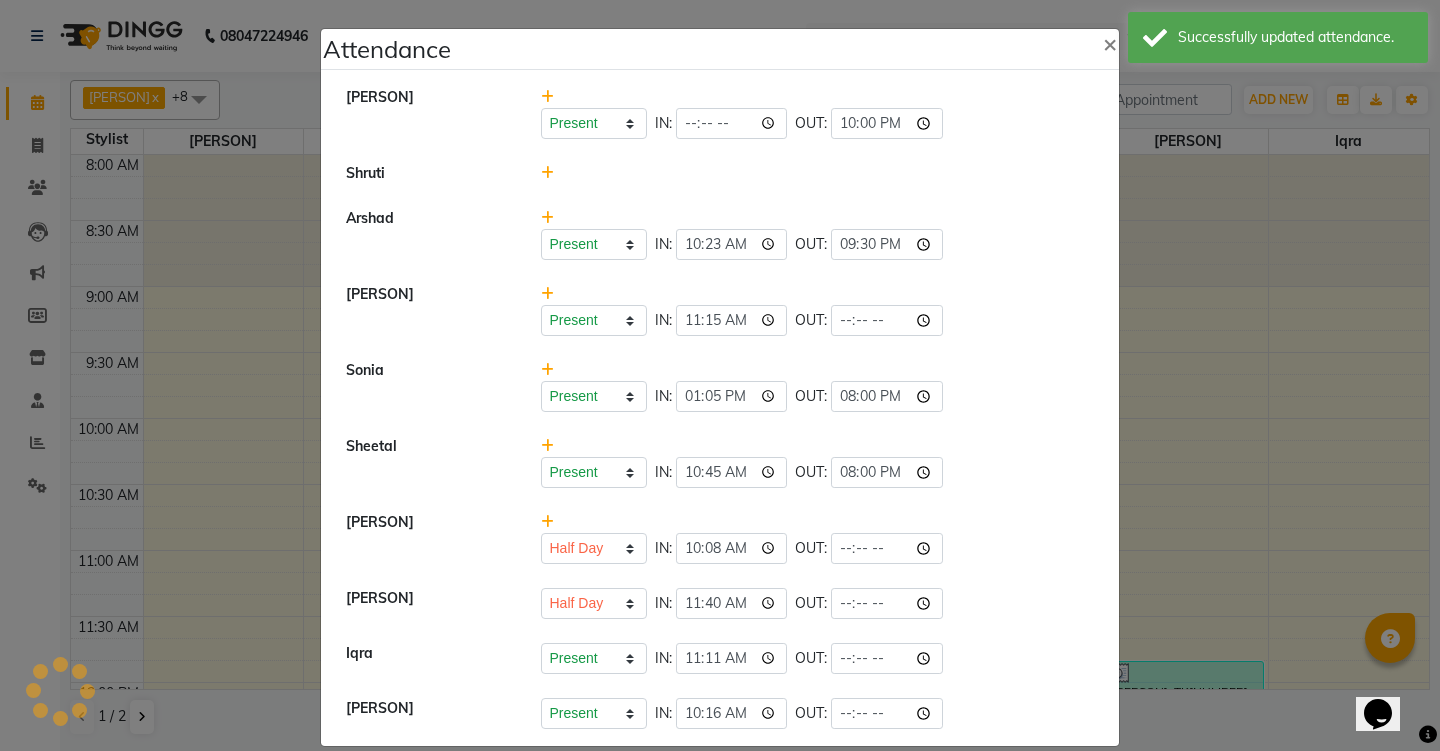 select on "H" 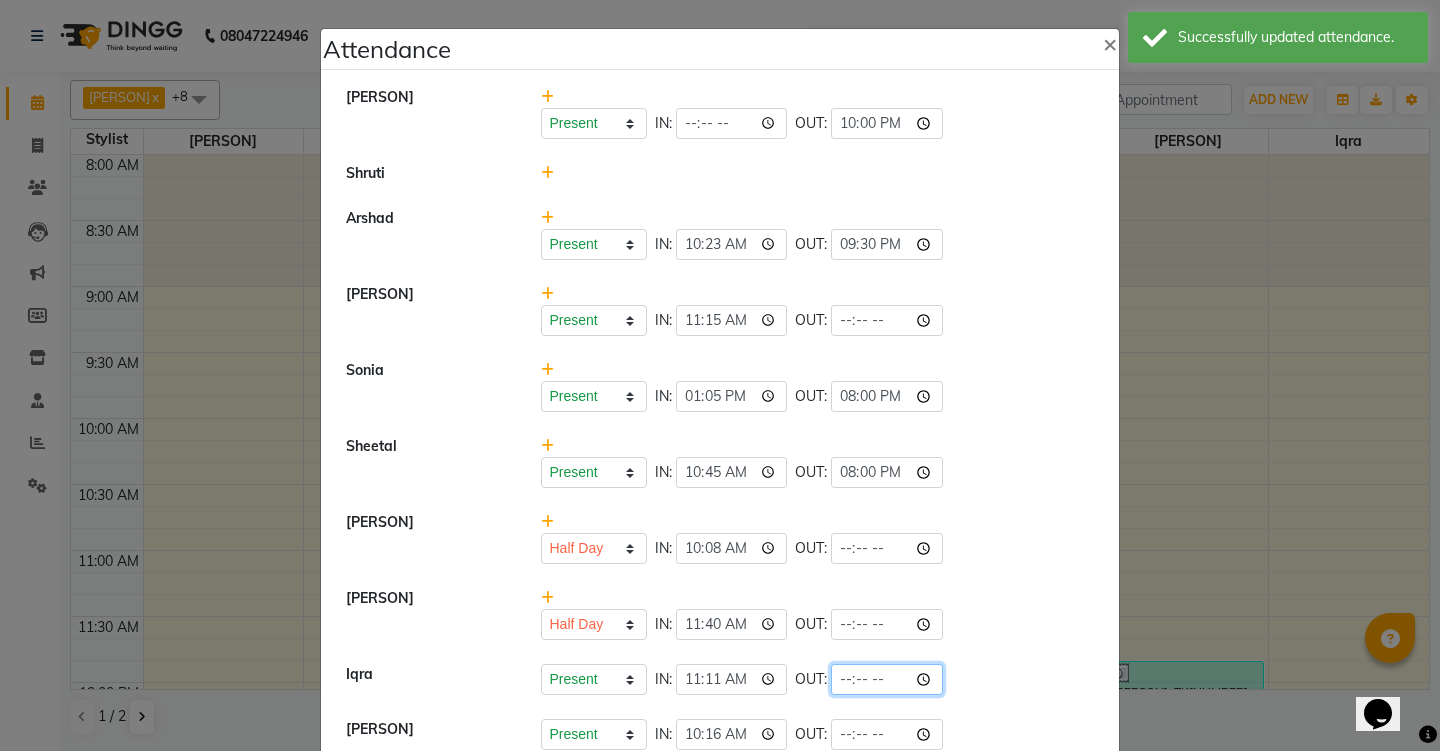 click 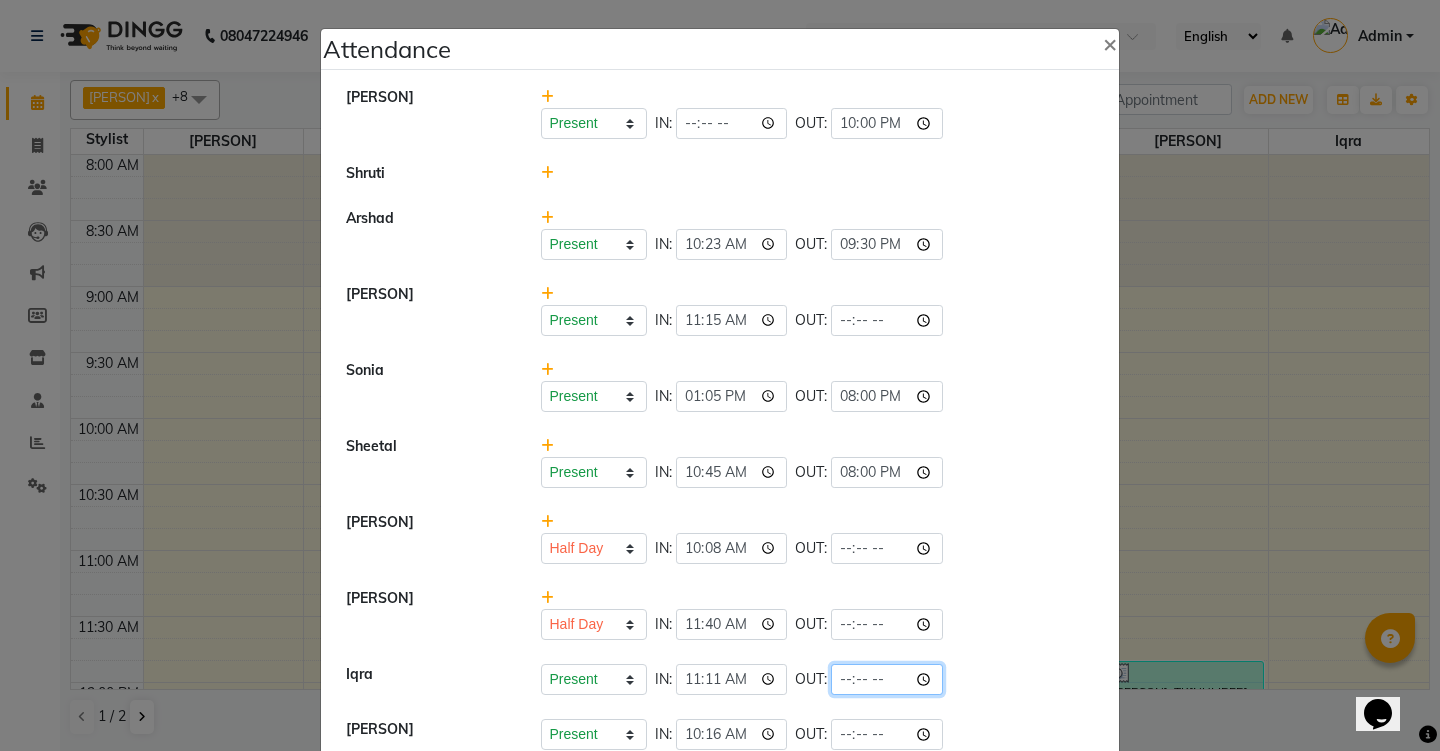 type on "20:00" 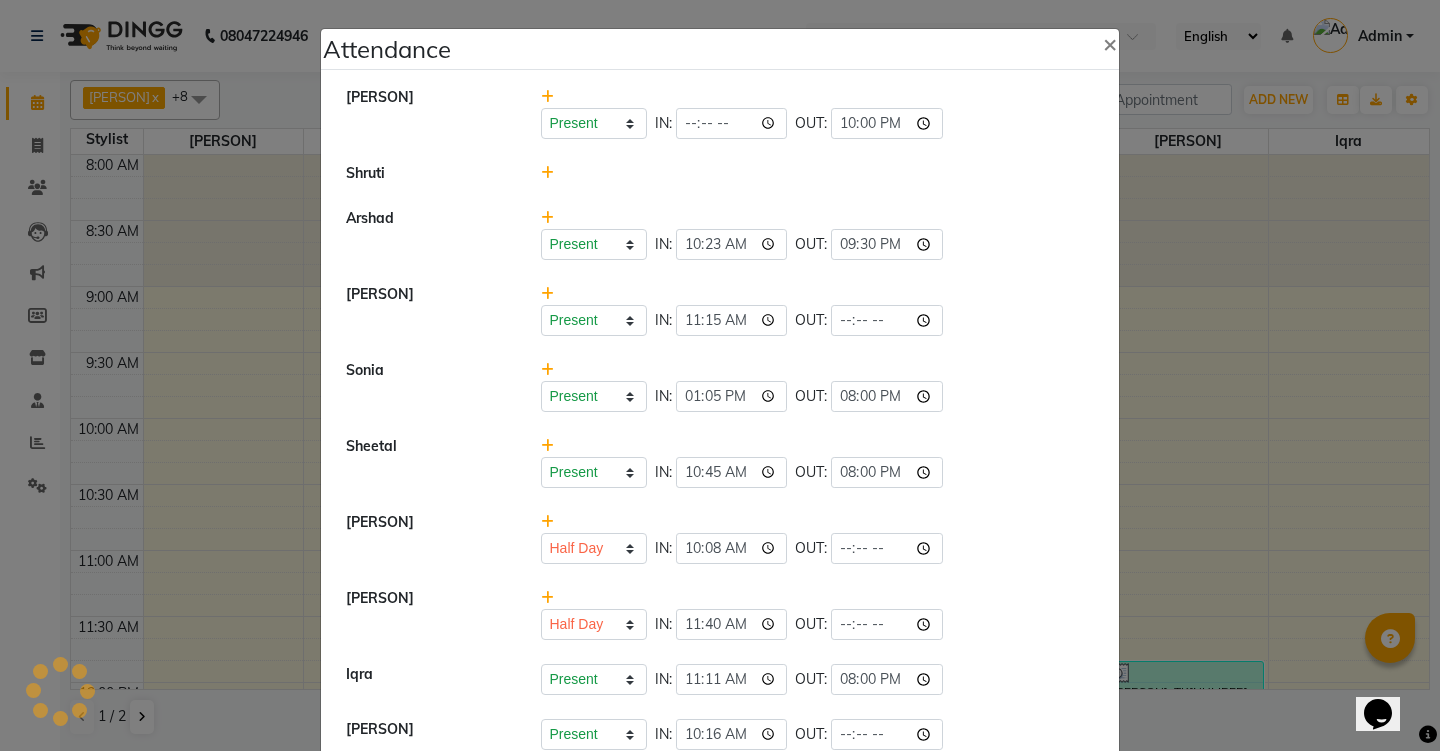 click on "Present   Absent   Late   Half Day   Weekly Off  IN:  [TIME] OUT:  [TIME]" 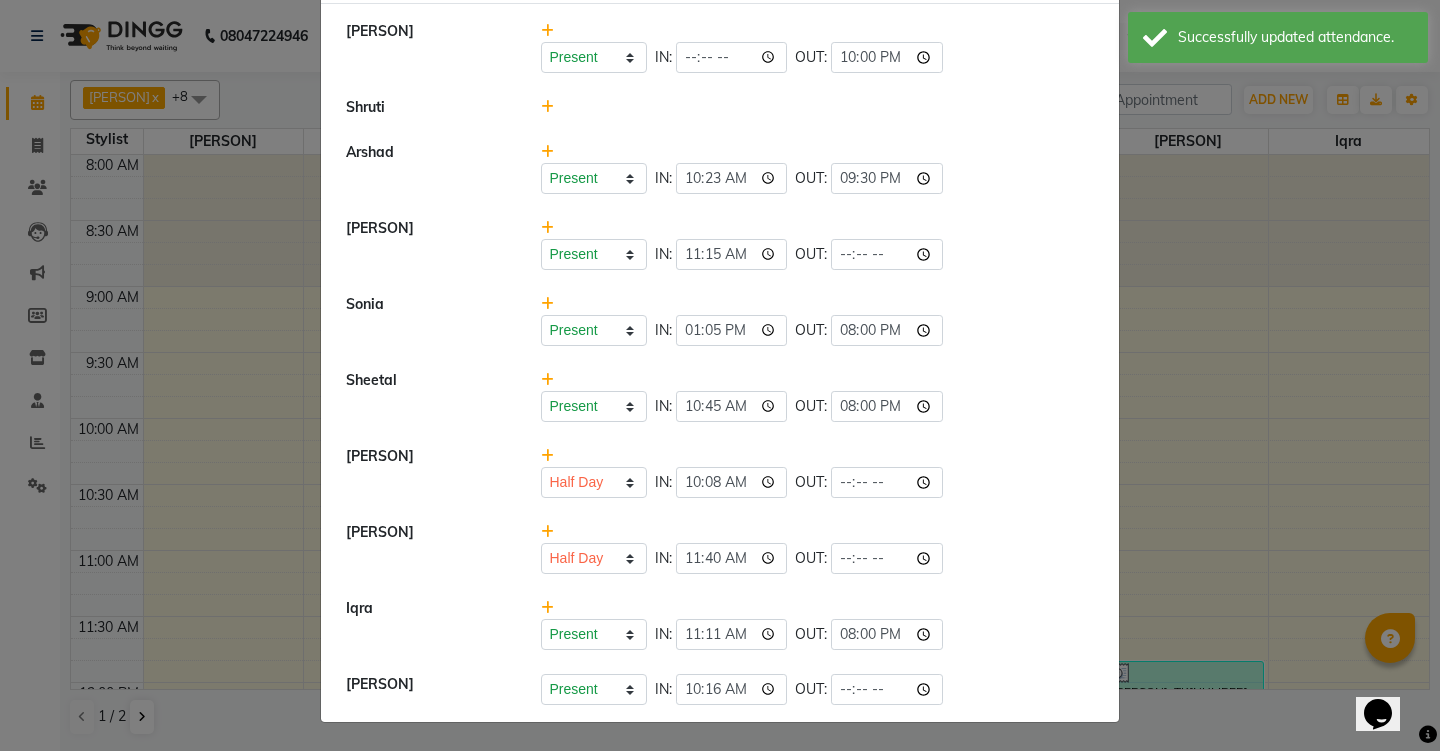 scroll, scrollTop: 66, scrollLeft: 0, axis: vertical 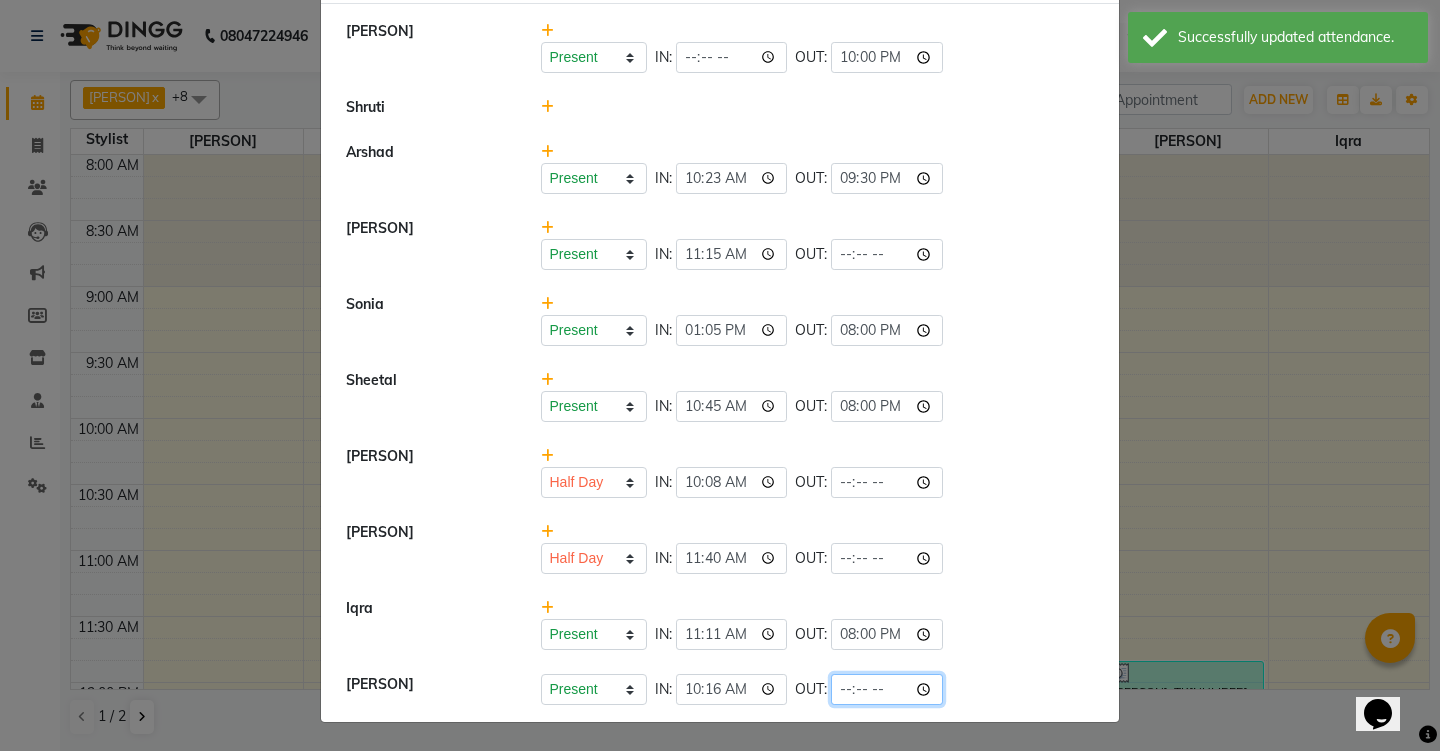click 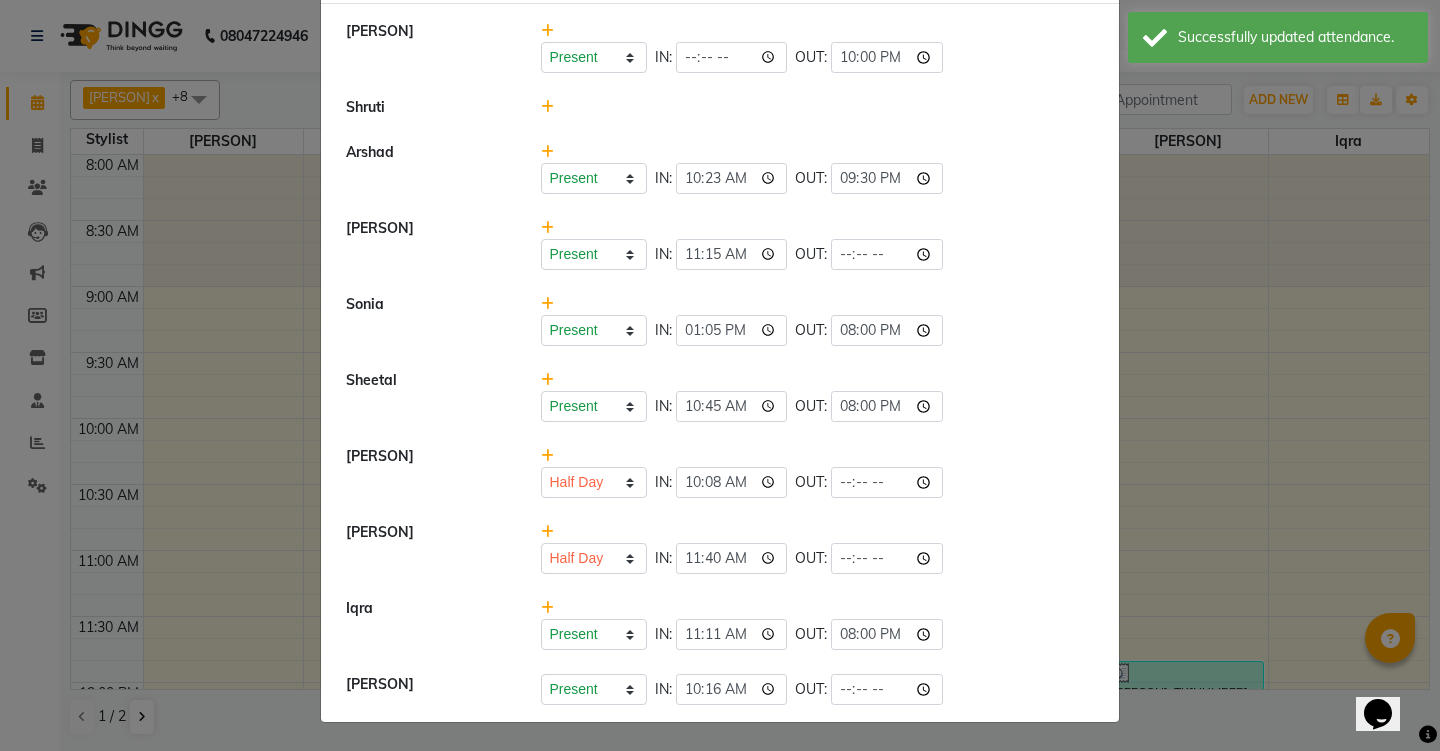 scroll, scrollTop: 15, scrollLeft: 0, axis: vertical 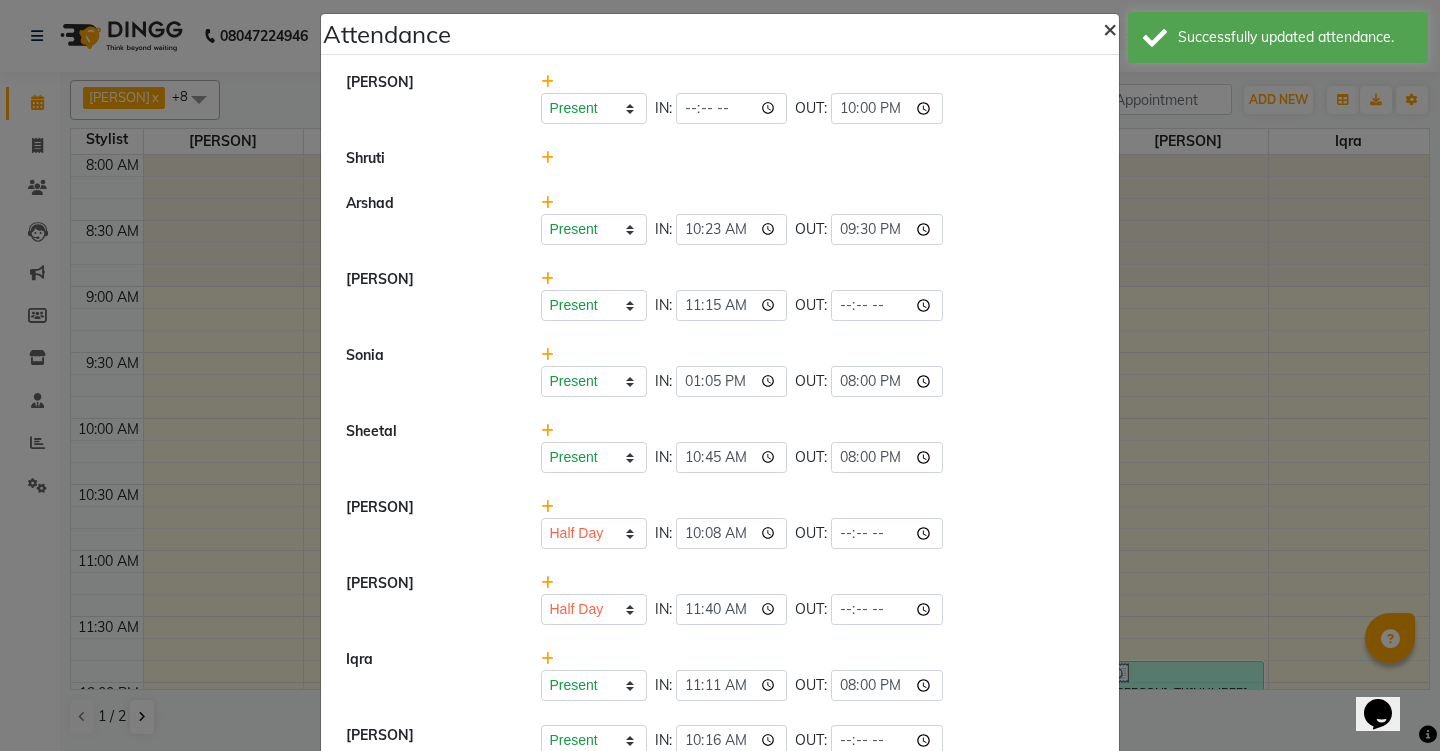 type 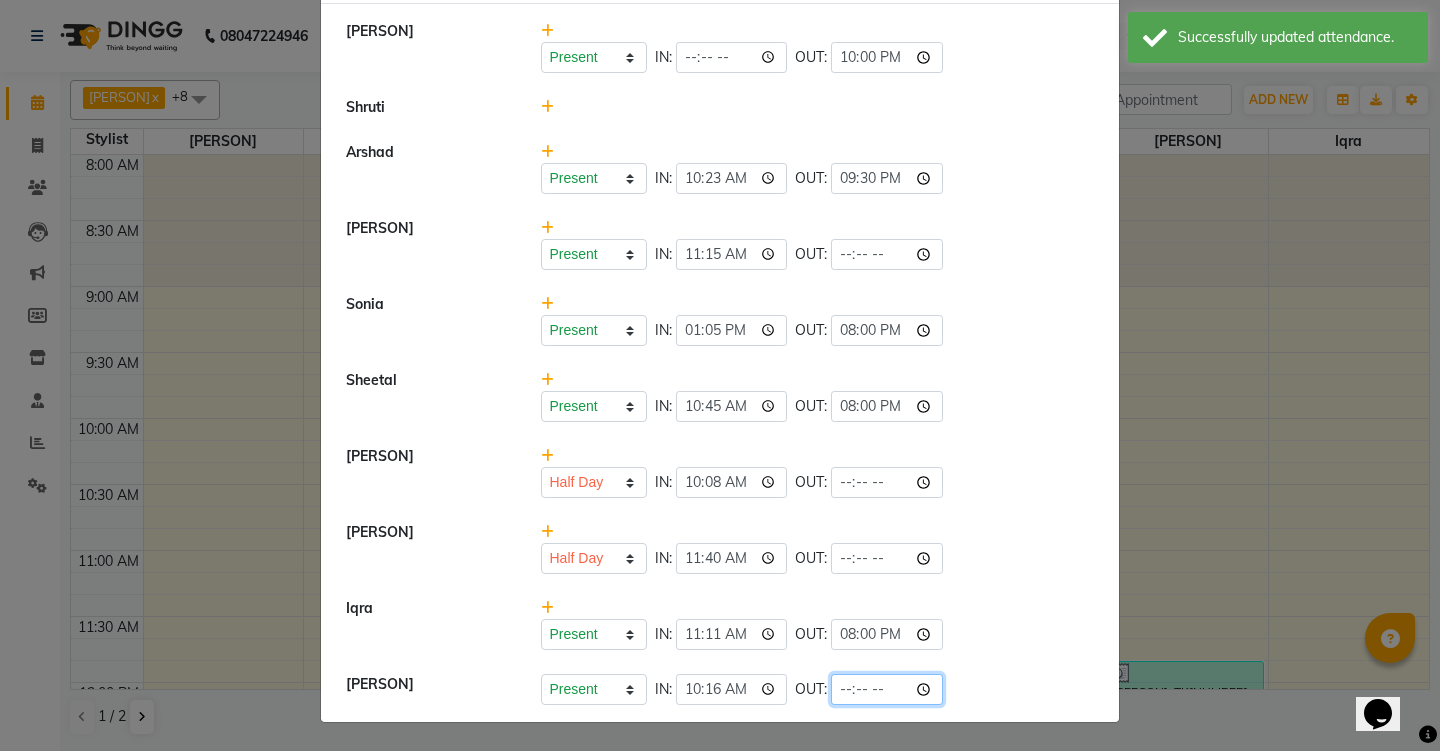 click 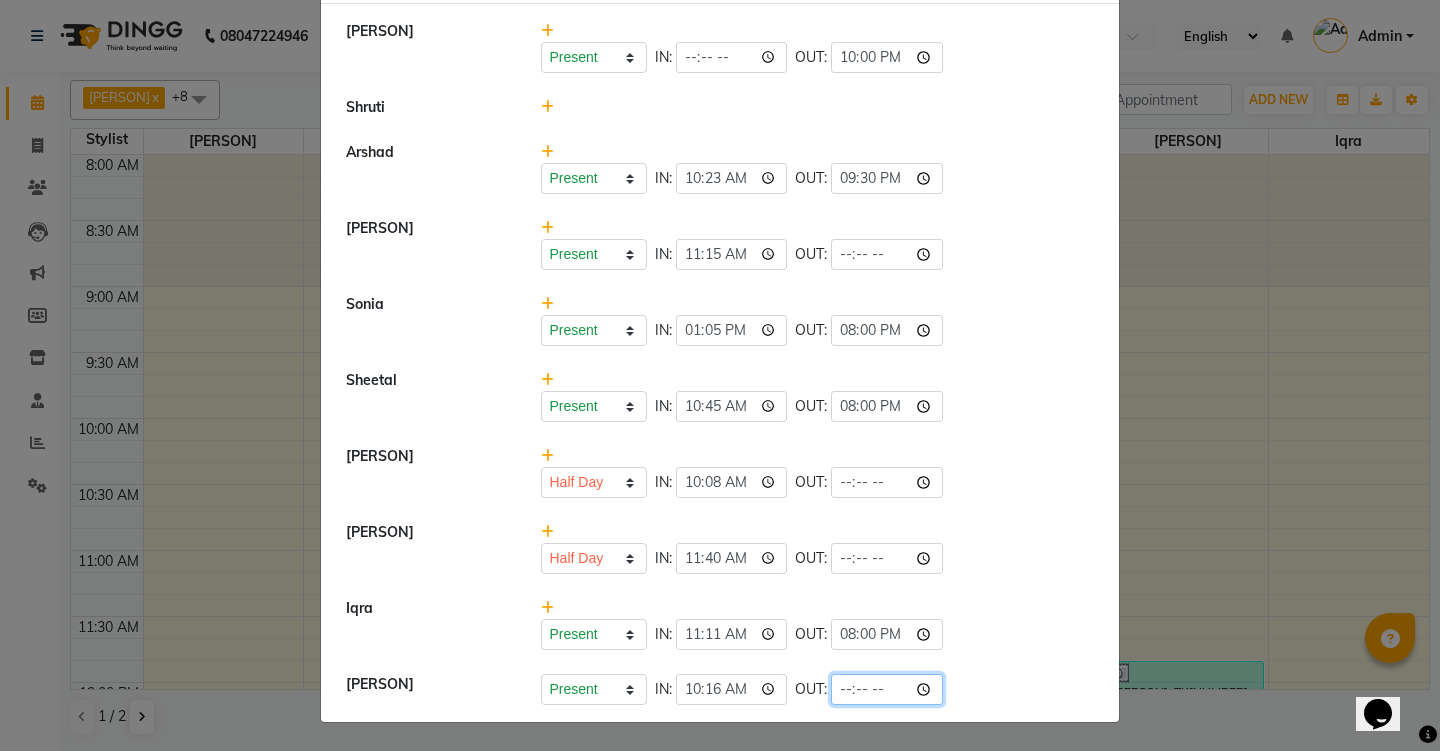 type on "21:30" 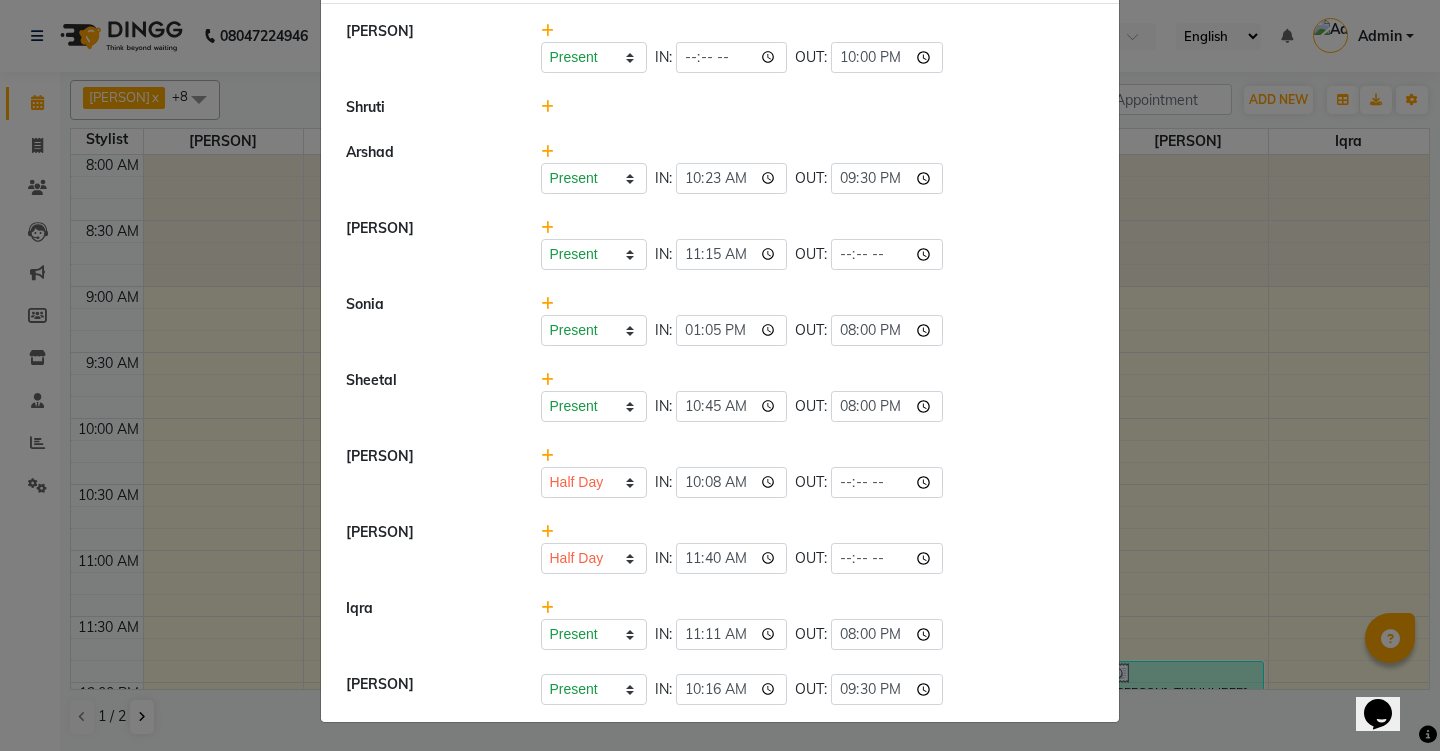 click on "[PERSON] Present Absent Late Half Day Weekly Off IN: 11:11 OUT: 20:00" 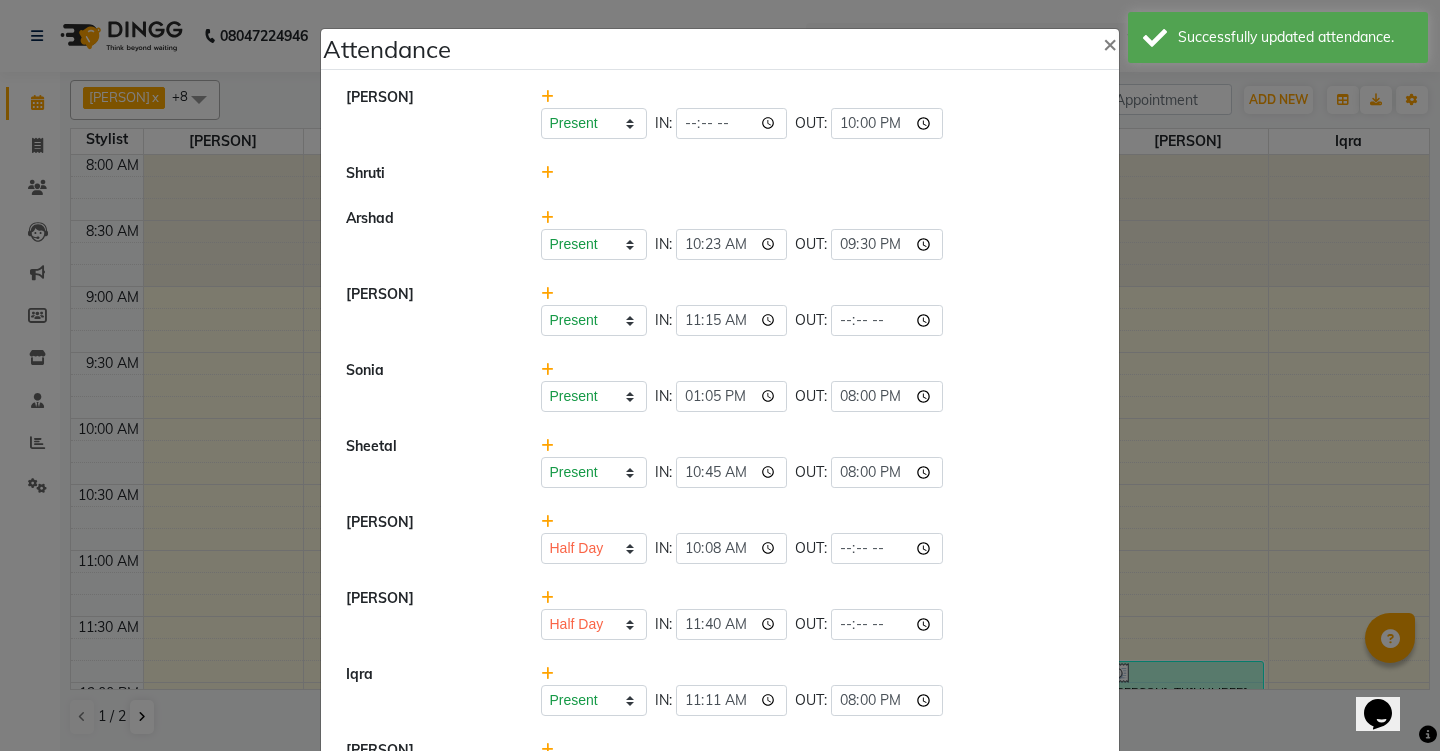 scroll, scrollTop: 0, scrollLeft: 0, axis: both 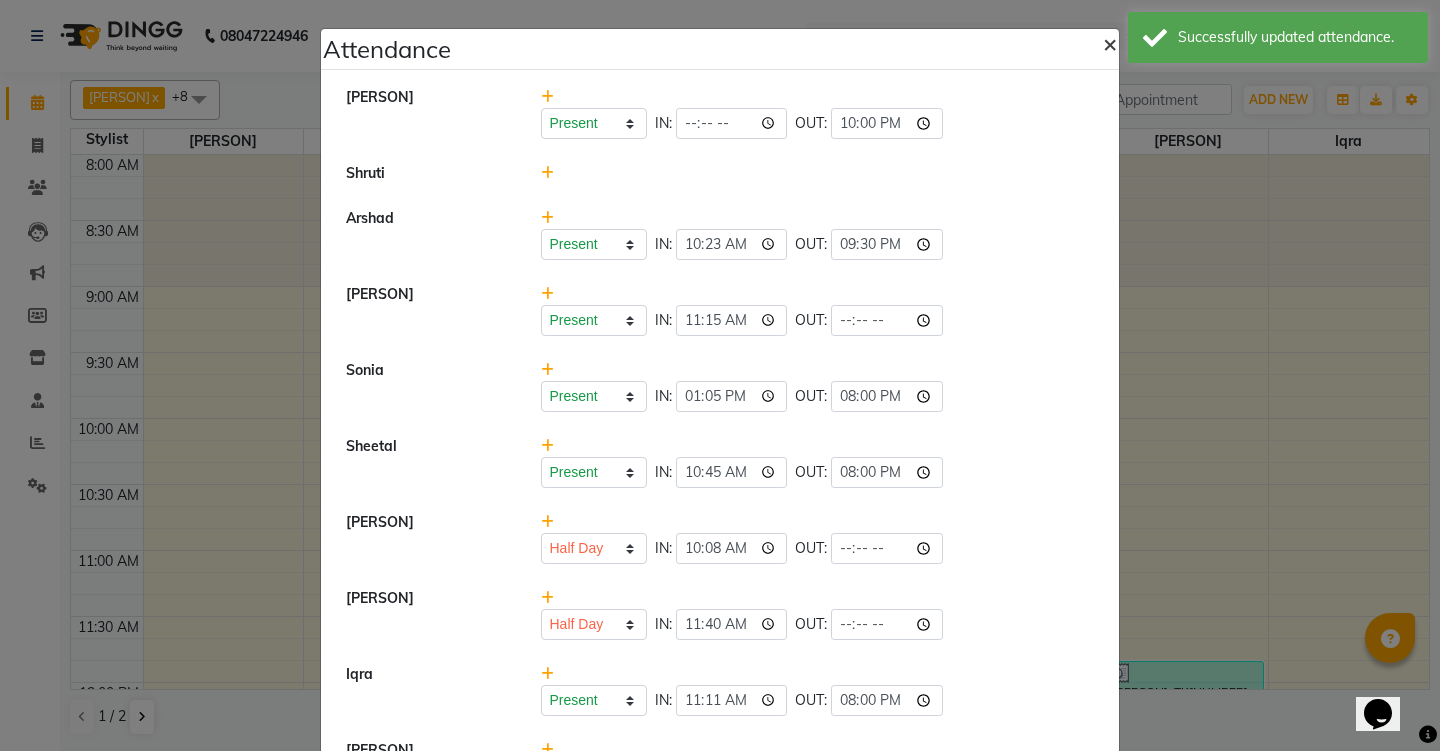 click on "×" 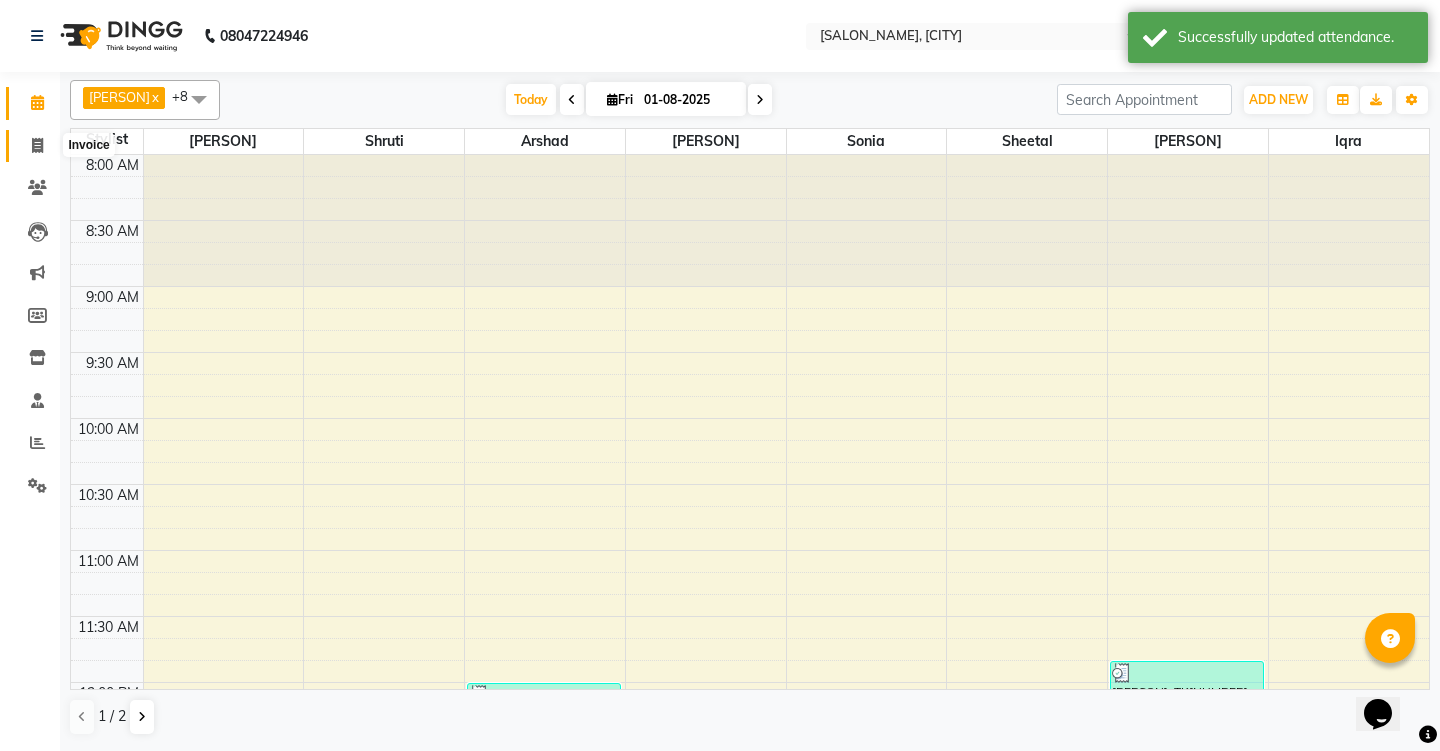 click 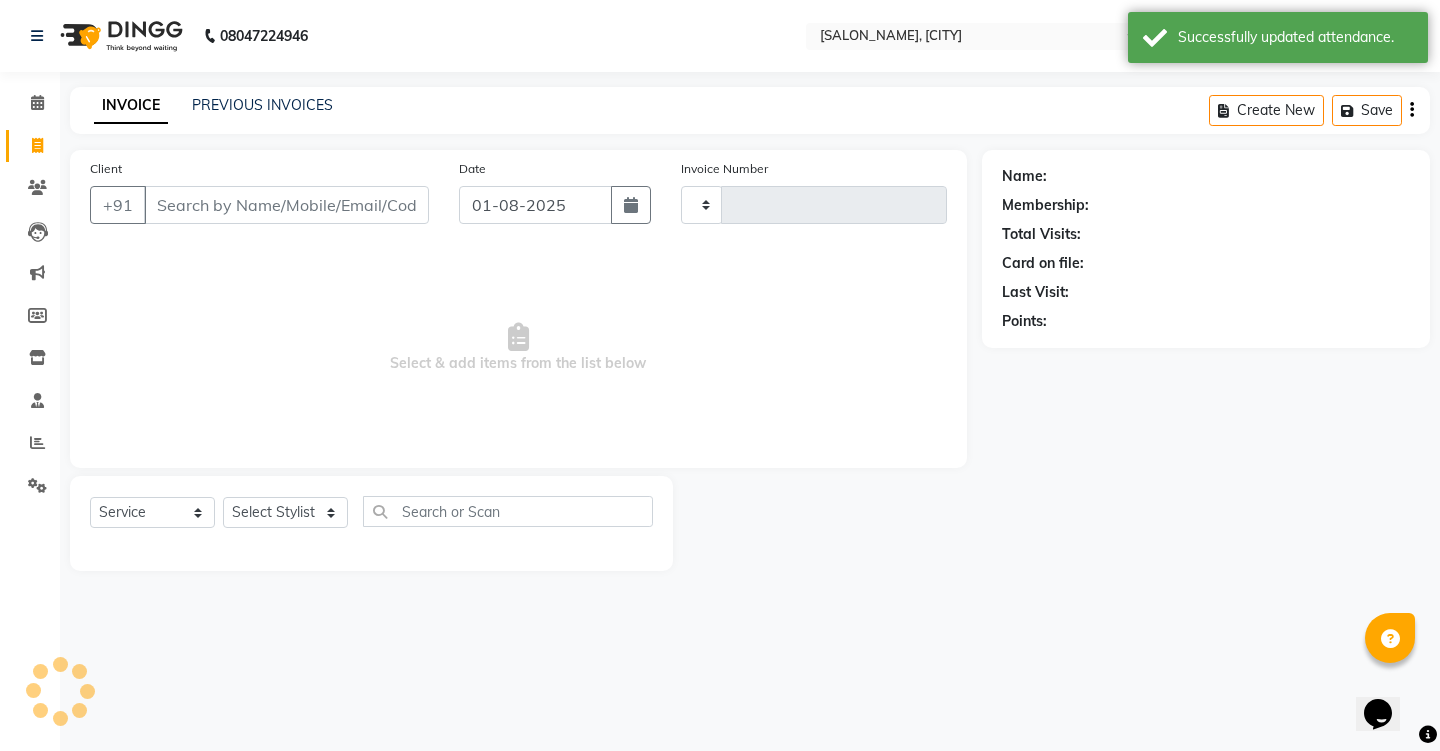 type on "1750" 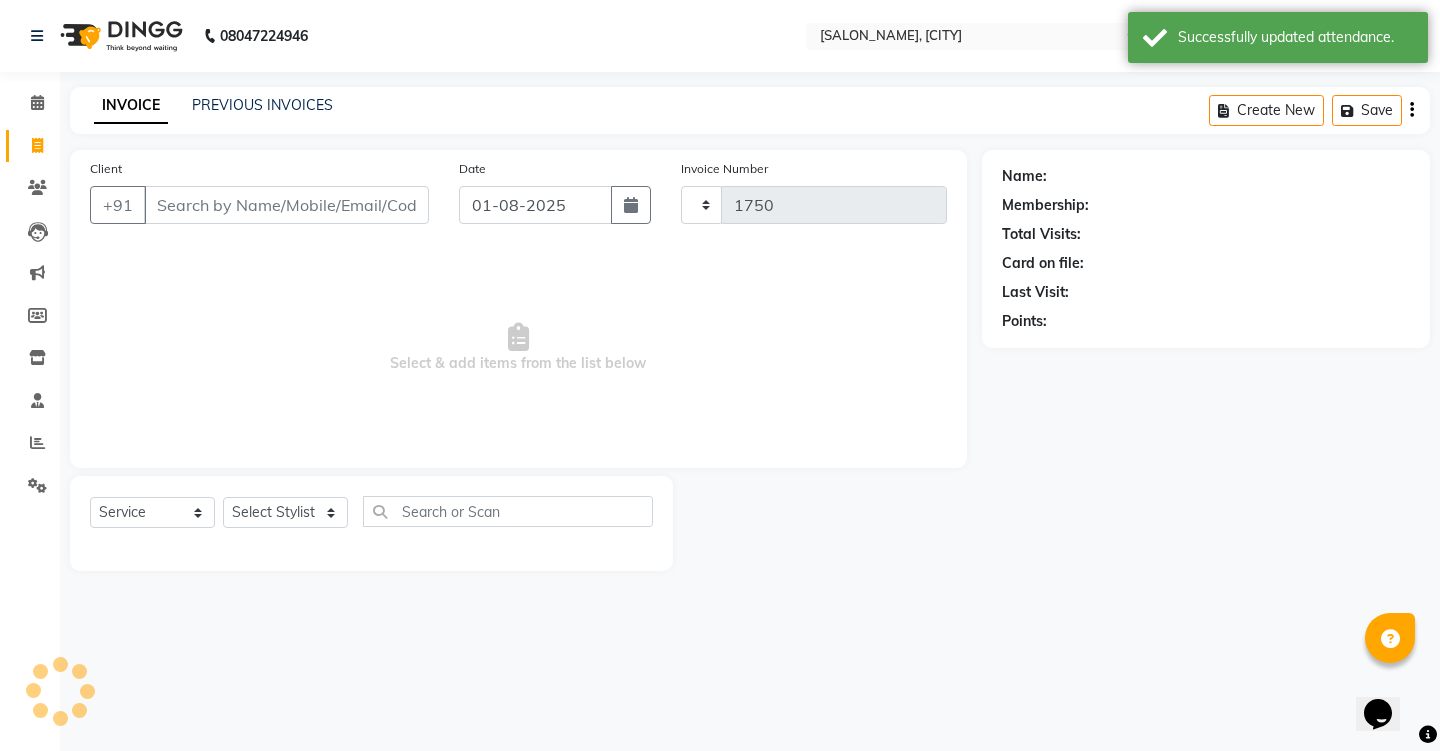 select on "4745" 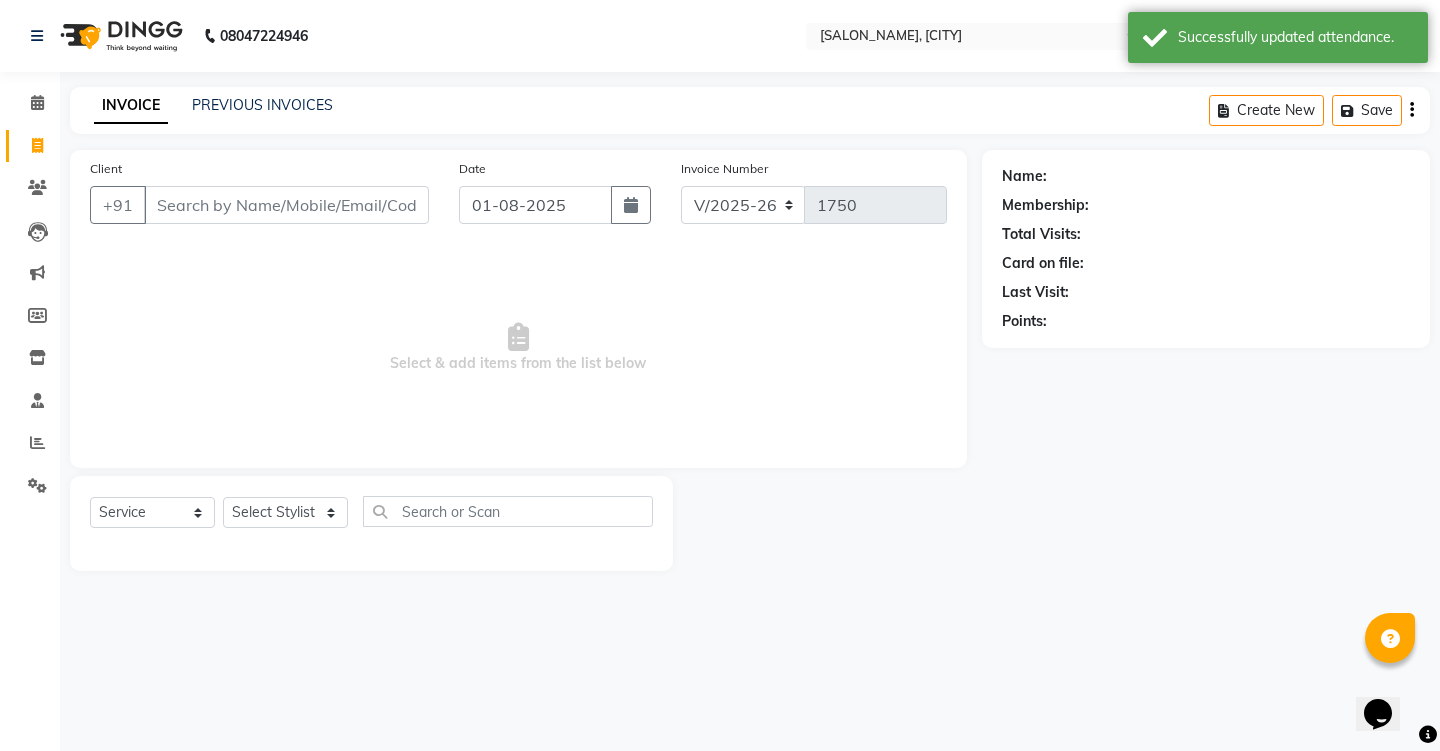 click on "Client" at bounding box center [286, 205] 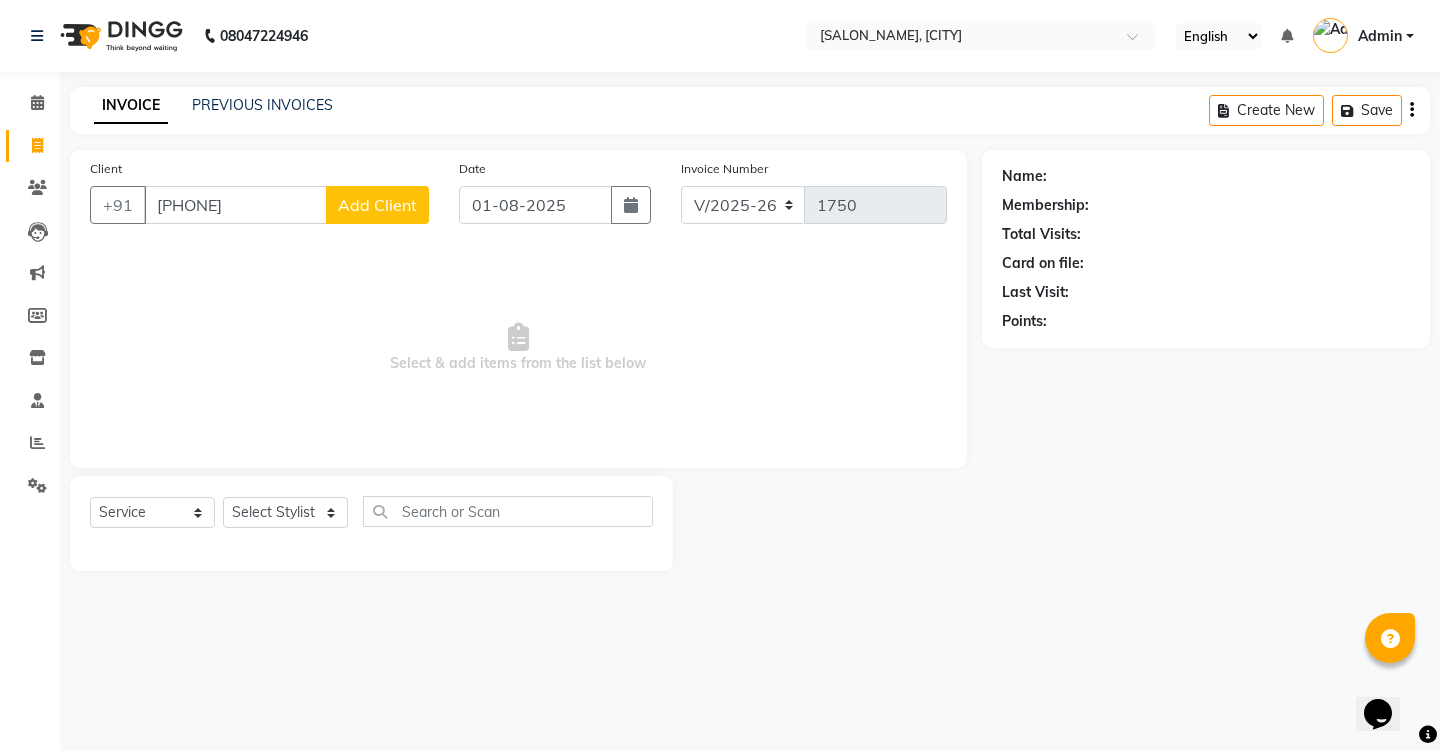 type on "[PHONE]" 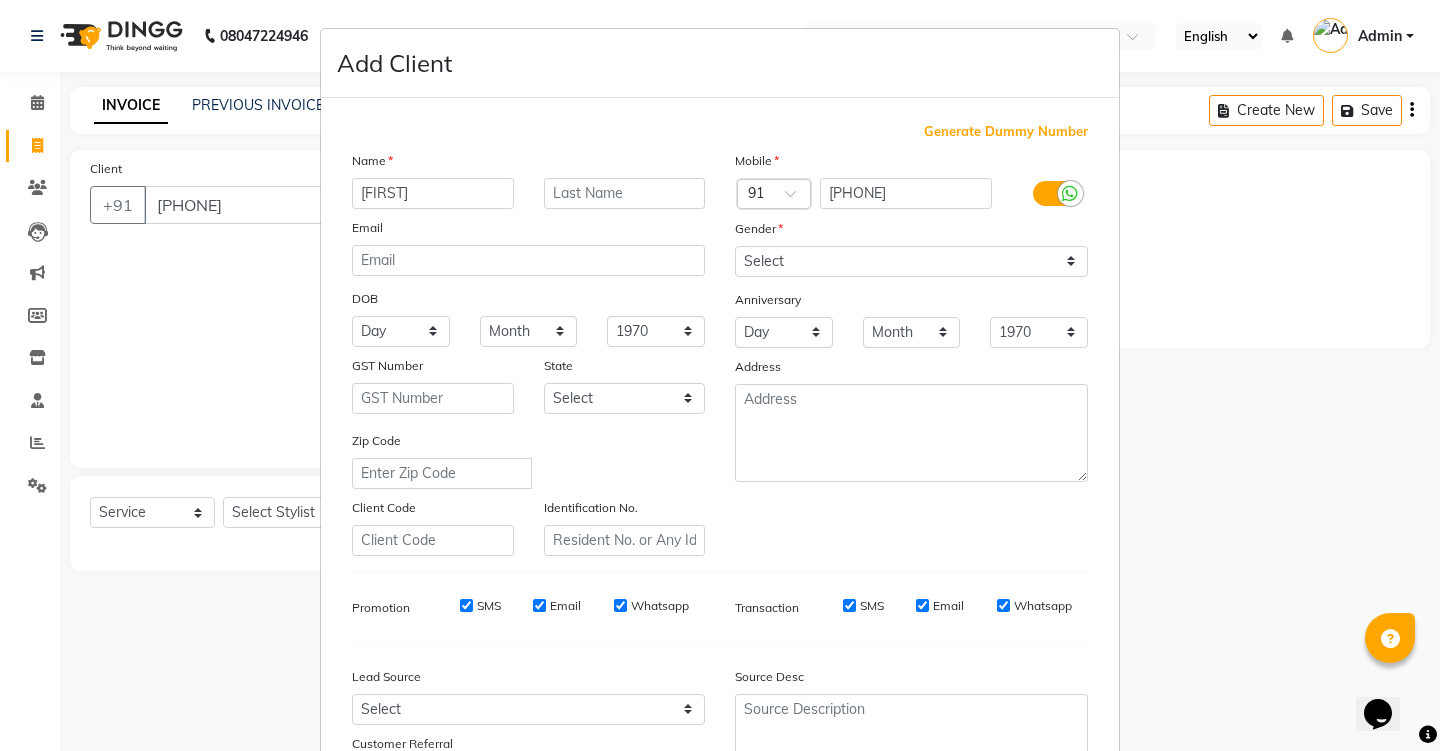 type on "[FIRST]" 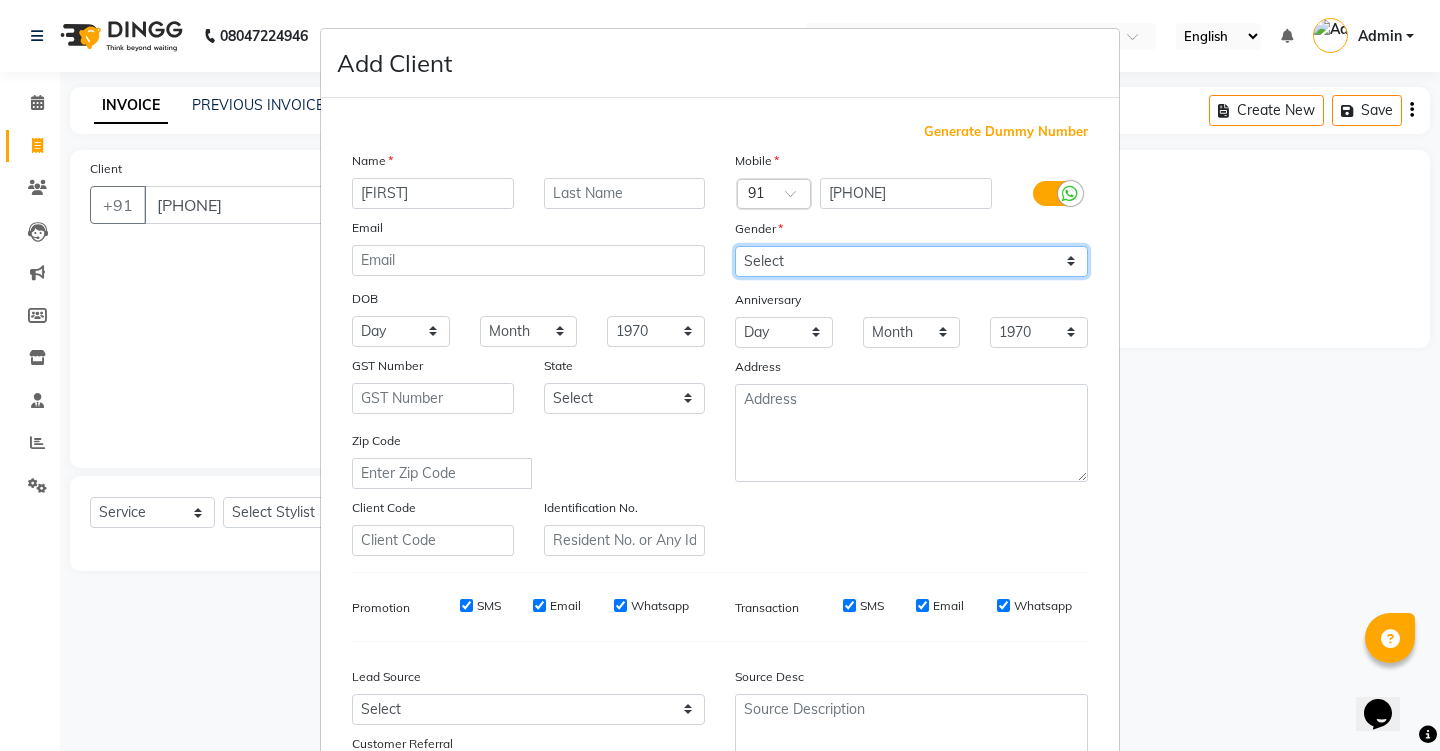 select on "male" 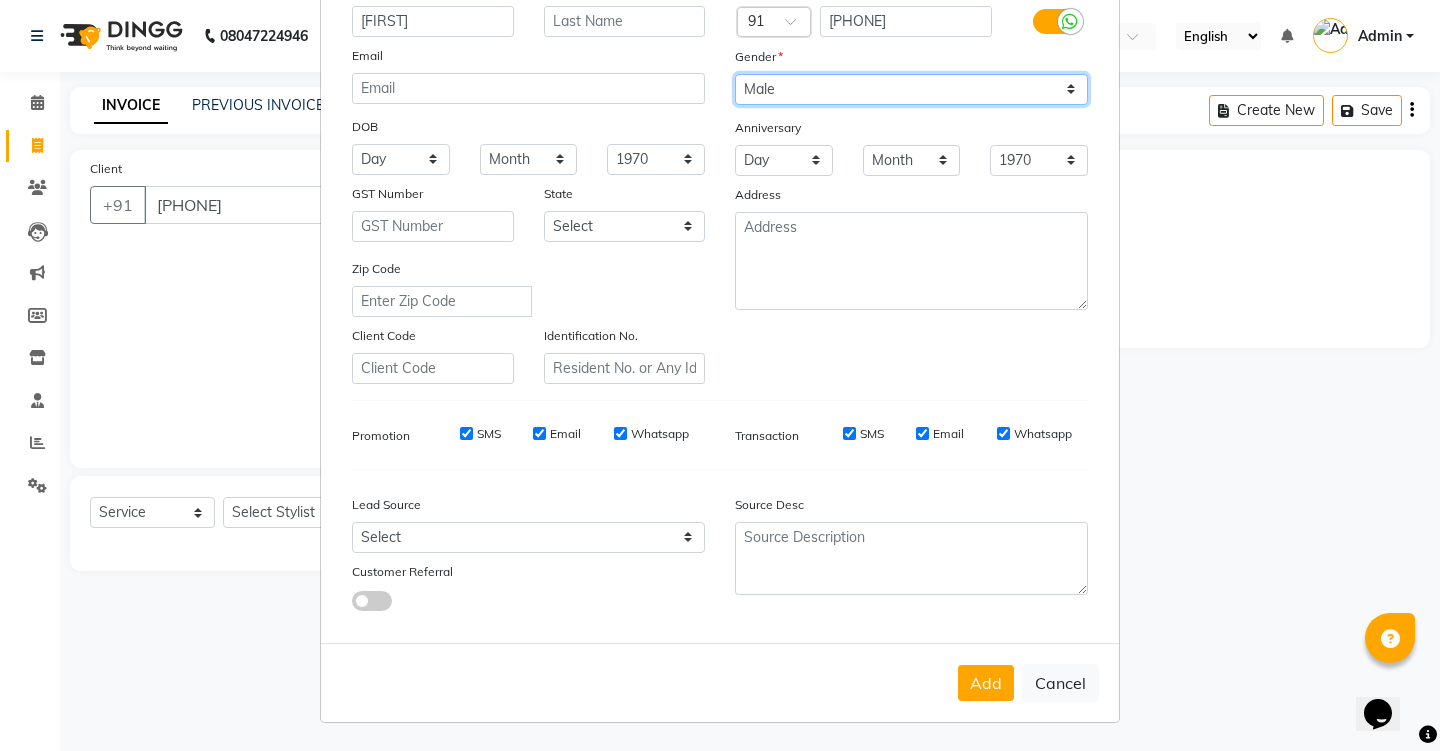 scroll, scrollTop: 171, scrollLeft: 0, axis: vertical 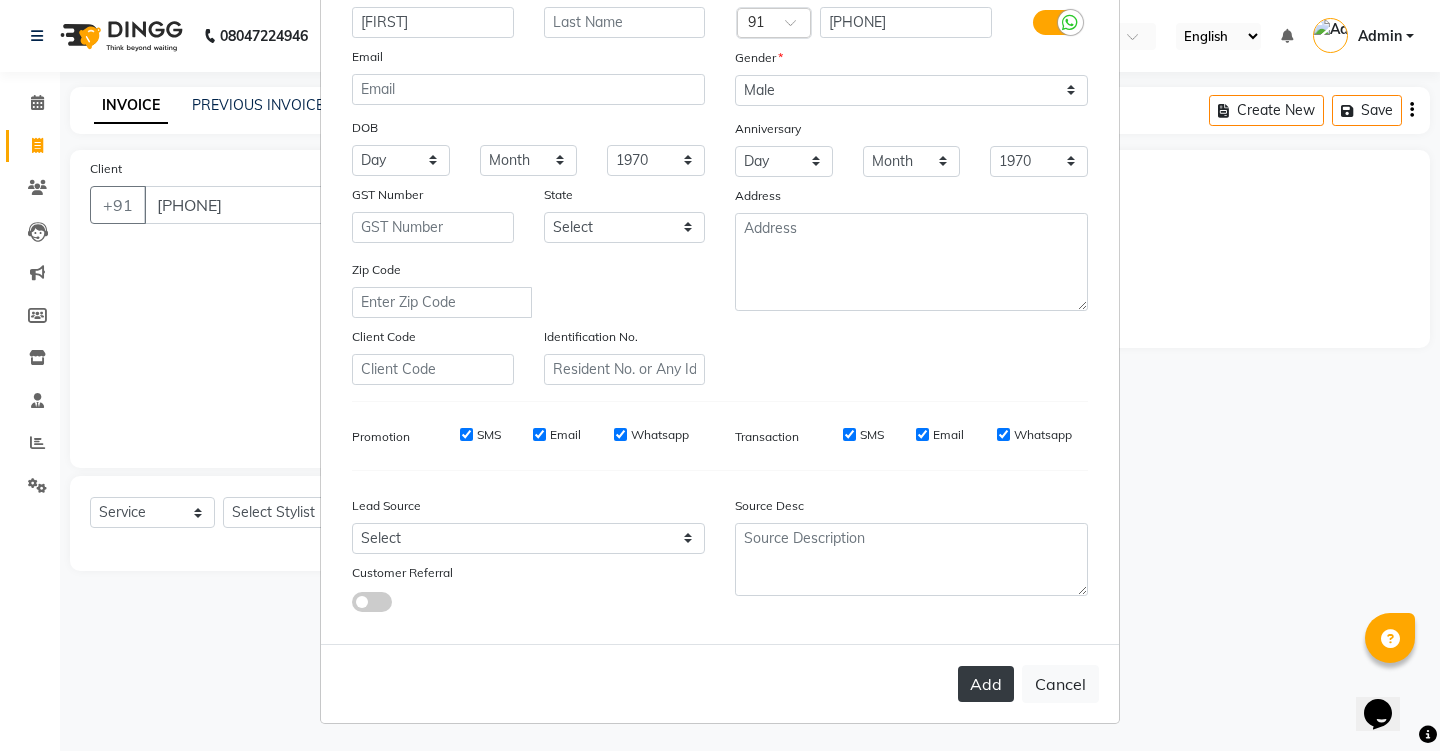 click on "Add" at bounding box center (986, 684) 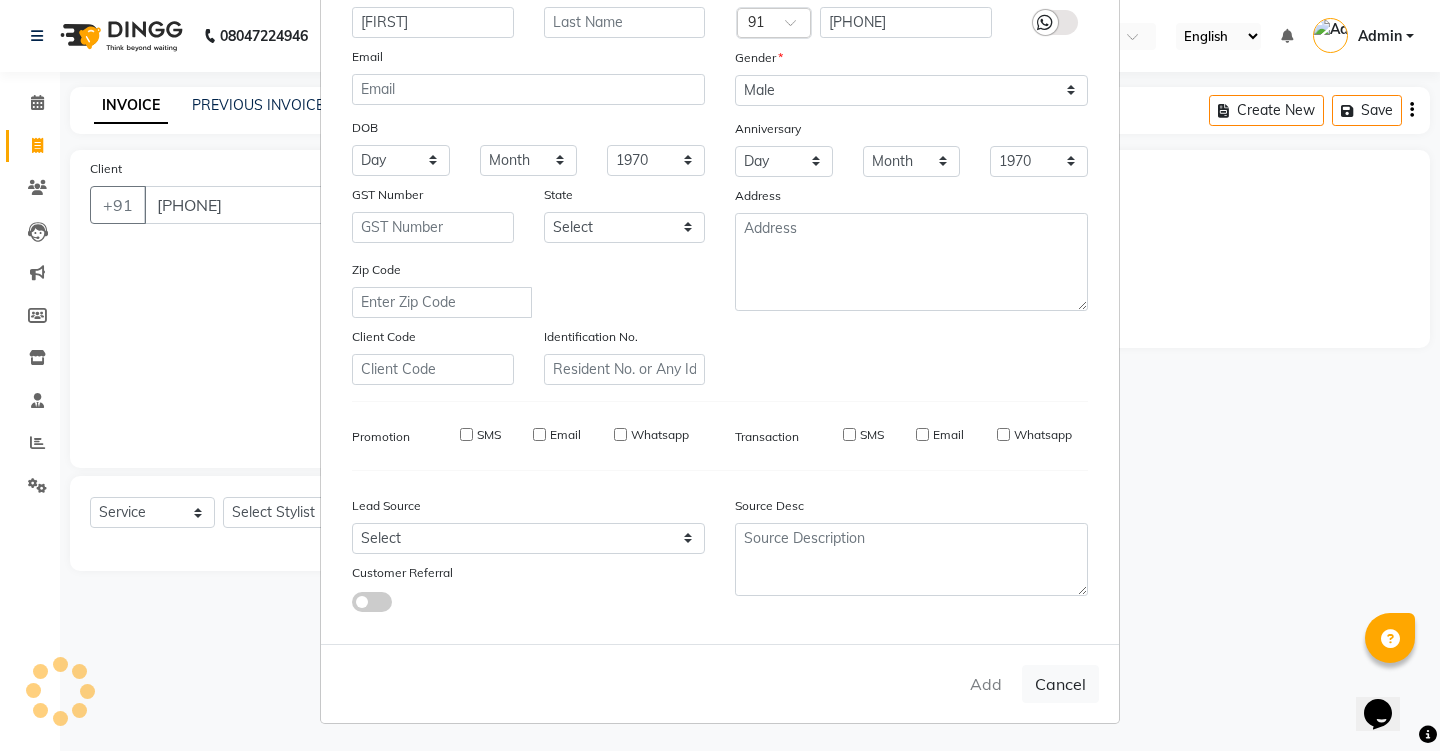 type 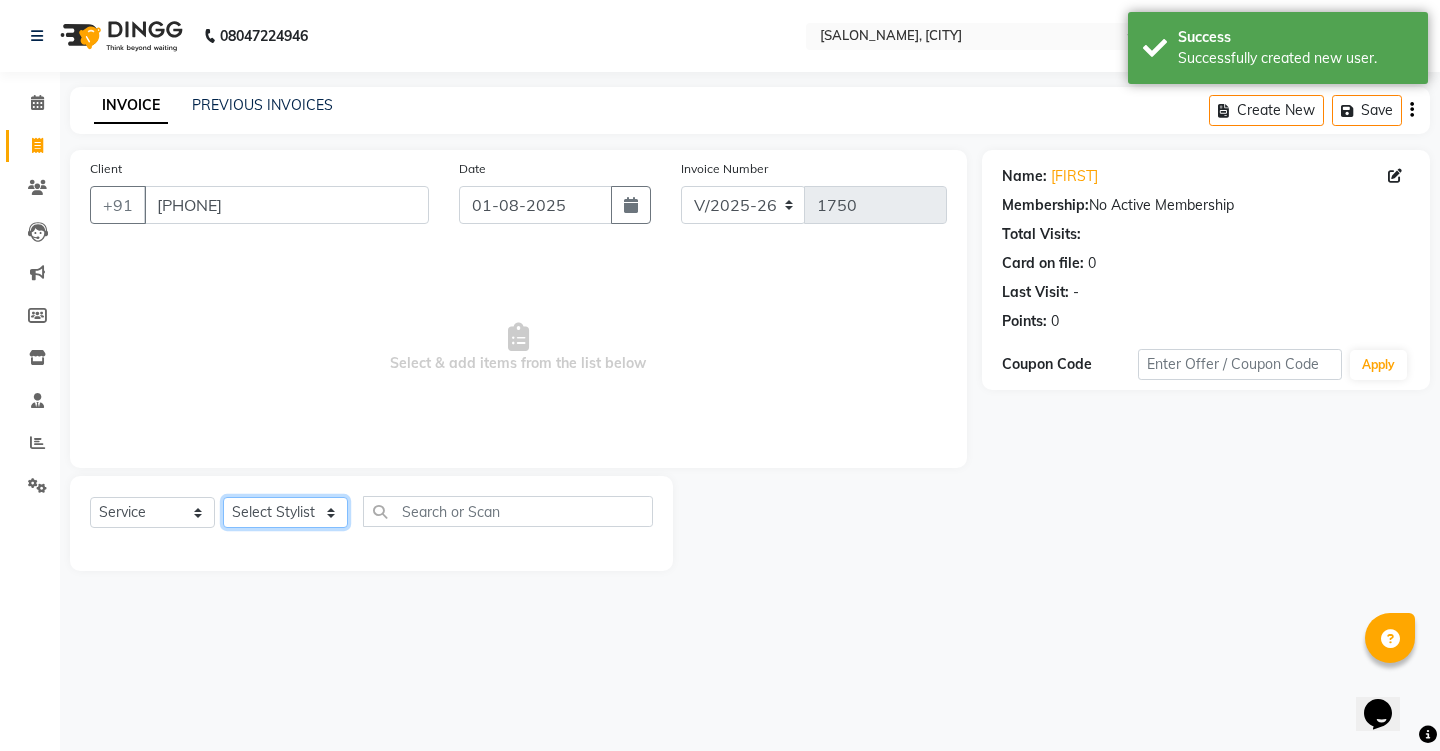 select on "[NUMBER]" 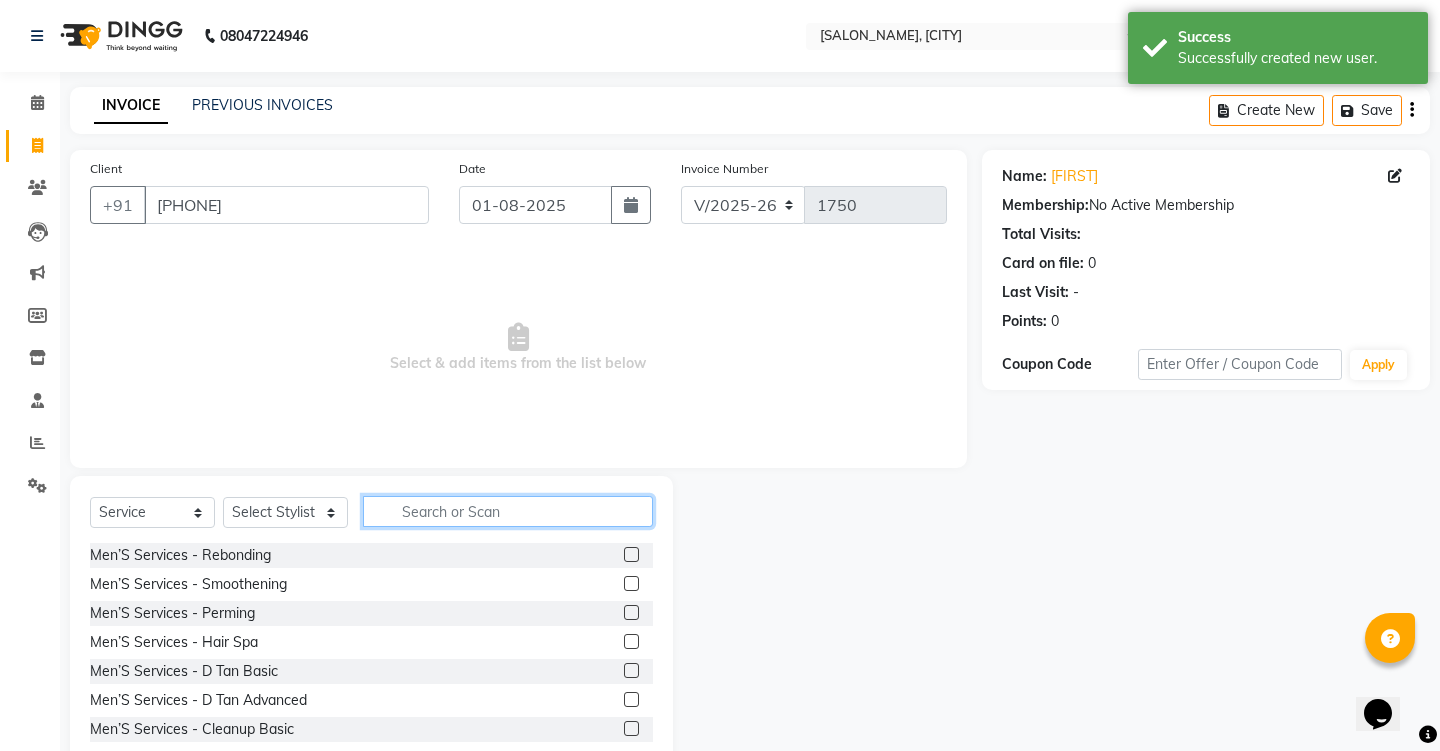 click 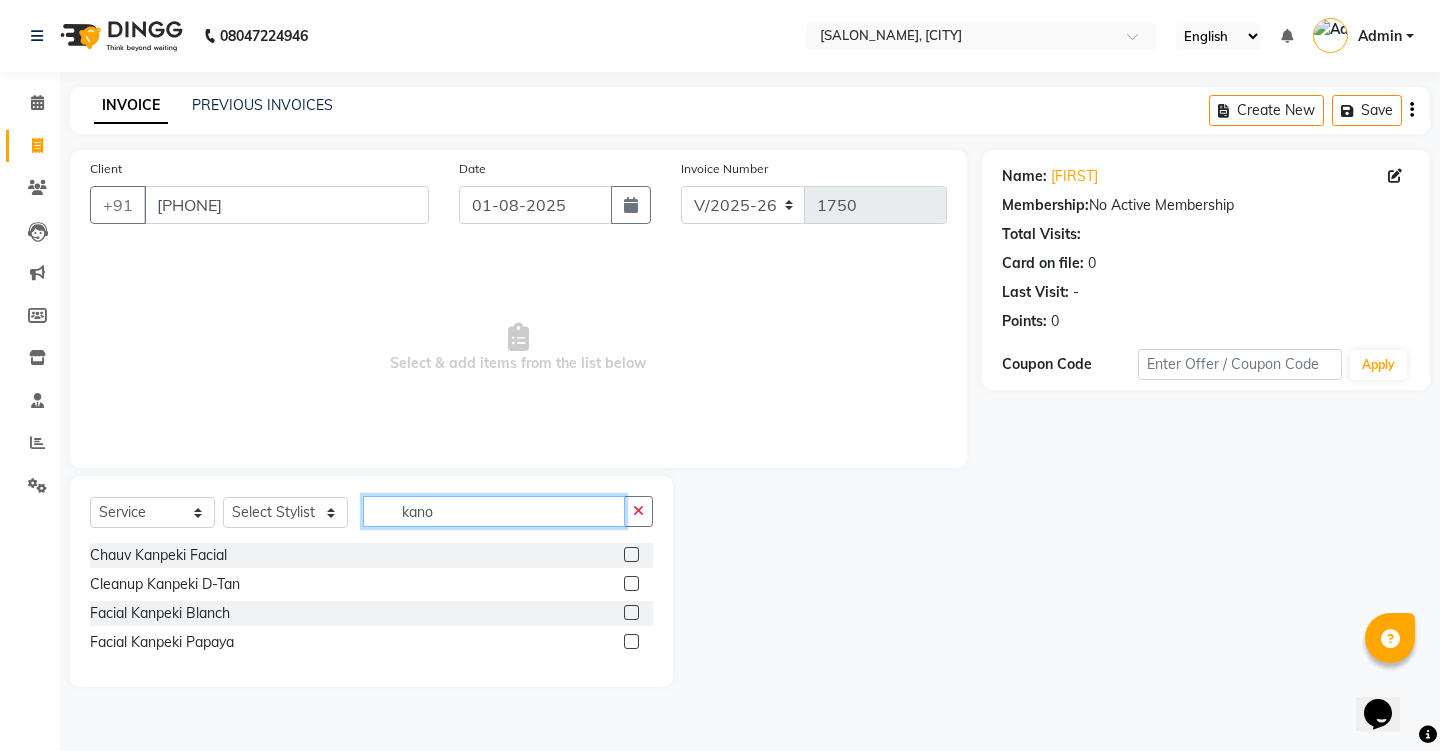 type on "kano" 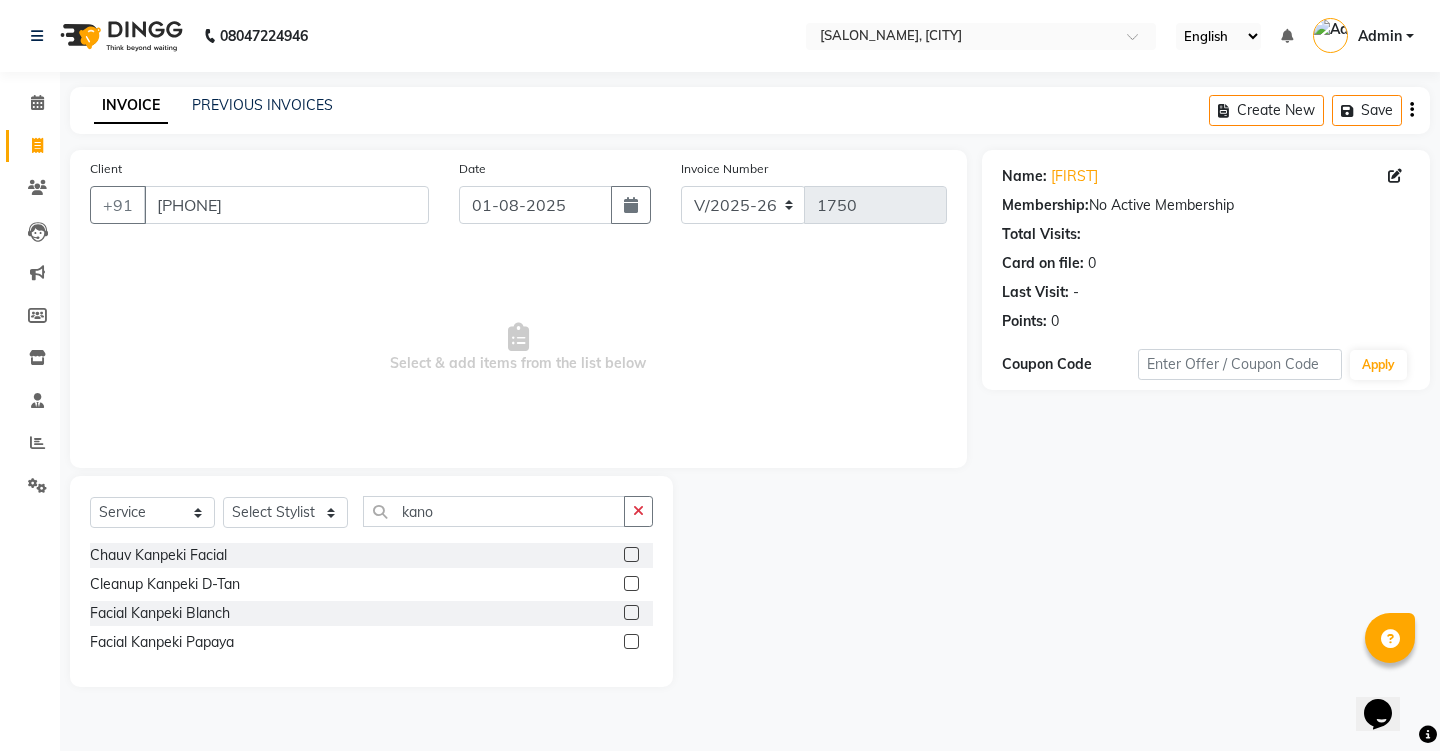 drag, startPoint x: 412, startPoint y: 508, endPoint x: 208, endPoint y: 551, distance: 208.48262 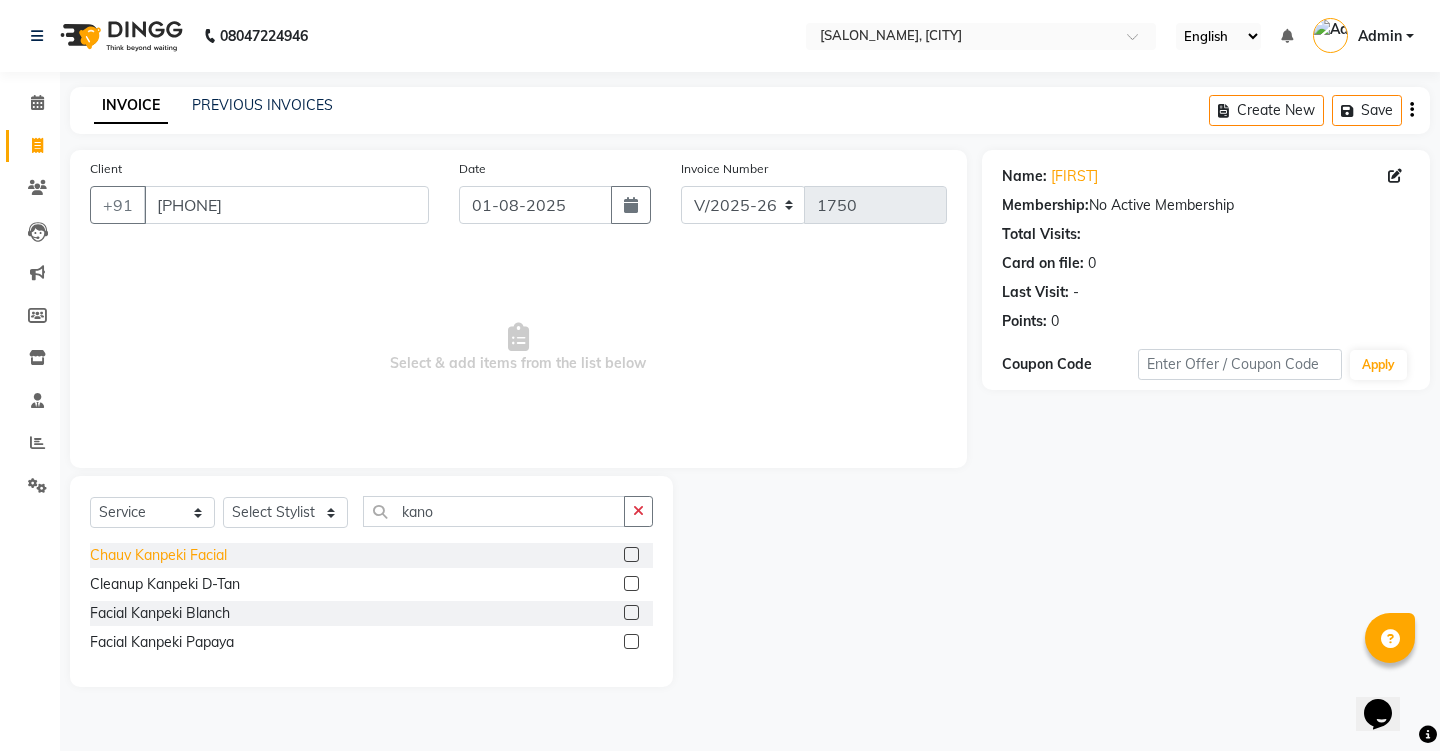 click on "Chauv Kanpeki Facial" 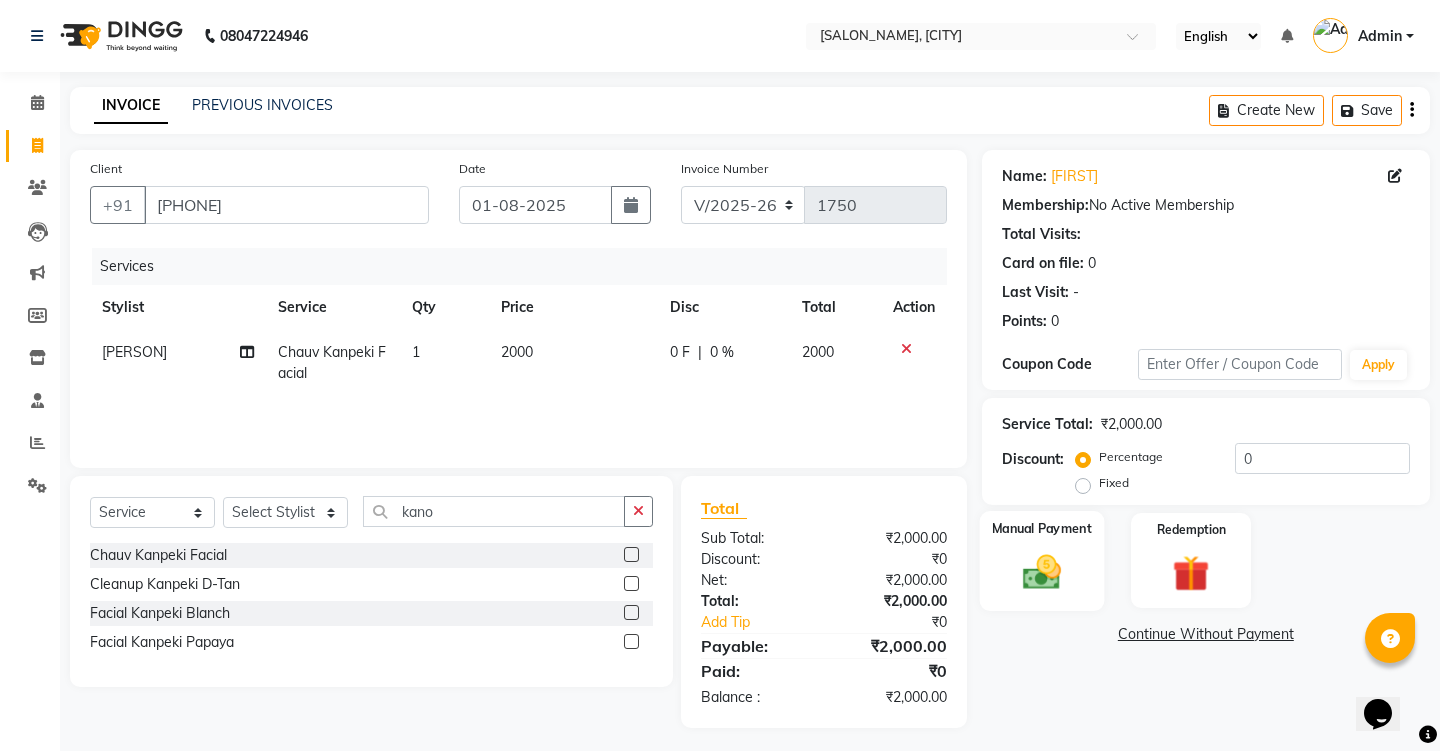click 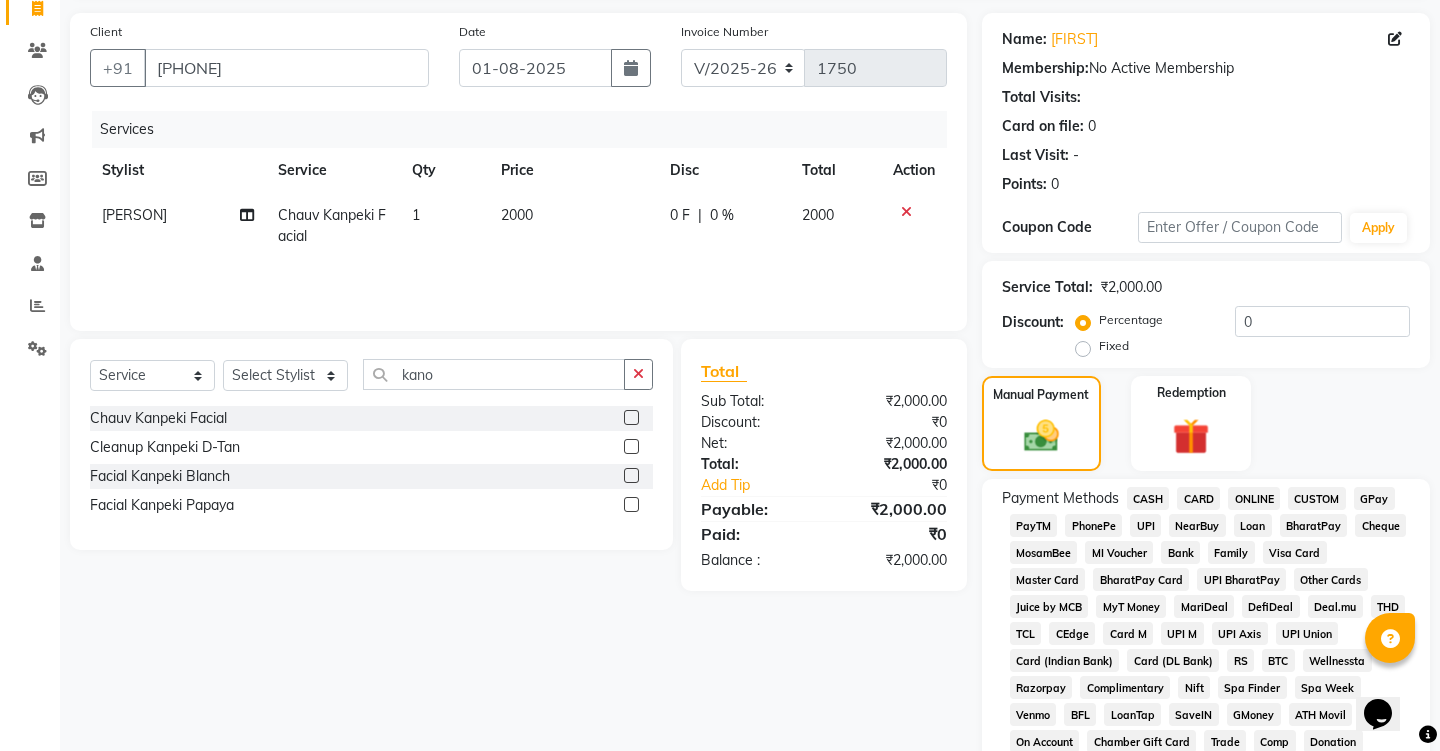 scroll, scrollTop: 128, scrollLeft: 0, axis: vertical 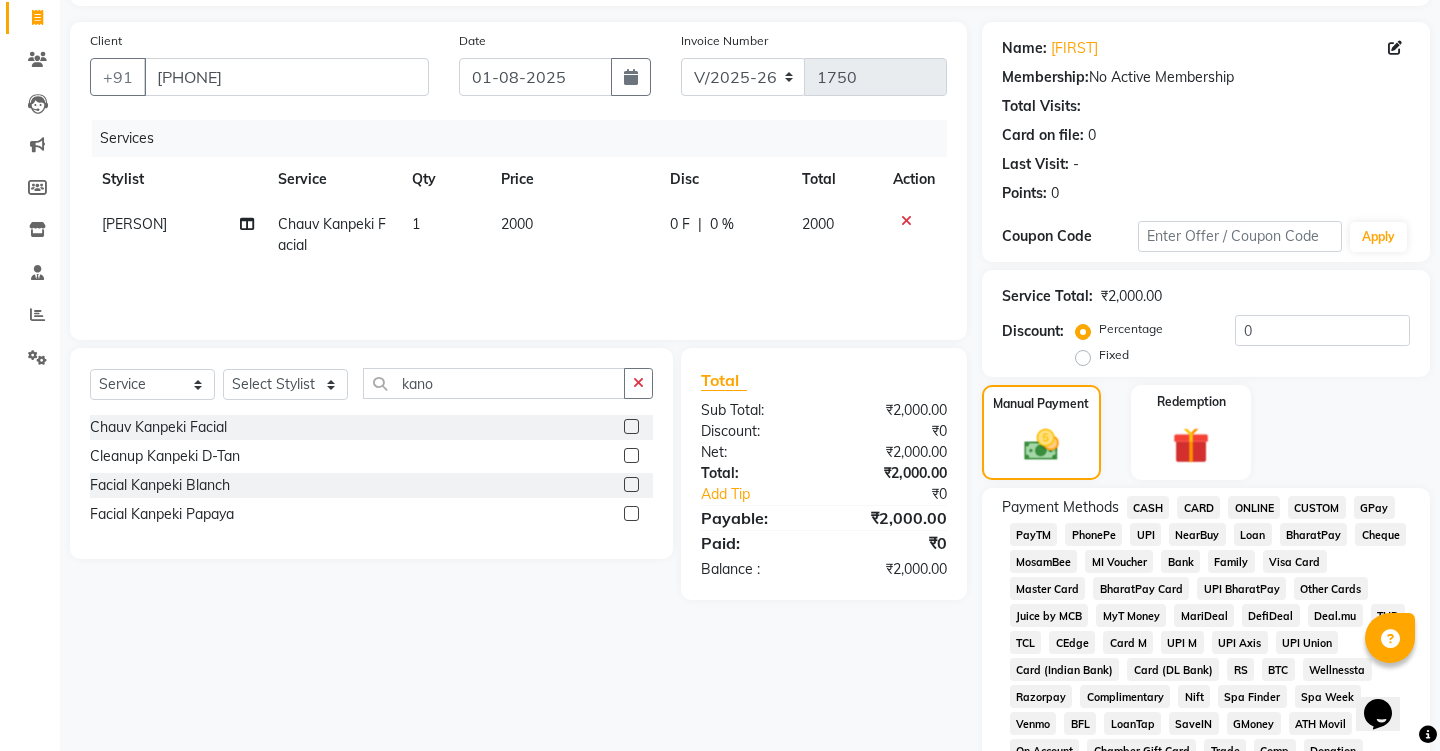 click on "CASH" 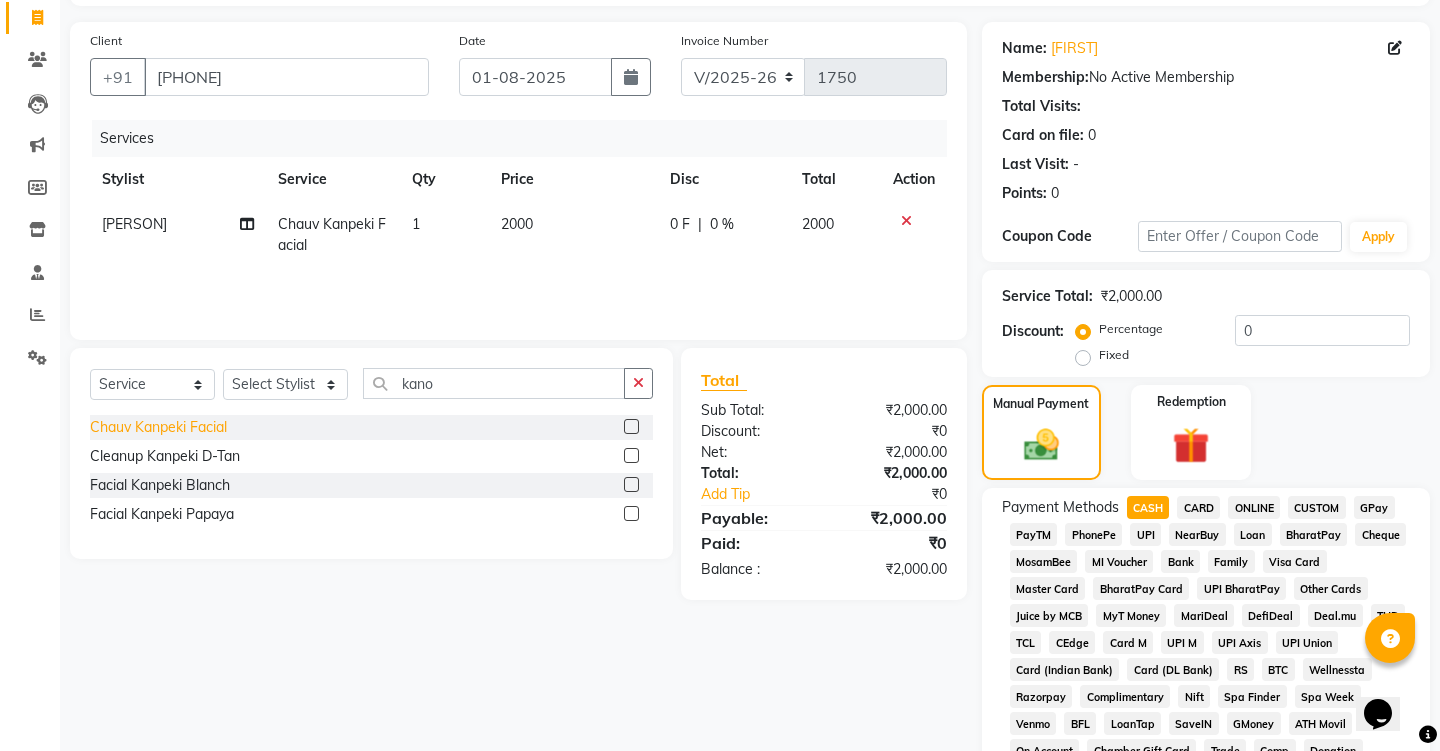 click on "Chauv Kanpeki Facial" 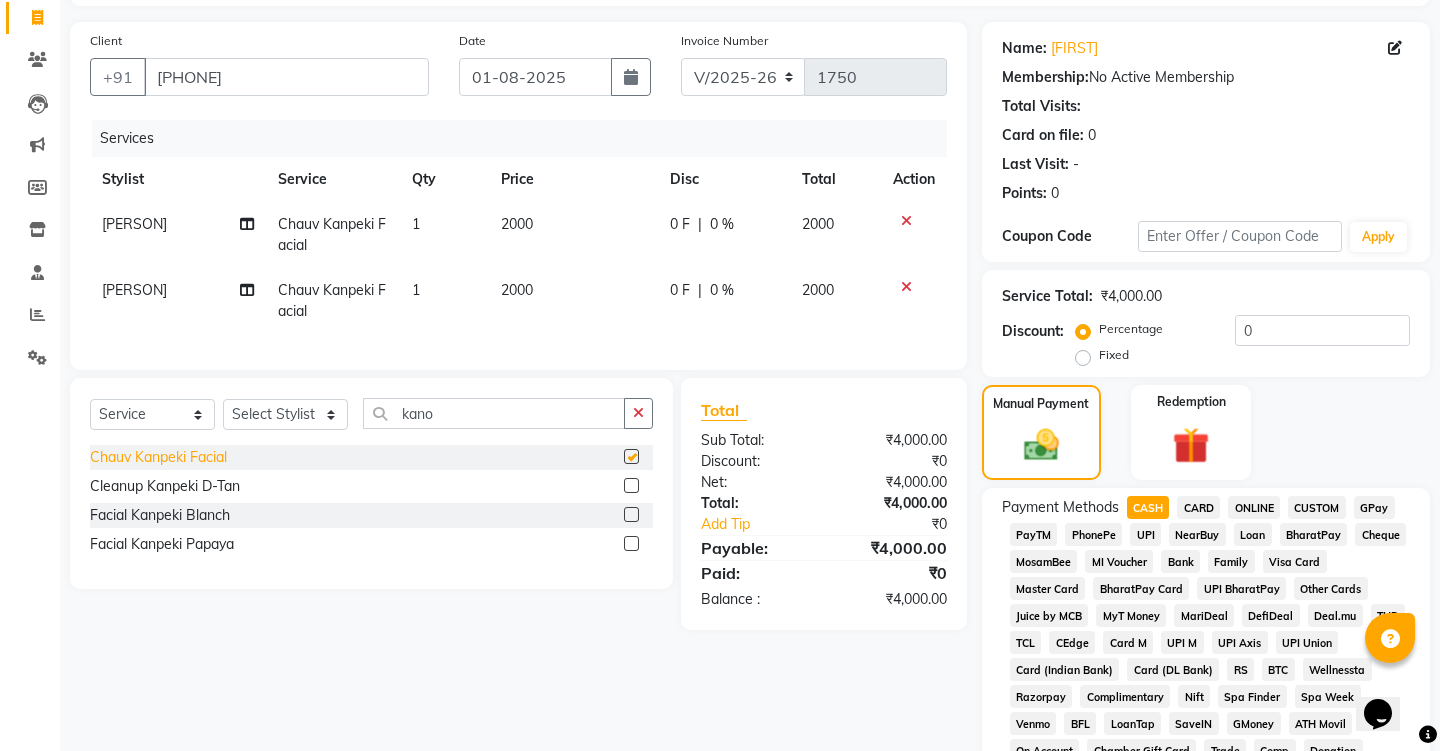 checkbox on "false" 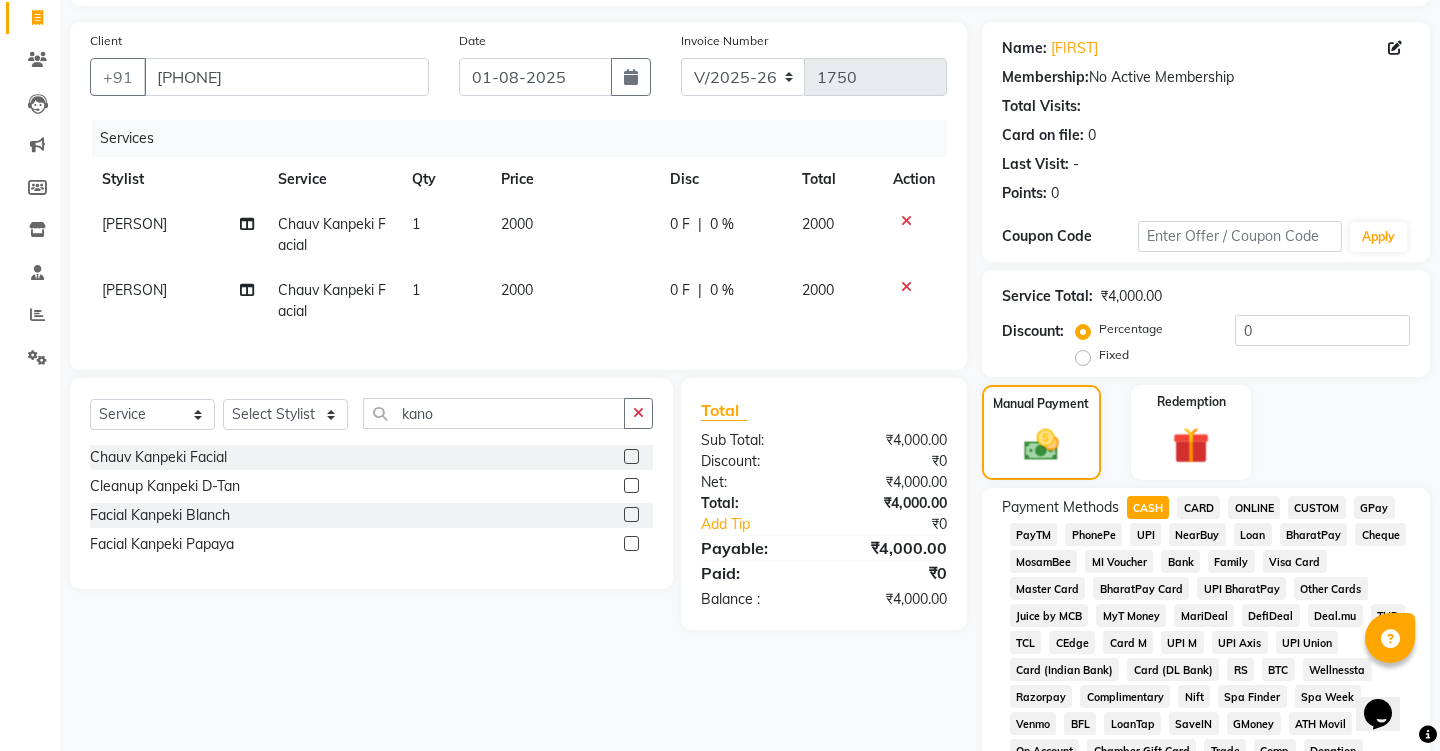 click 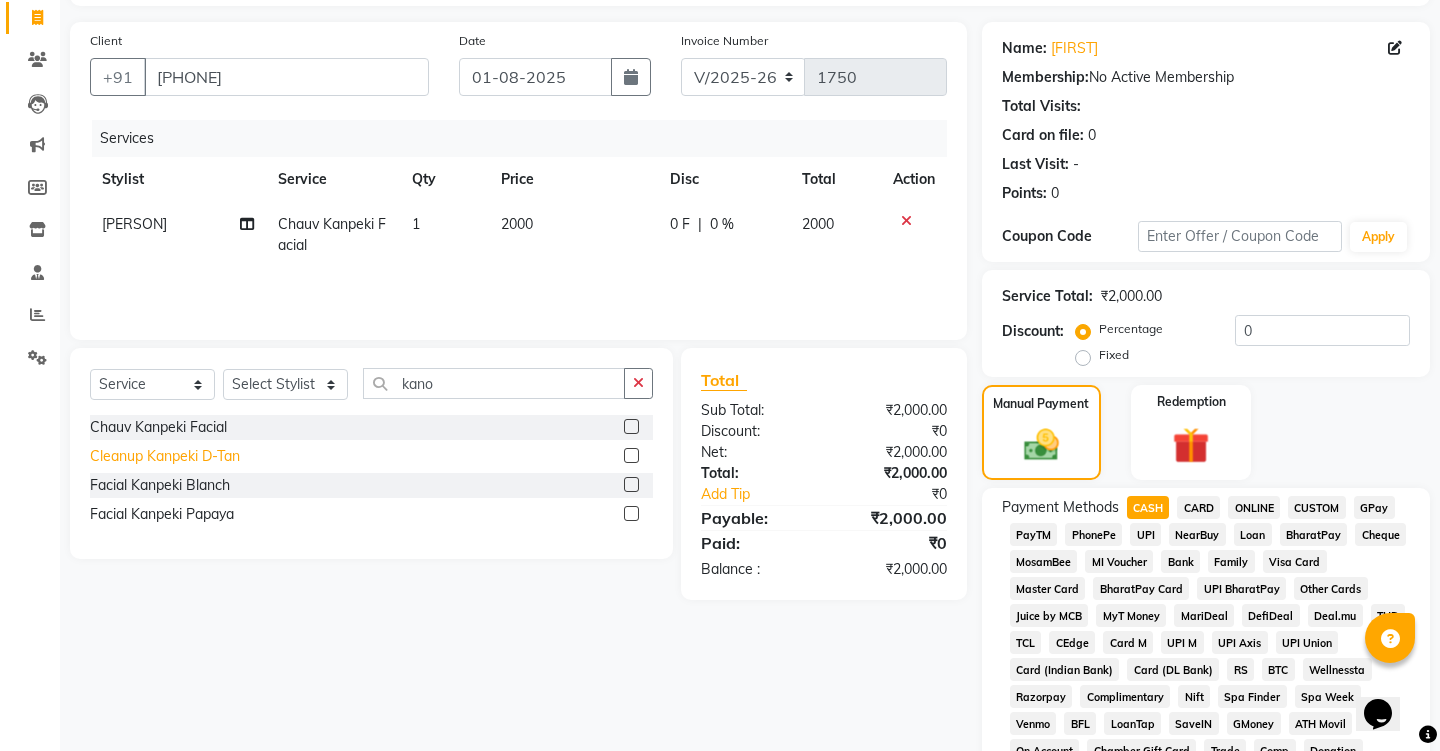 click on "Cleanup Kanpeki D-Tan" 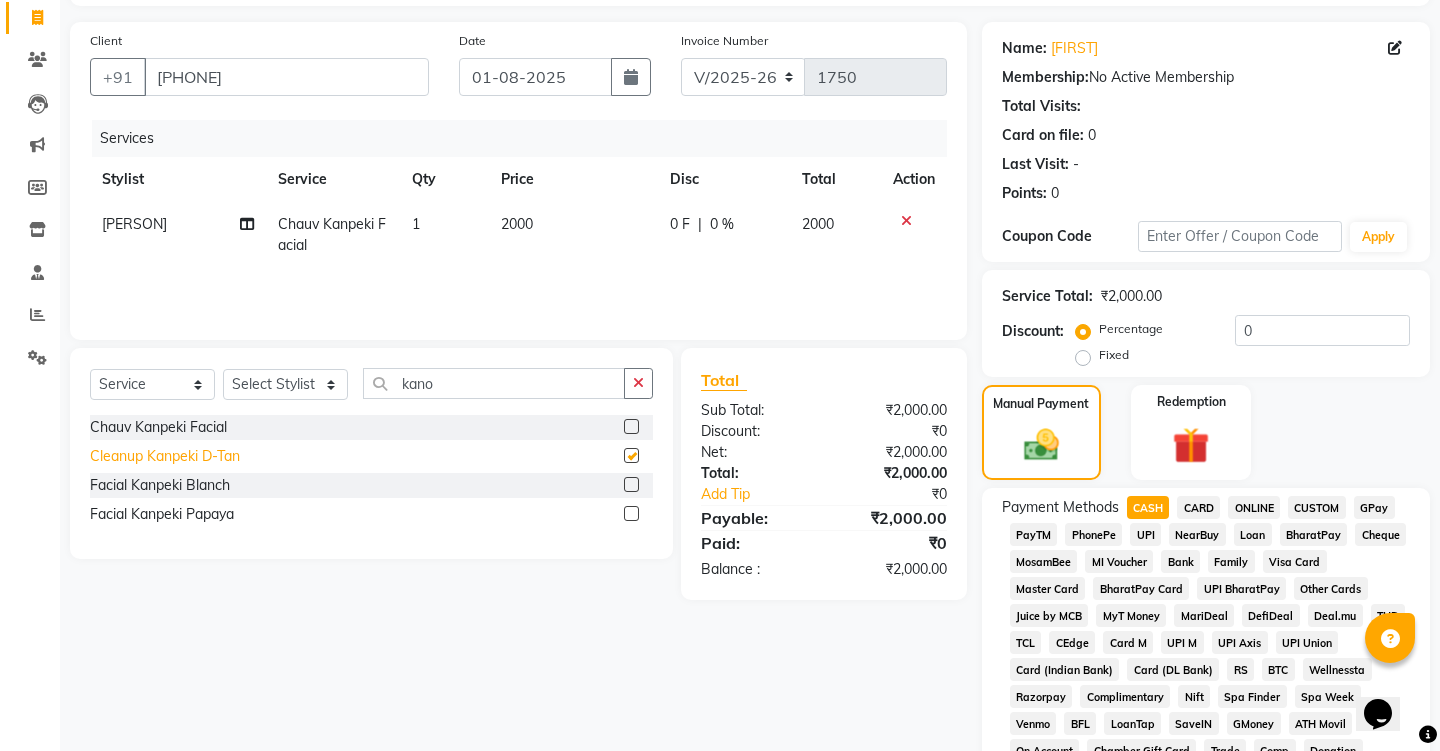 checkbox on "false" 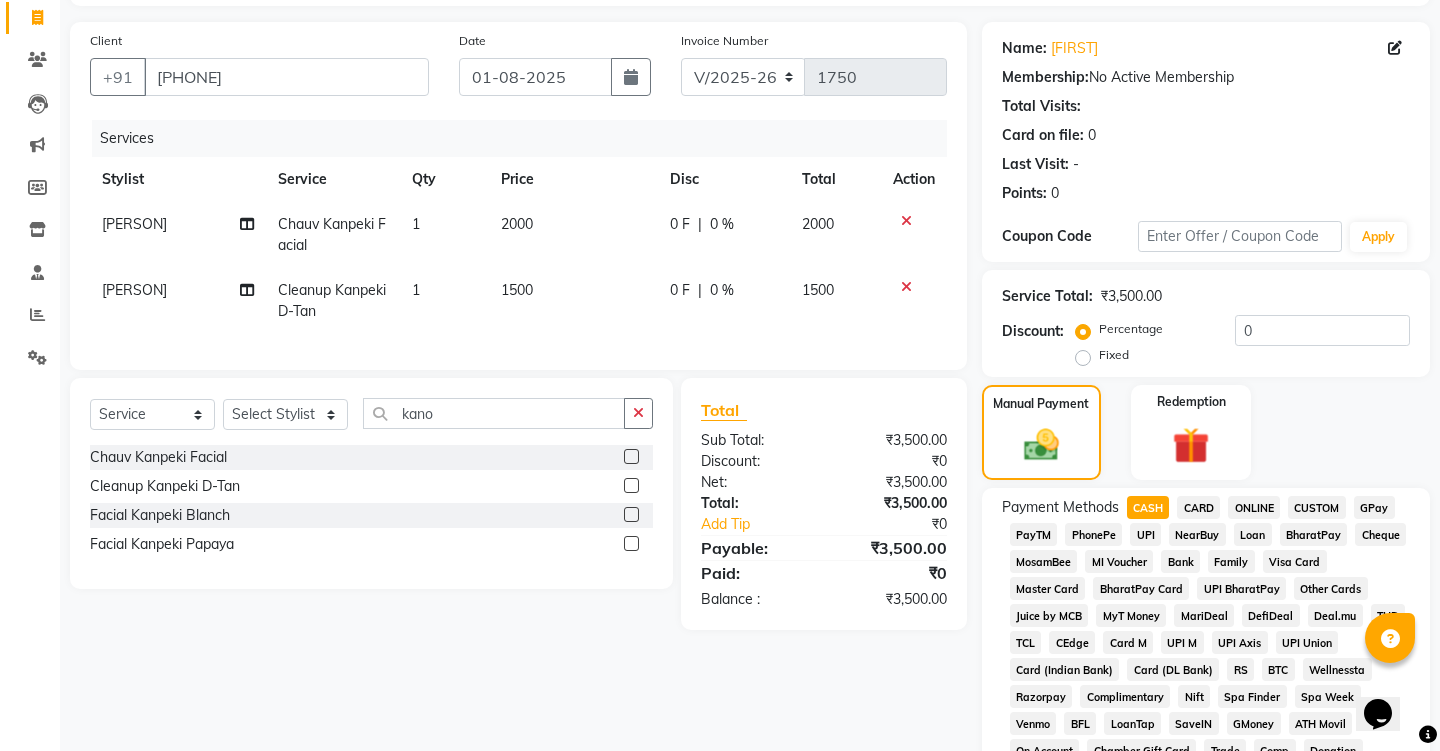 click 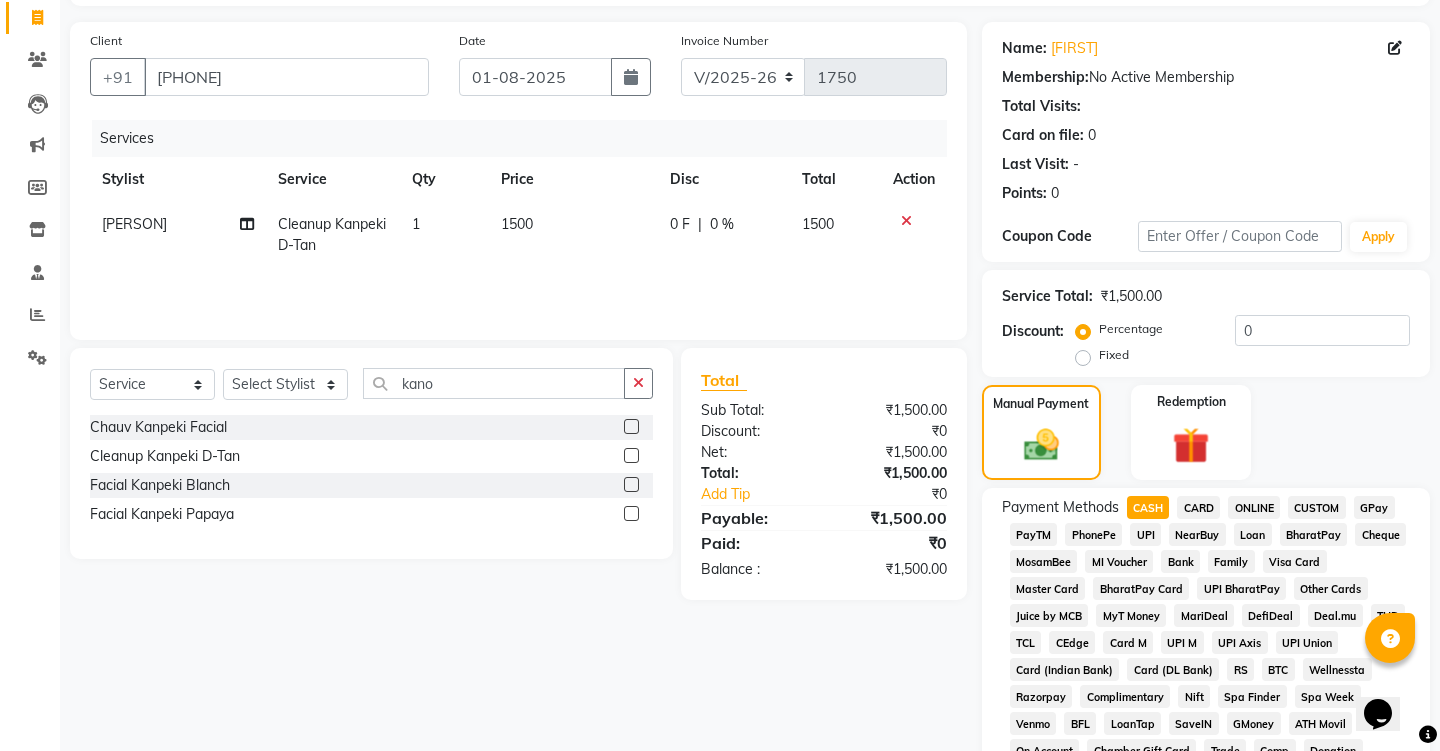 click on "CASH" 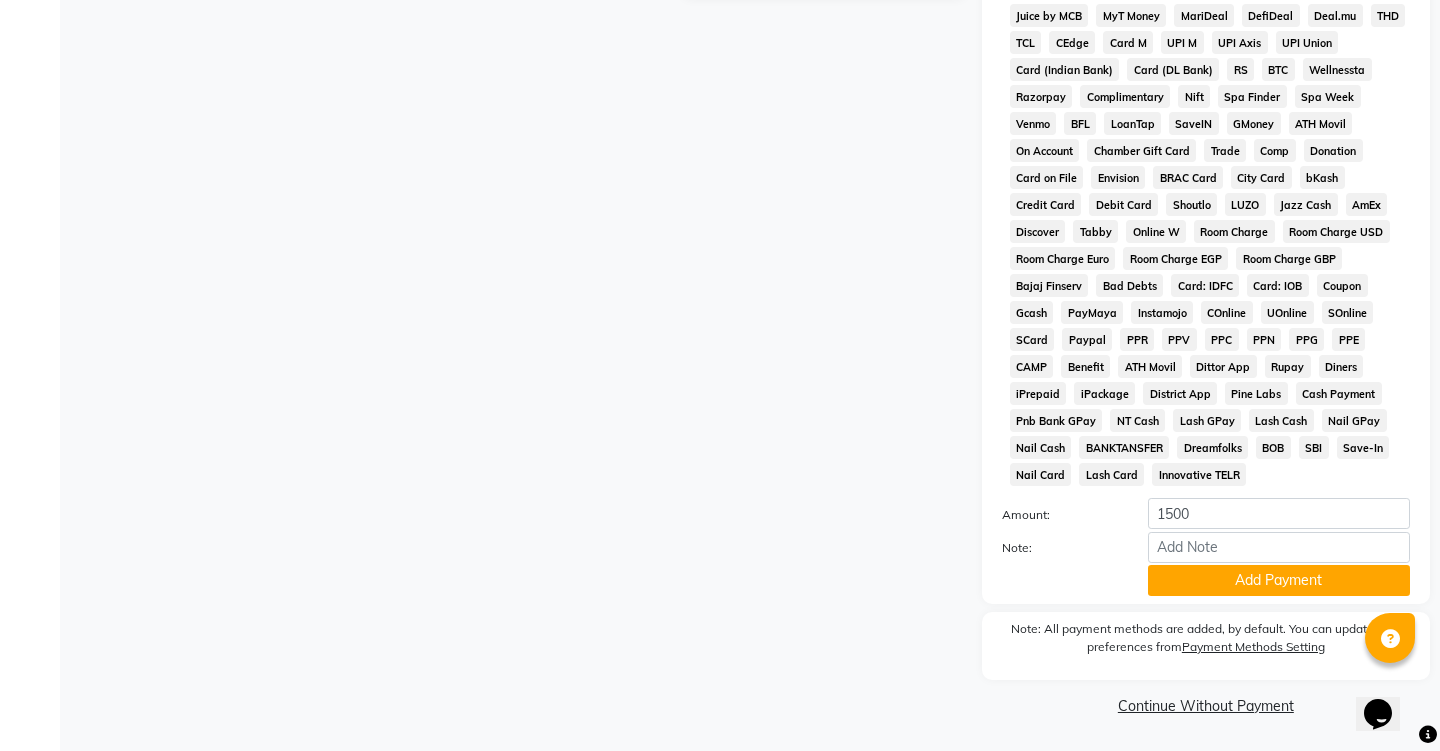 scroll, scrollTop: 727, scrollLeft: 0, axis: vertical 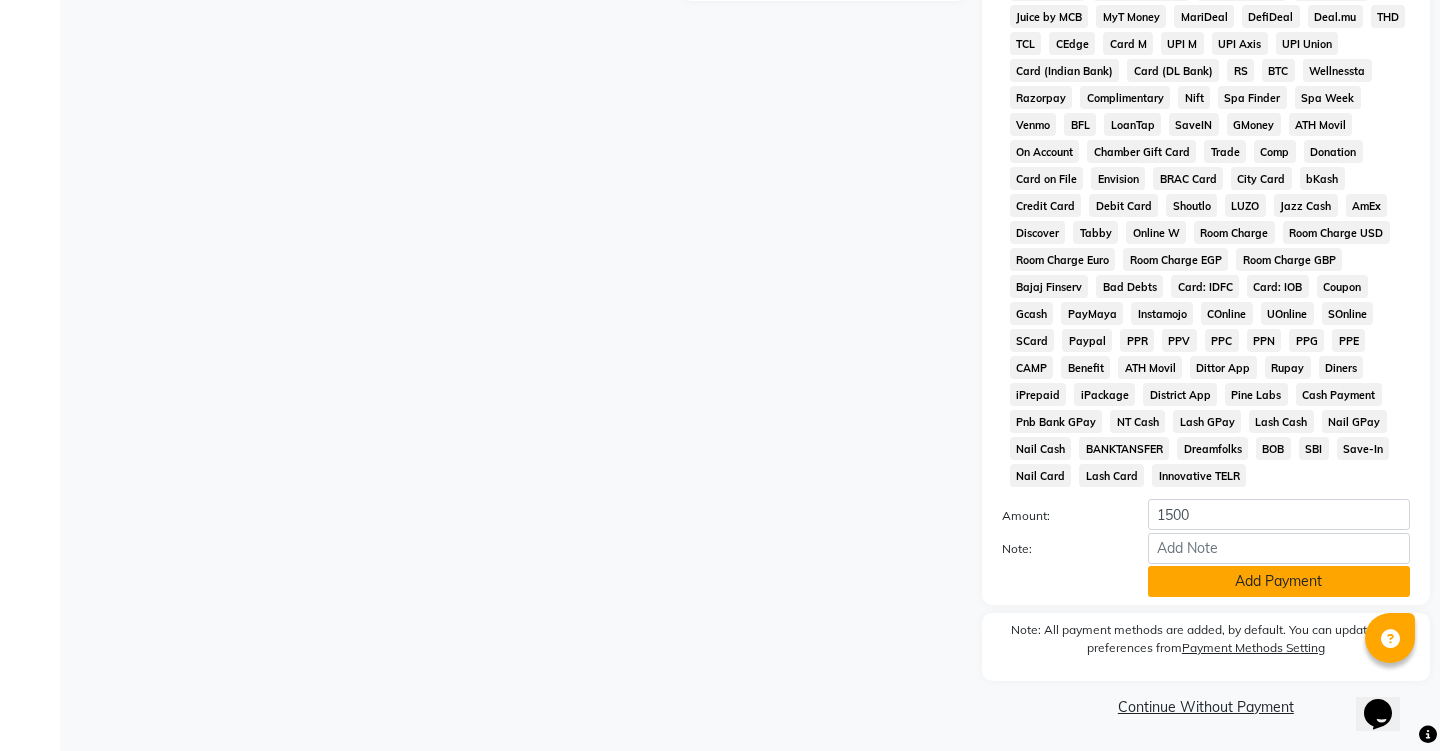 click on "Add Payment" 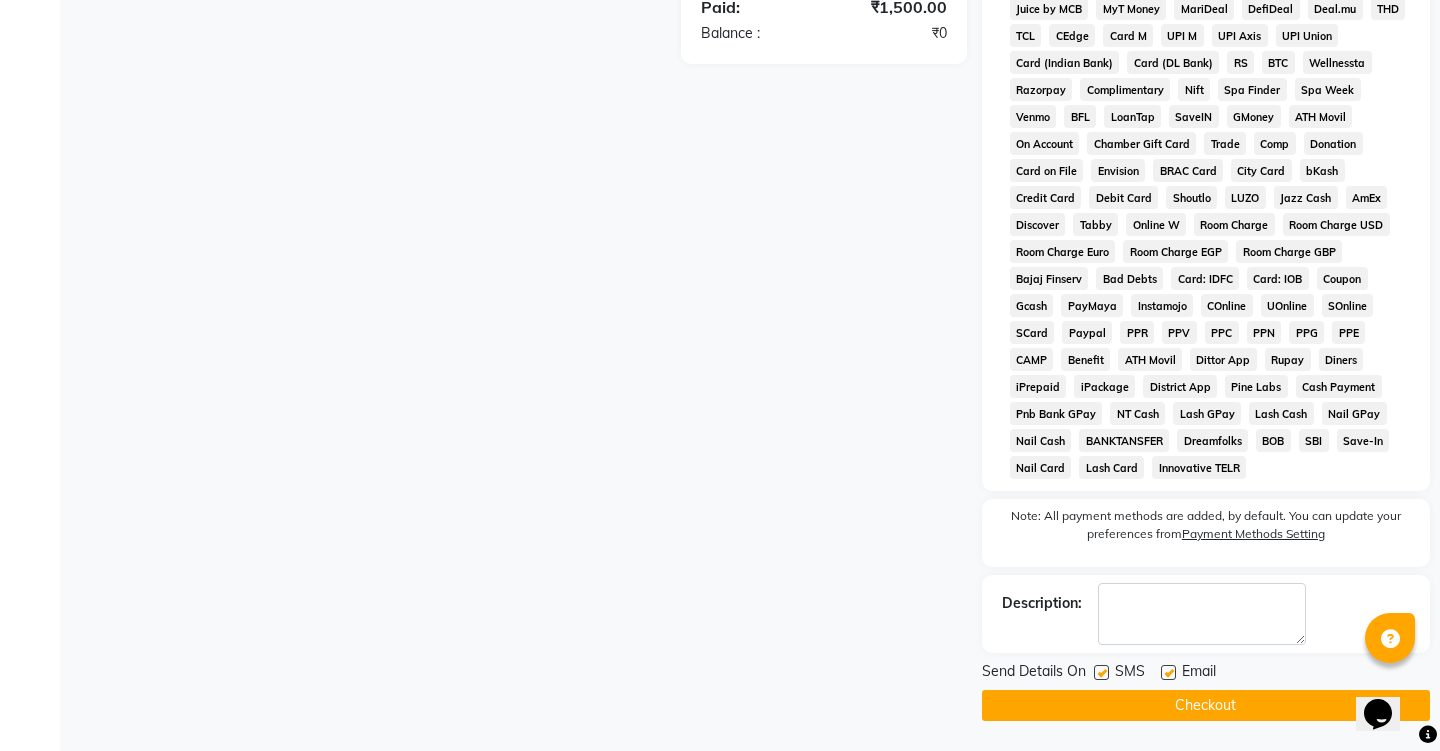 scroll, scrollTop: 735, scrollLeft: 0, axis: vertical 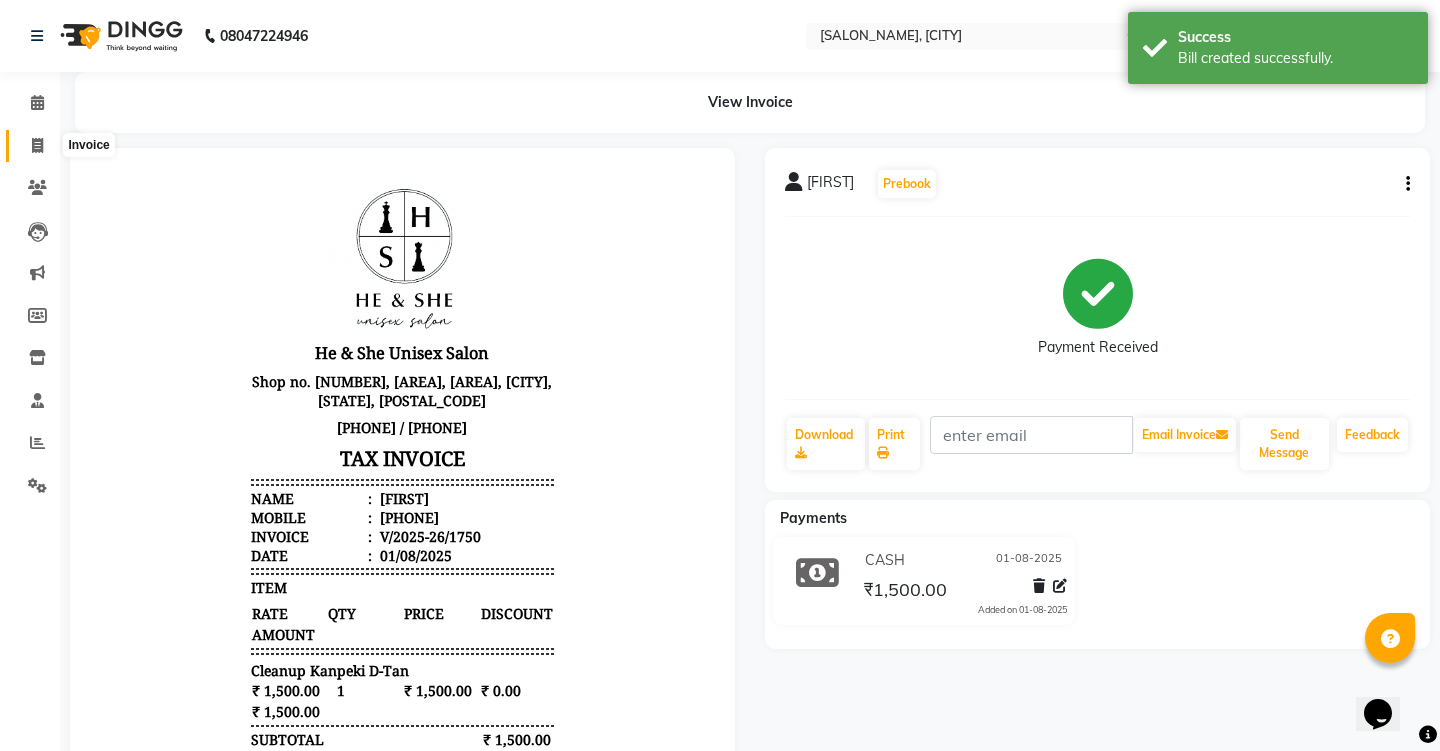 click 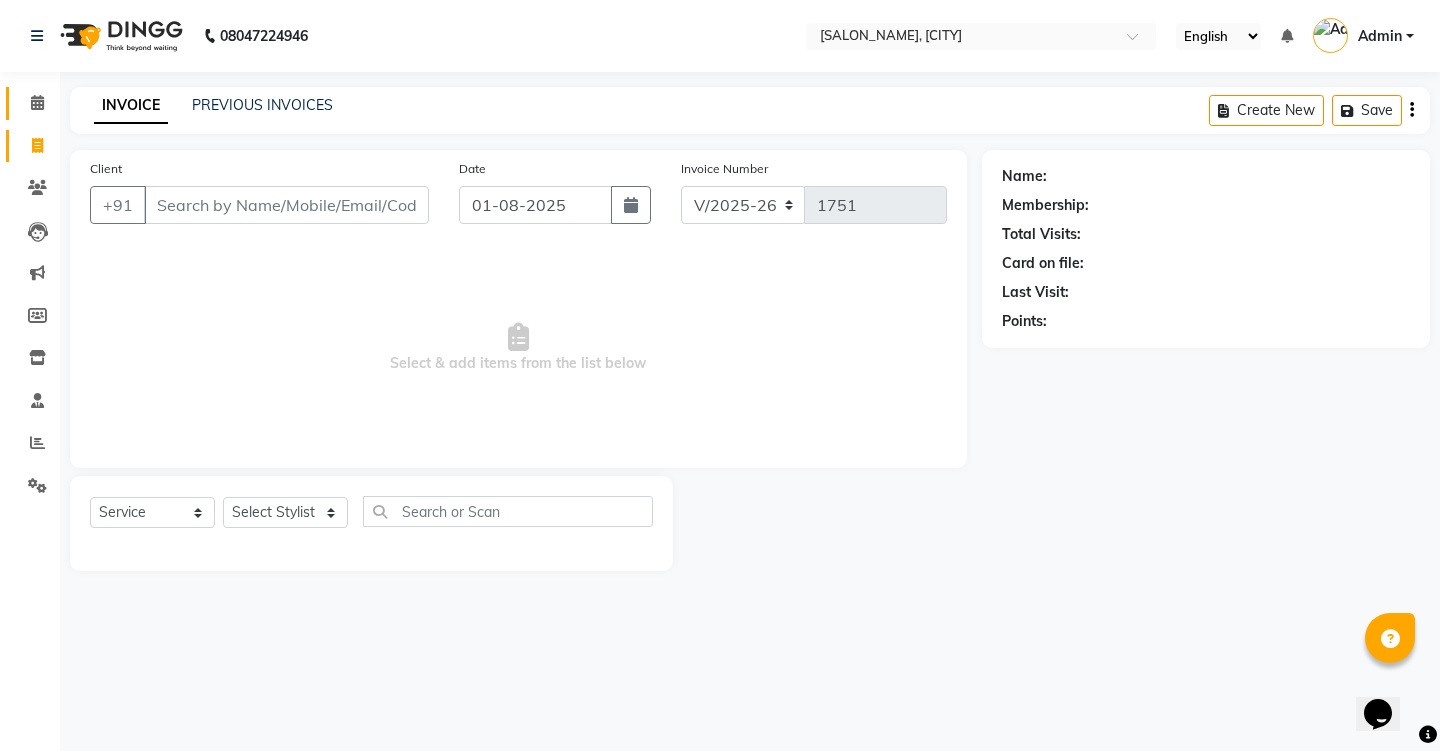 click 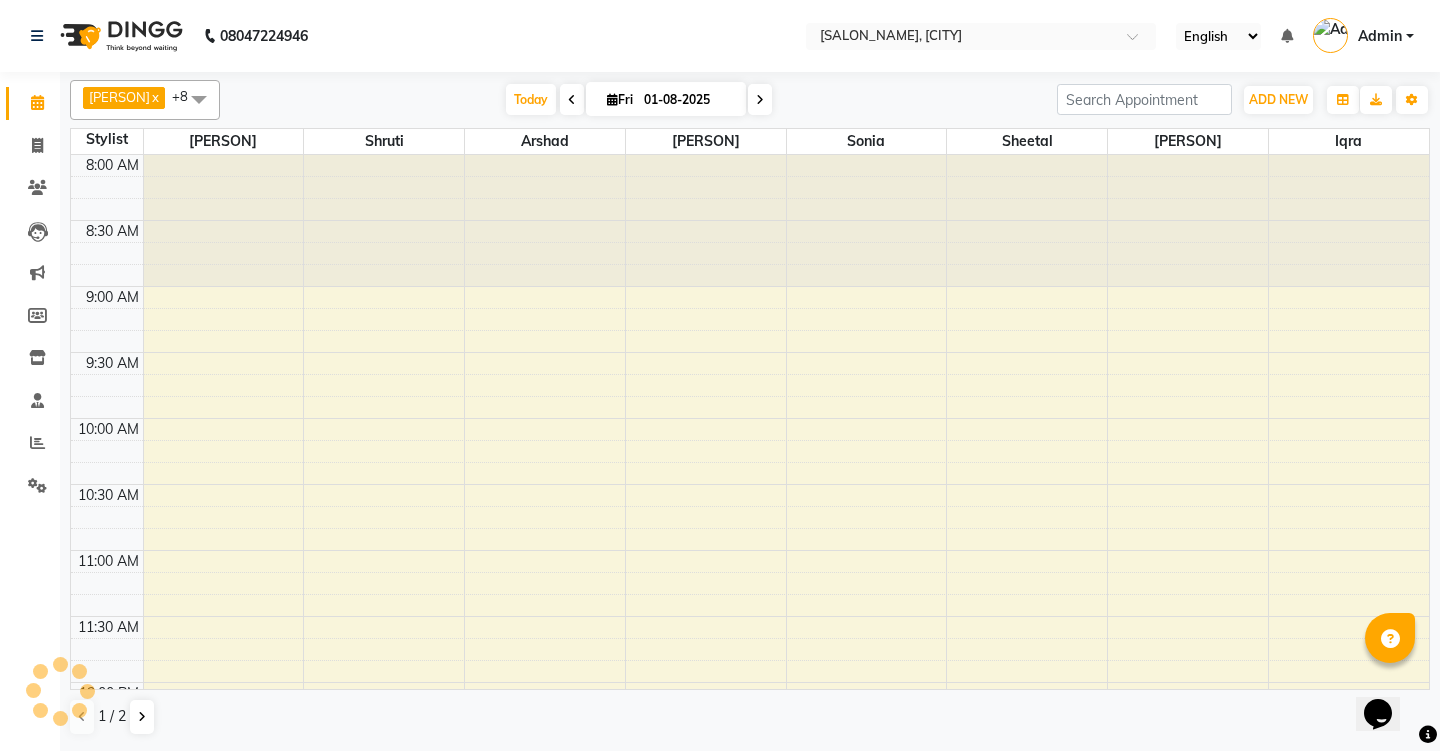 scroll, scrollTop: 1143, scrollLeft: 0, axis: vertical 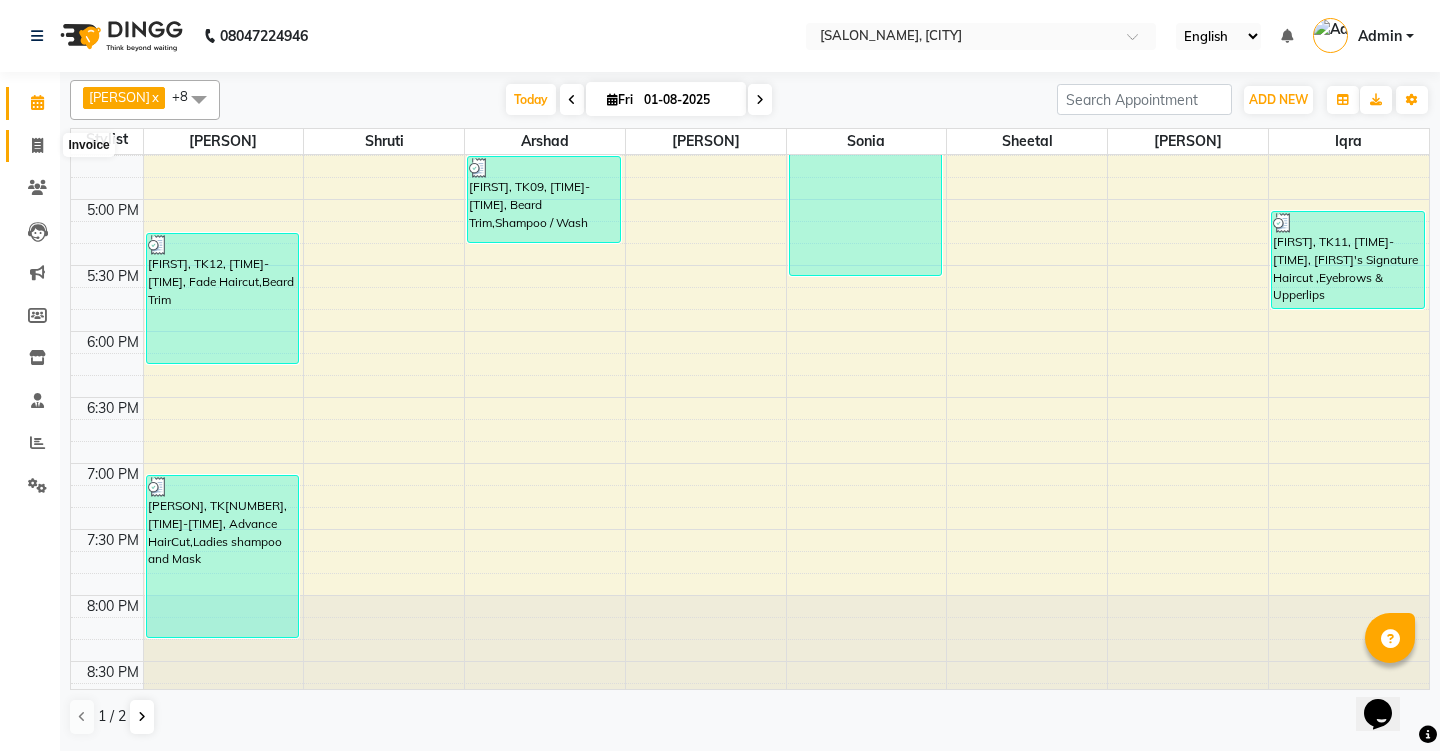 click 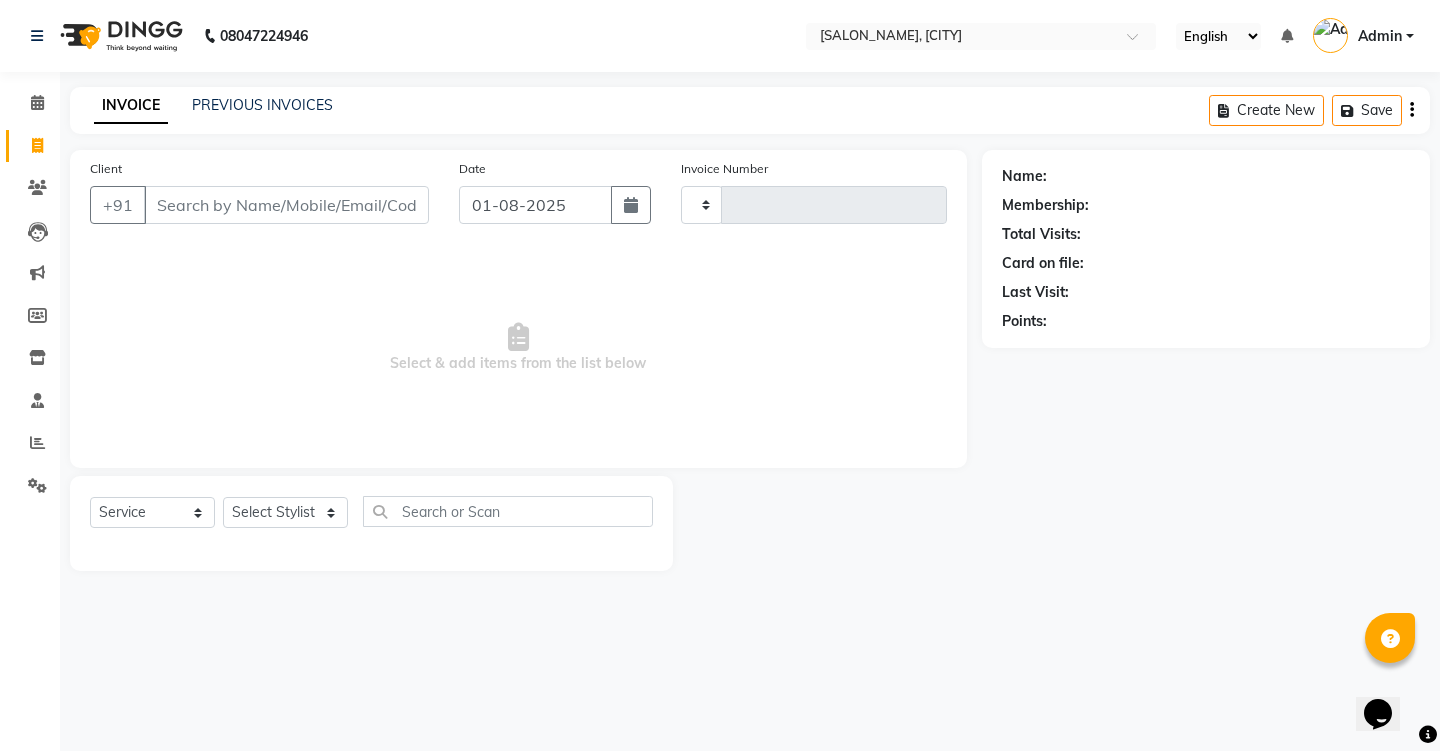 type on "1751" 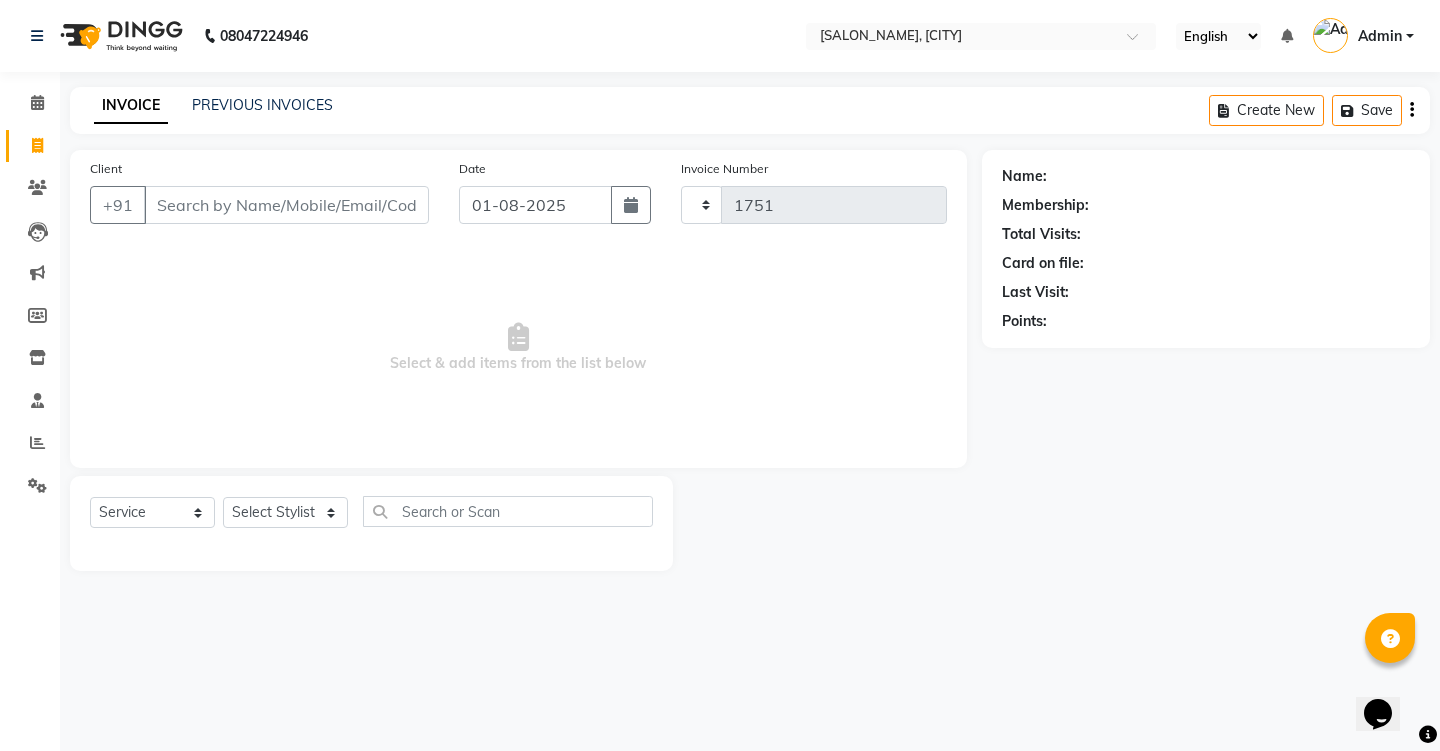 select on "4745" 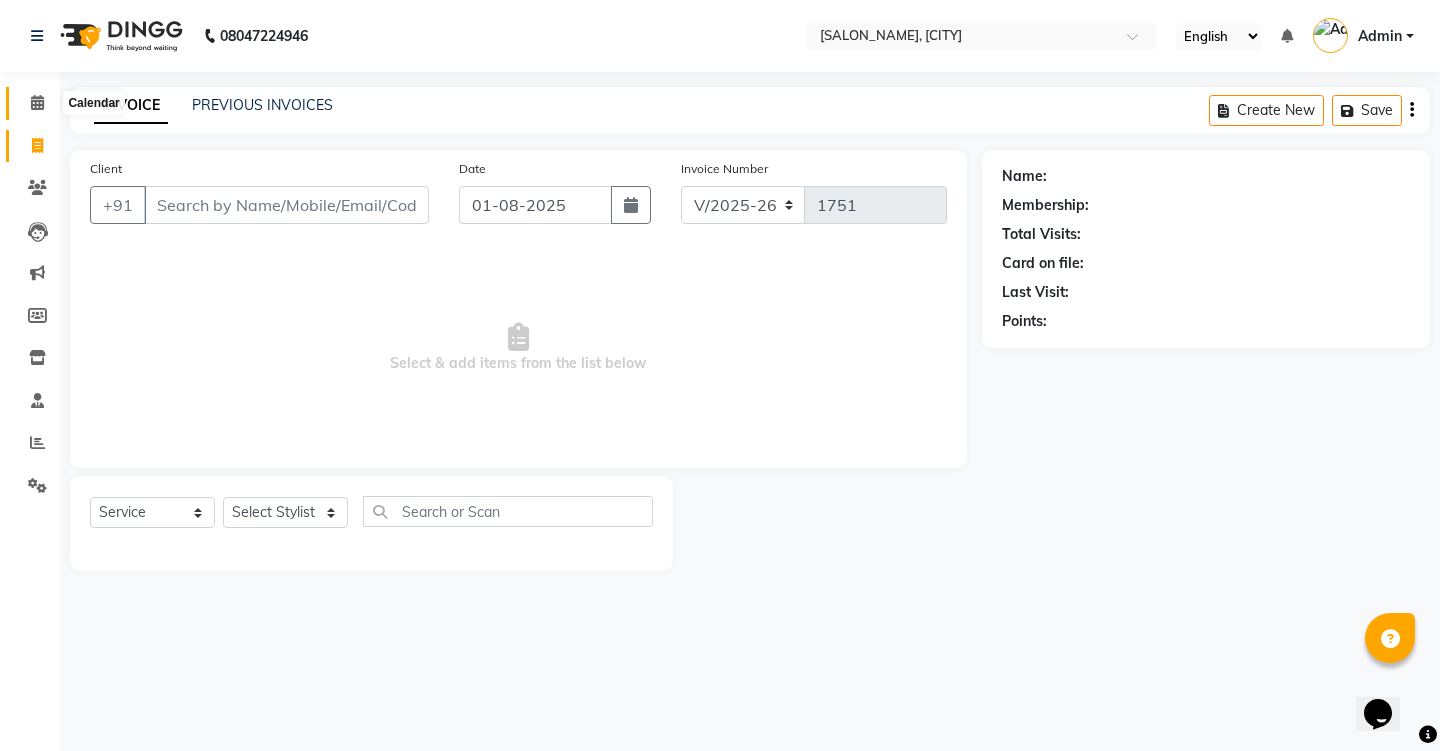 click 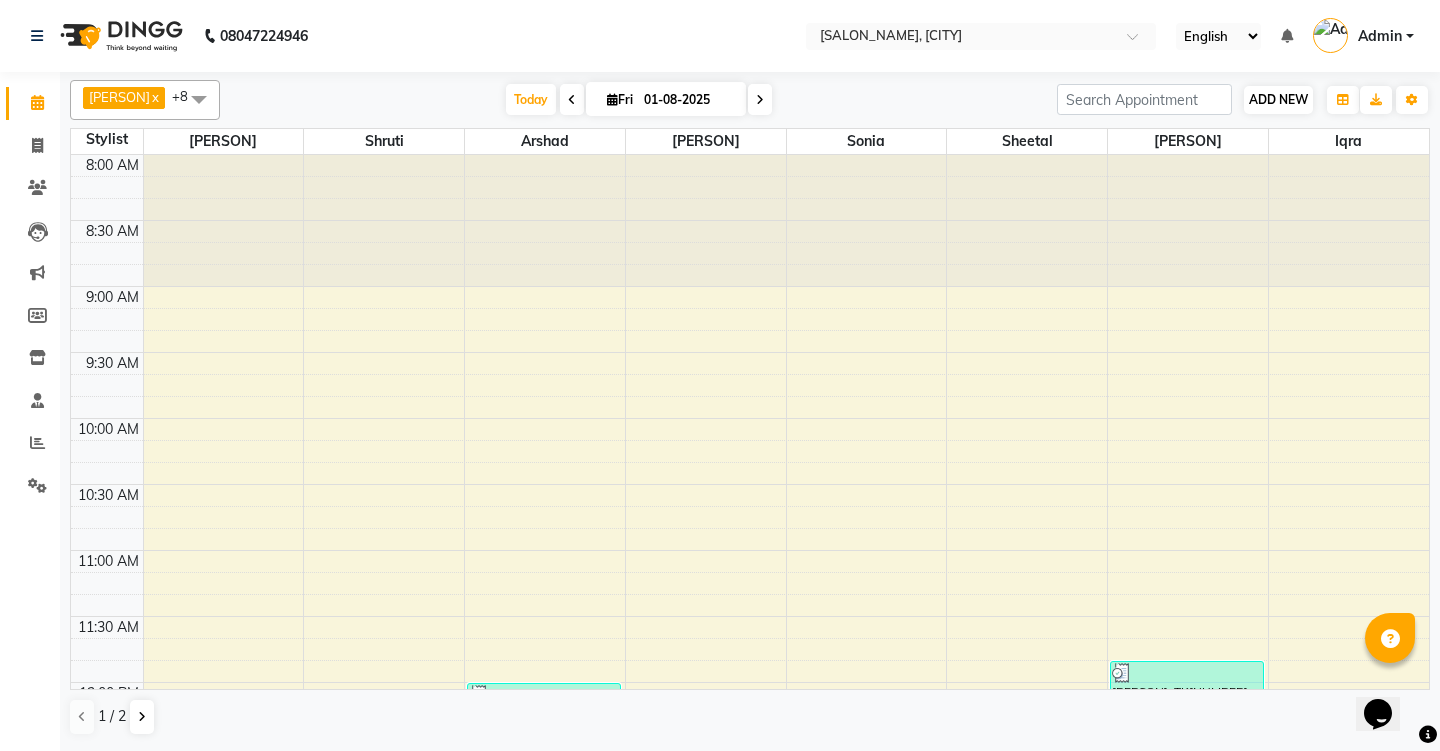 click on "ADD NEW" at bounding box center (1278, 99) 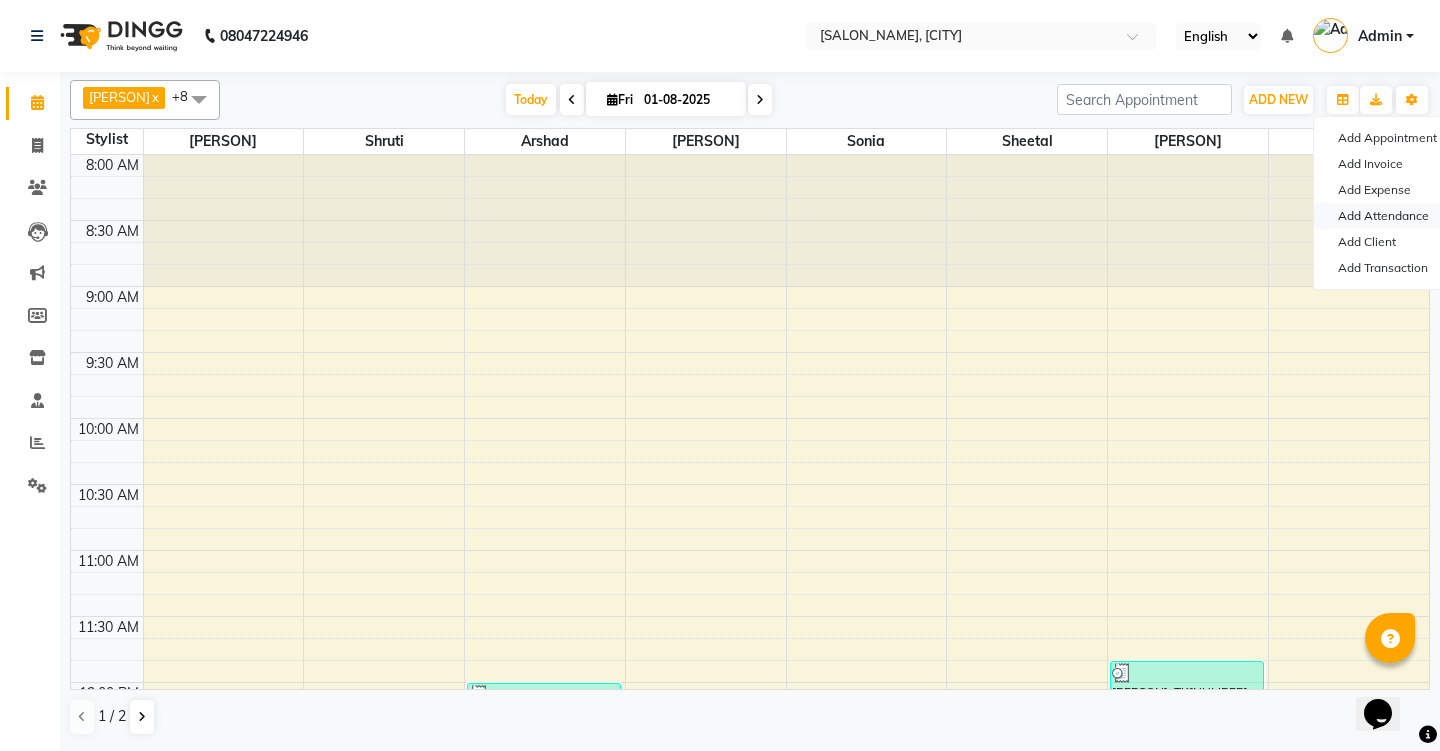 click on "Add Attendance" at bounding box center [1393, 216] 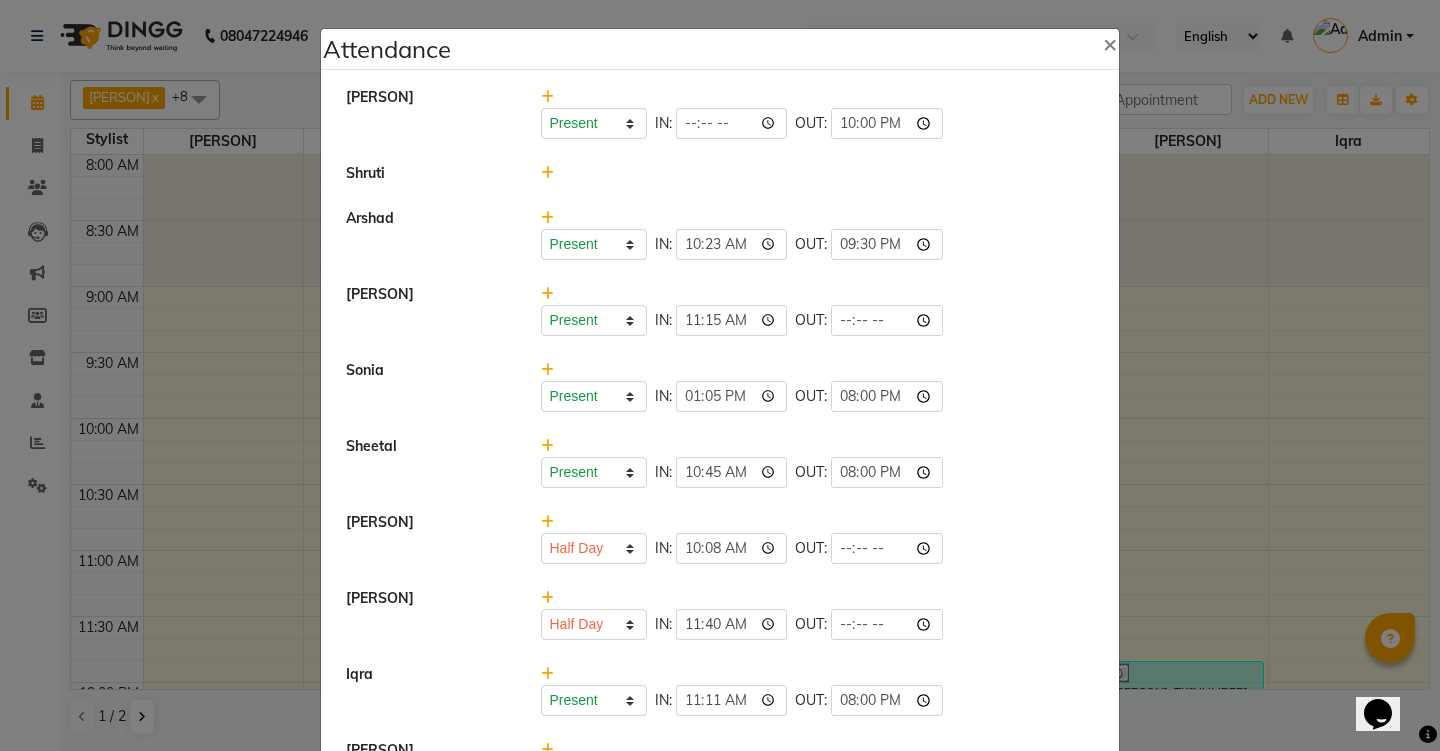 scroll, scrollTop: 0, scrollLeft: 0, axis: both 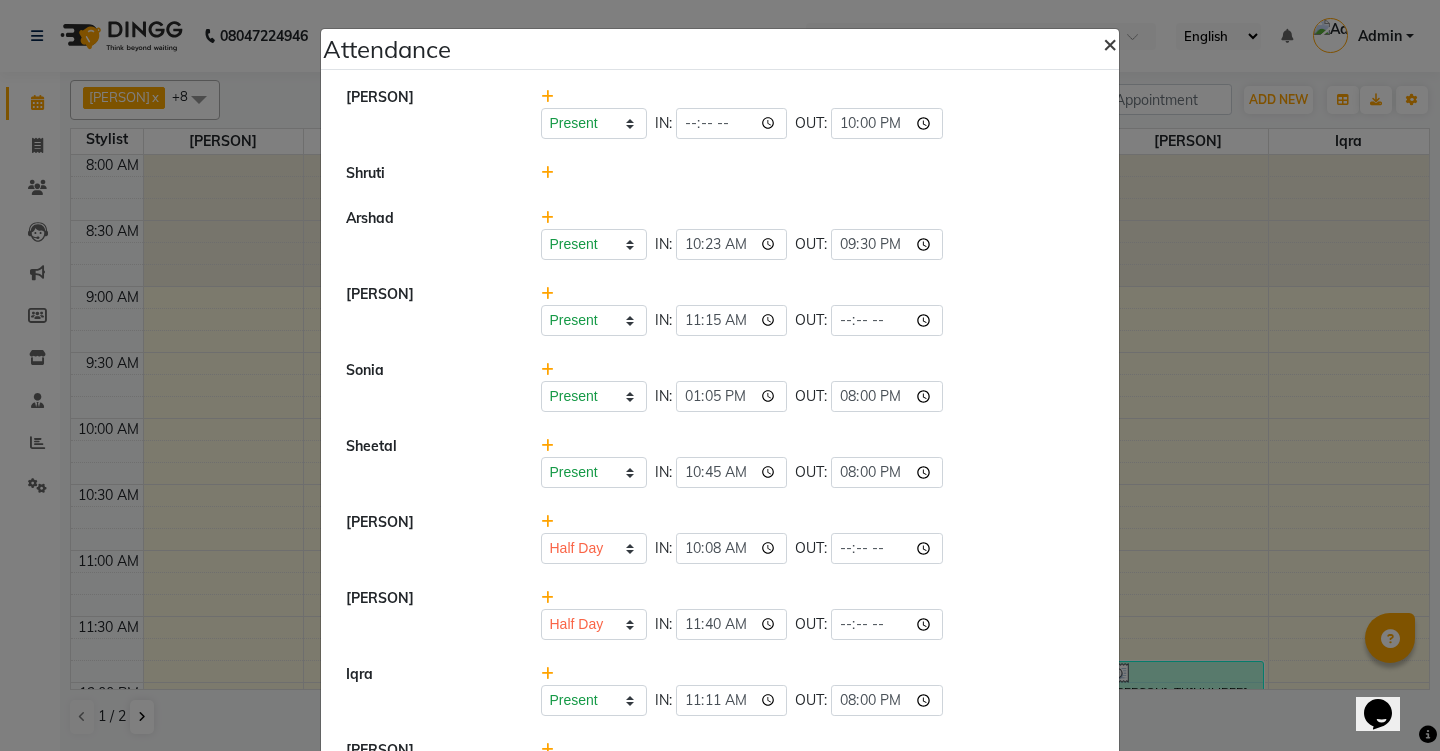 click on "×" 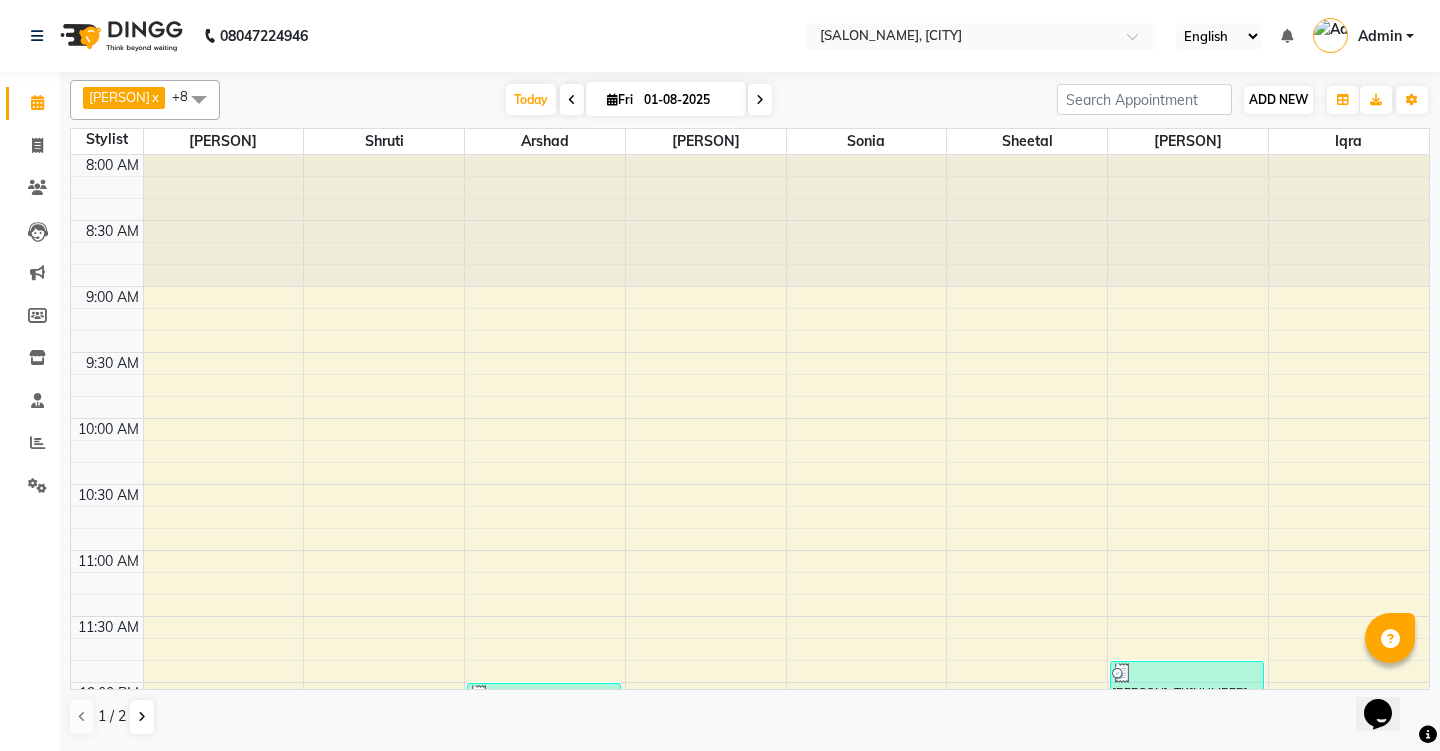 click on "ADD NEW" at bounding box center [1278, 99] 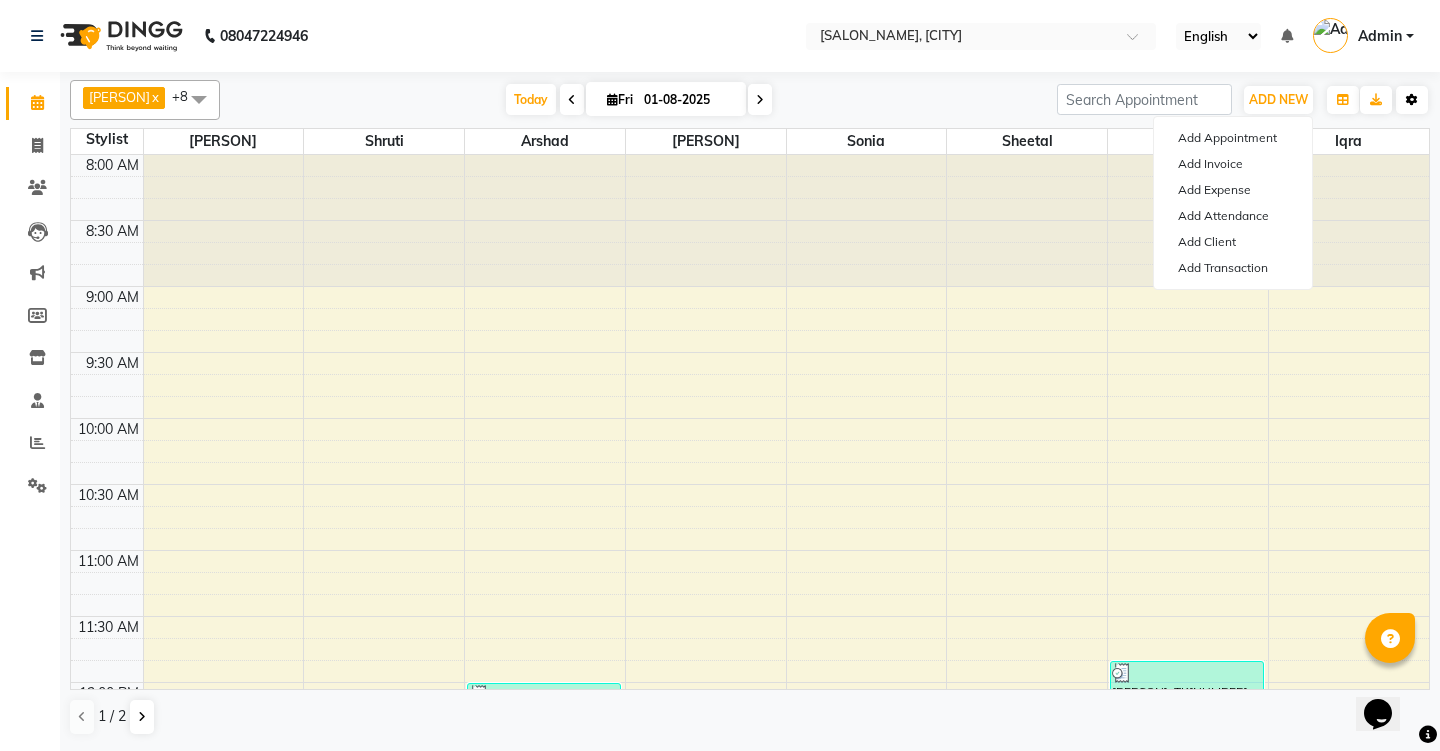 click on "Toggle Dropdown" at bounding box center (1412, 100) 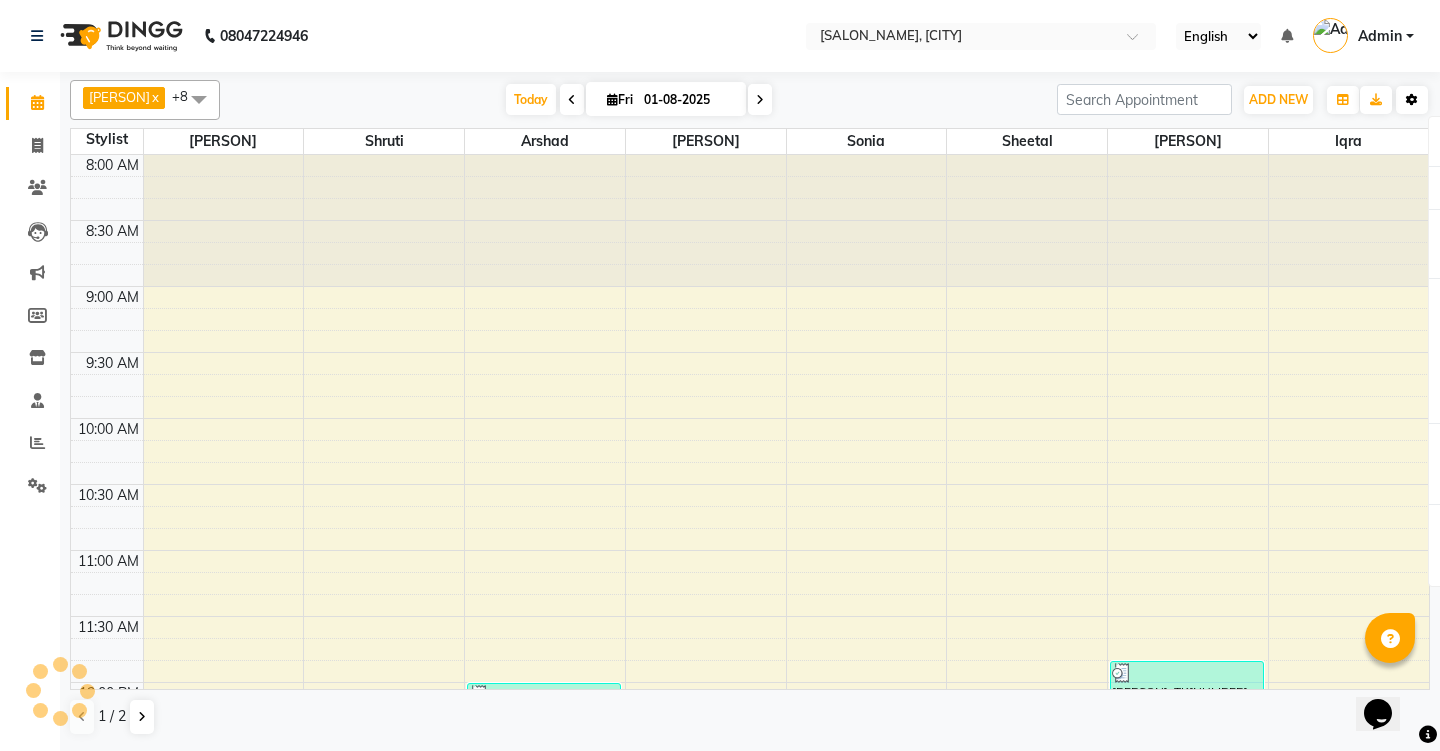 click on "Toggle Dropdown" at bounding box center (1412, 100) 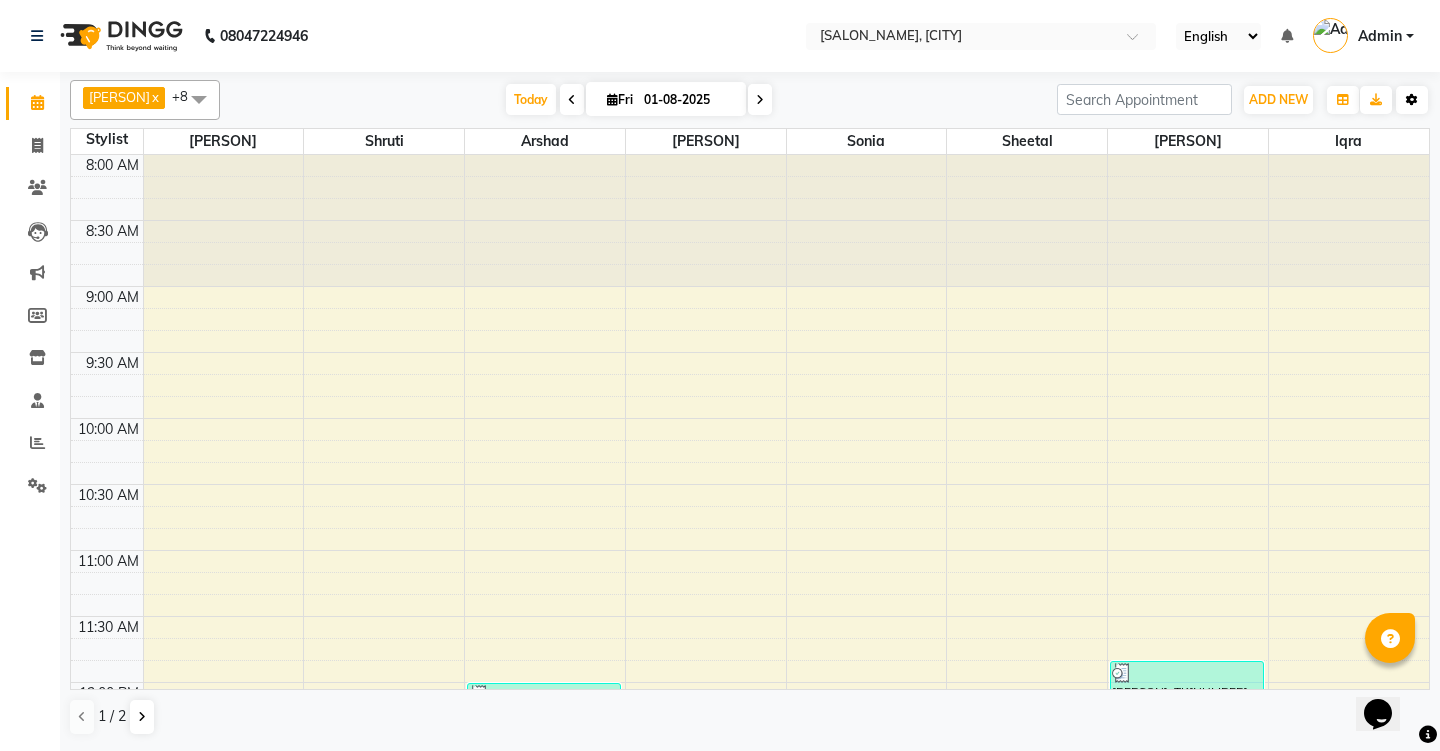 click at bounding box center (1412, 100) 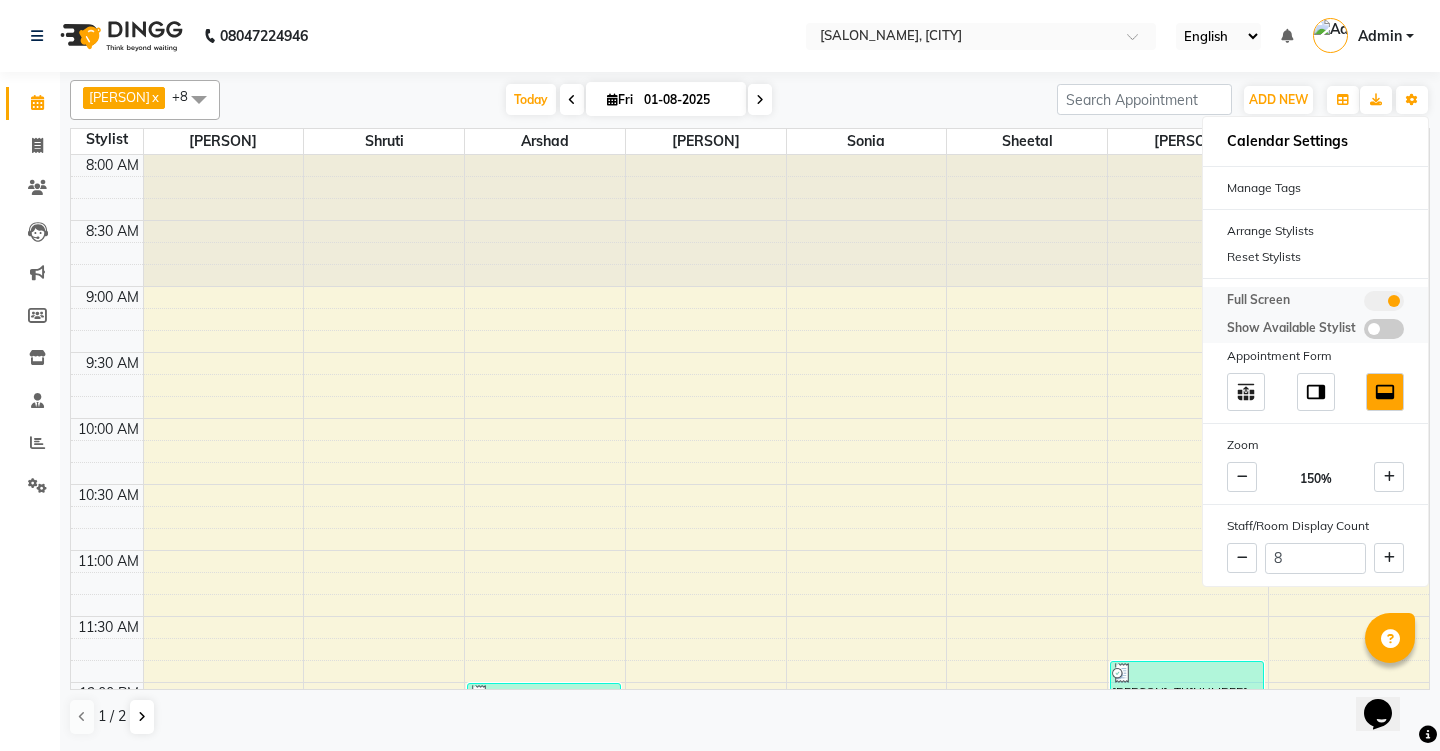 click at bounding box center [1384, 301] 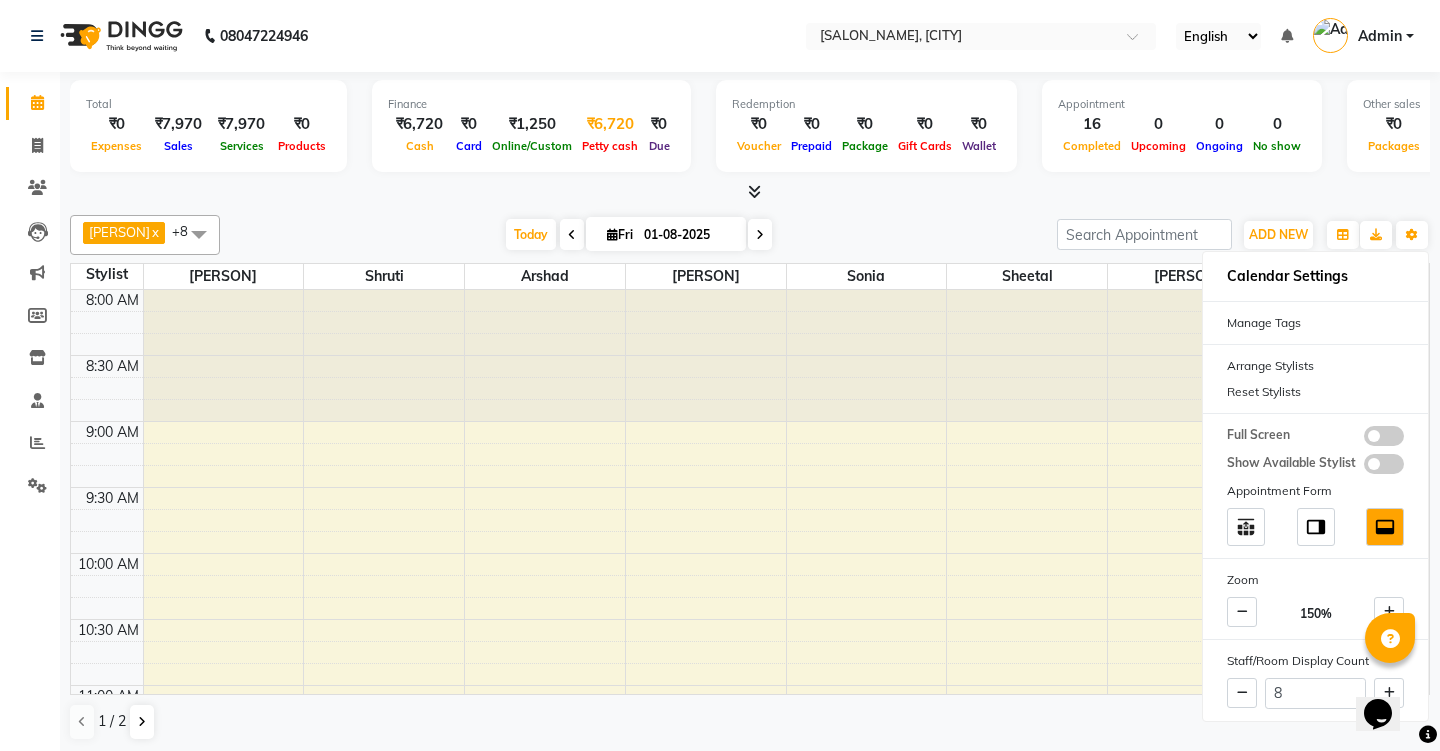 click on "Petty cash" at bounding box center [610, 146] 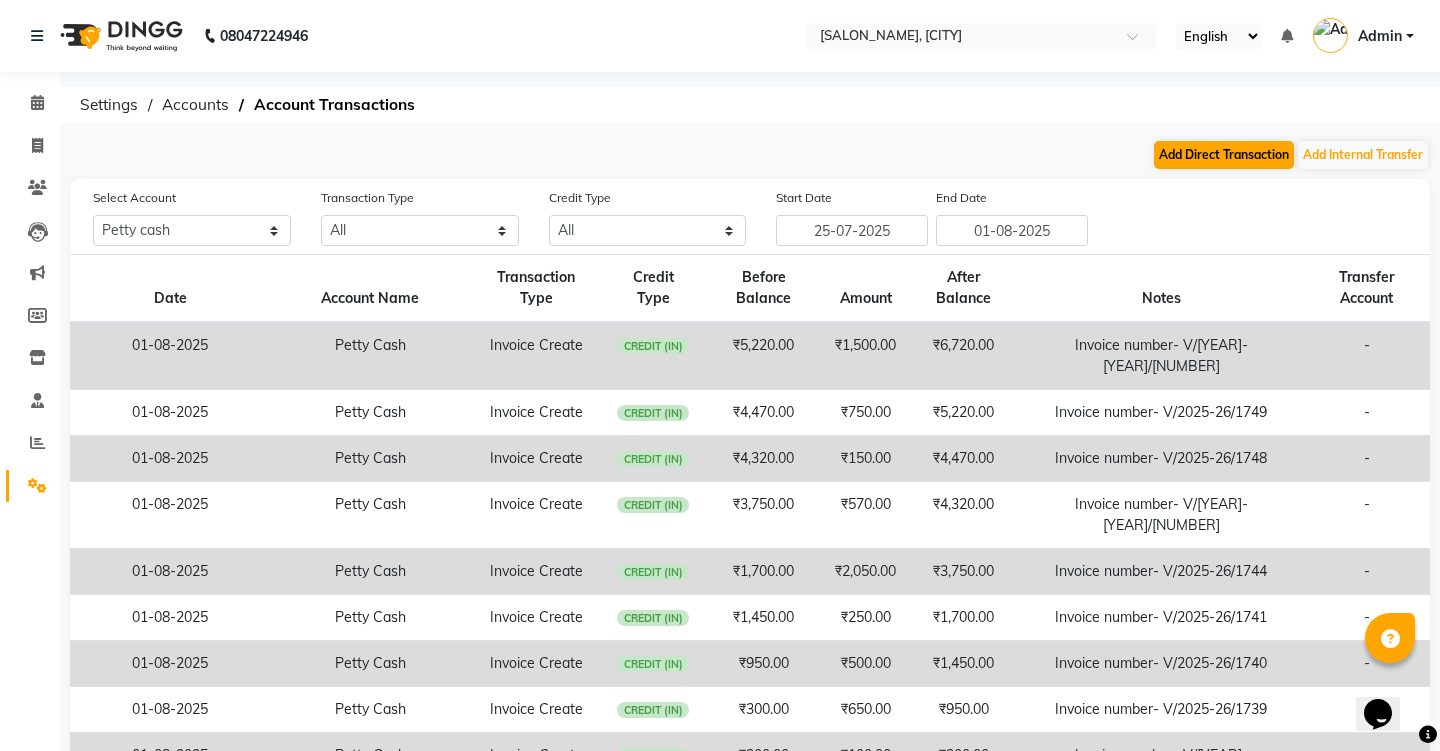 click on "Add Direct Transaction" 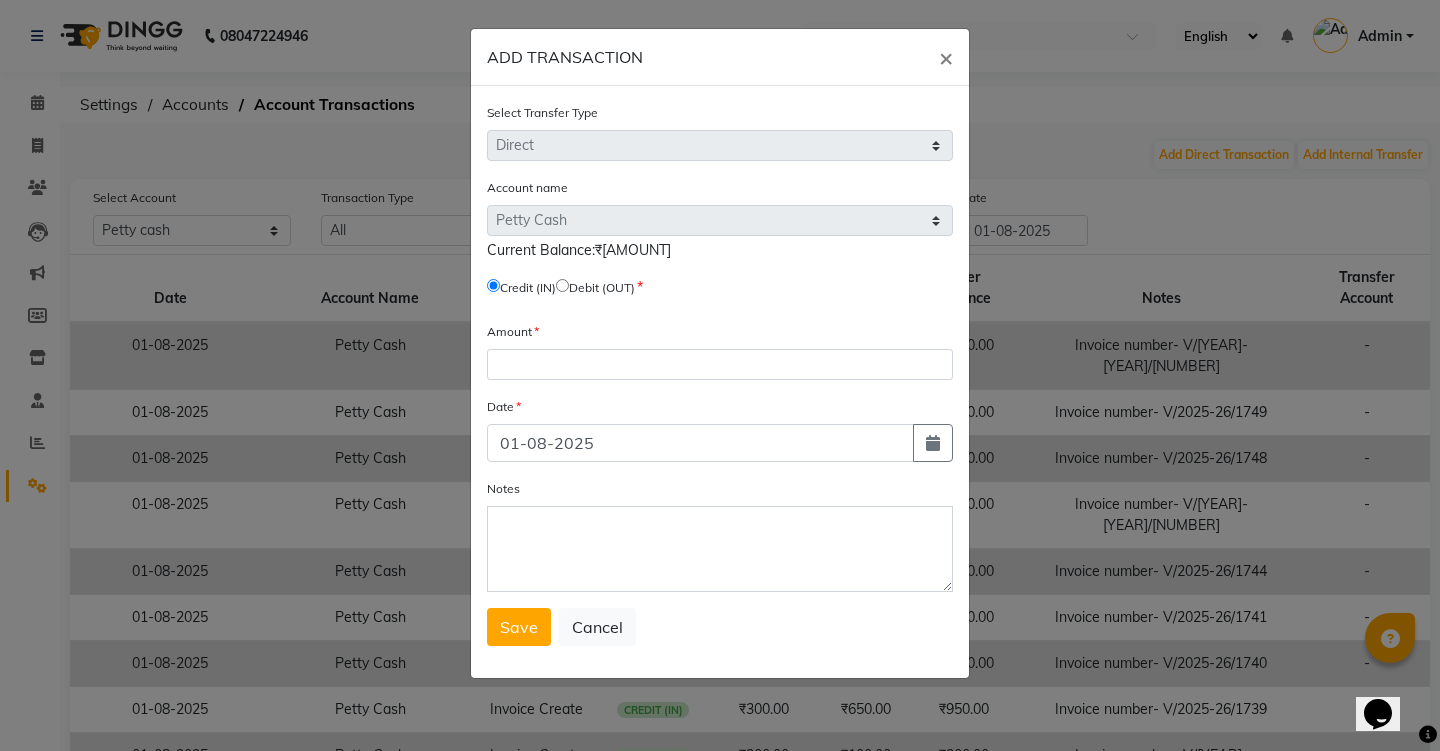 click on "Credit (IN)     Debit (OUT)" 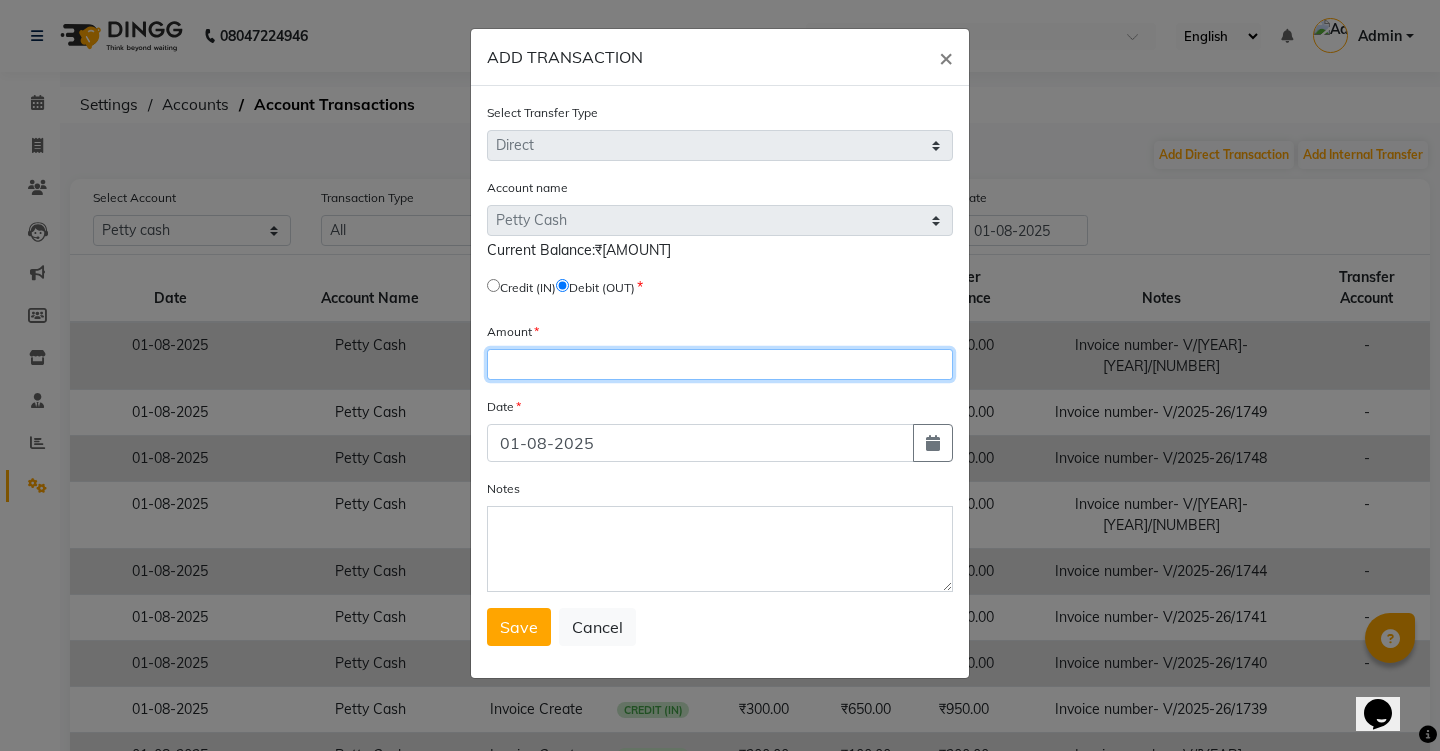 click 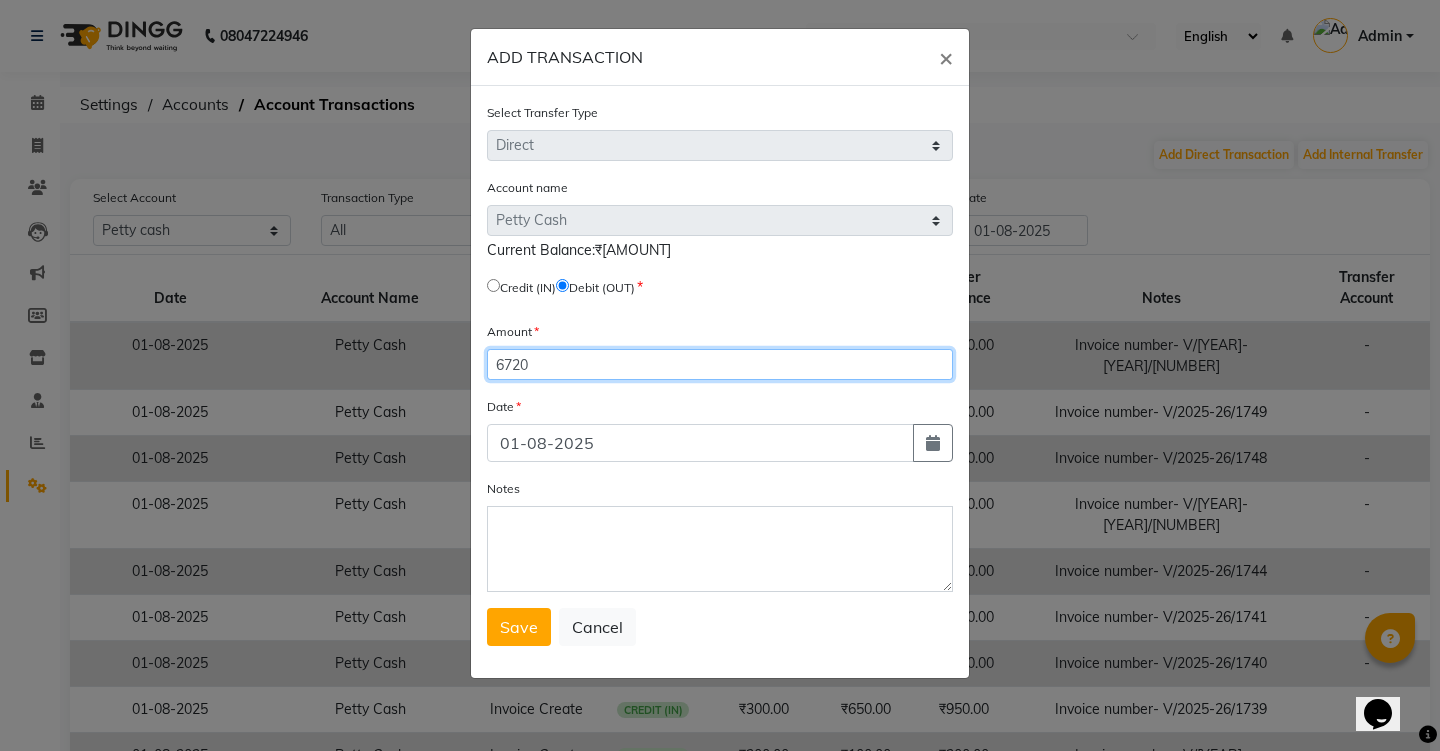 type on "6720" 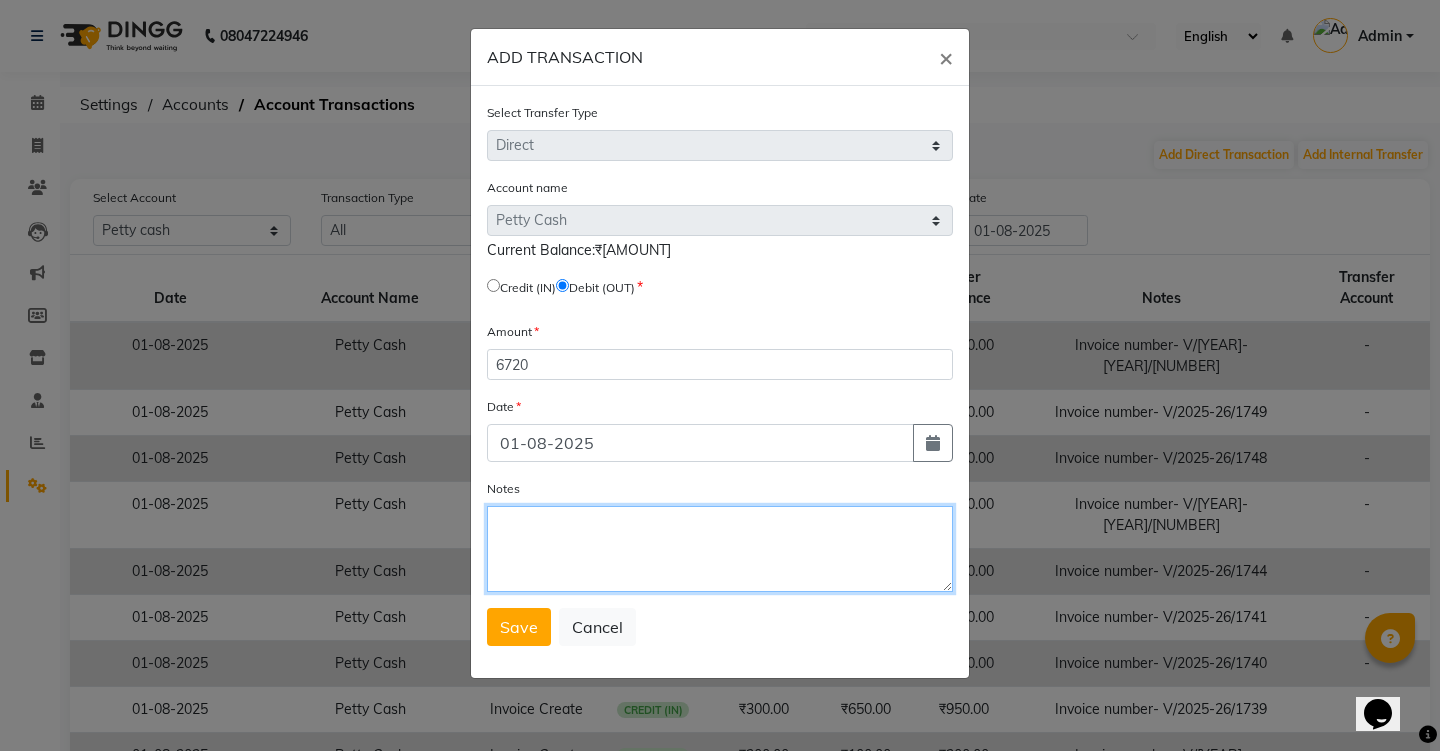 click on "Notes" at bounding box center [720, 549] 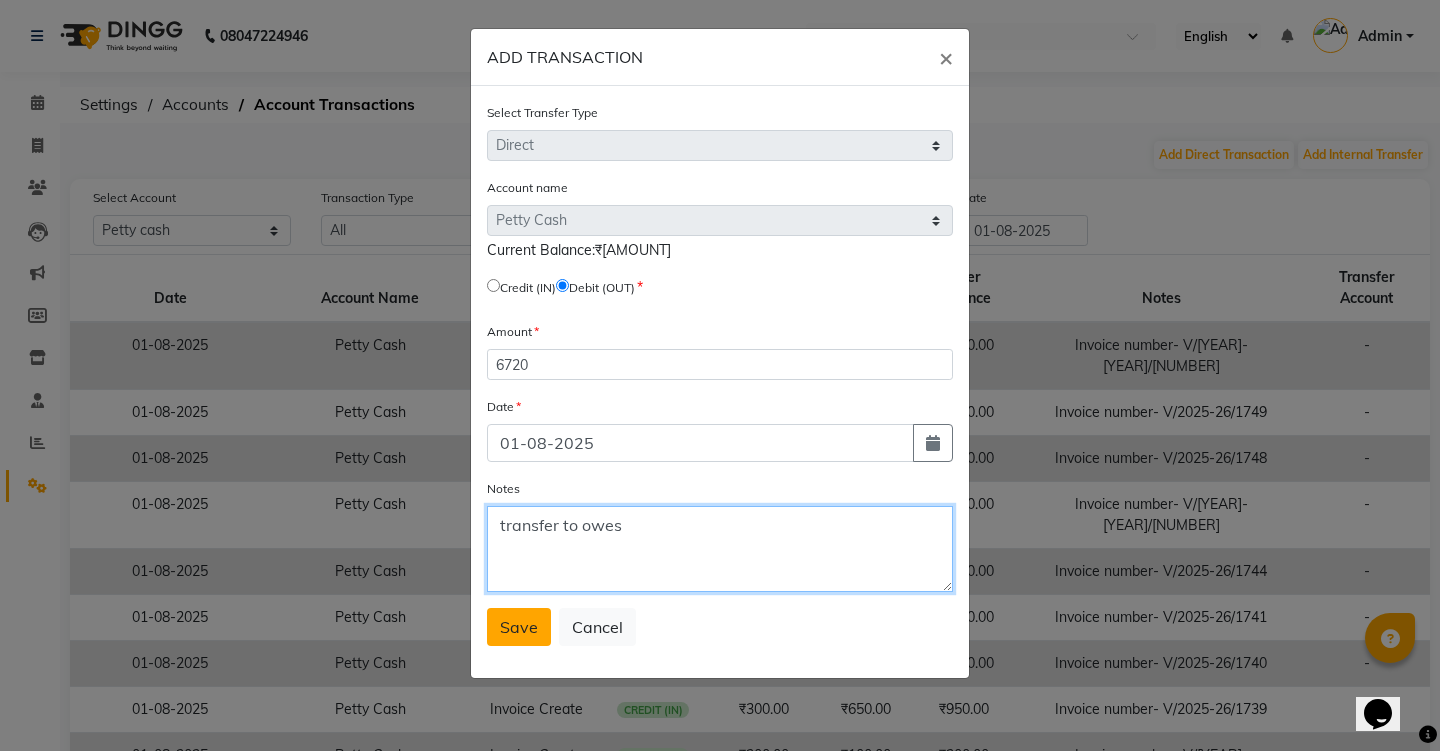 type on "transfer to owes" 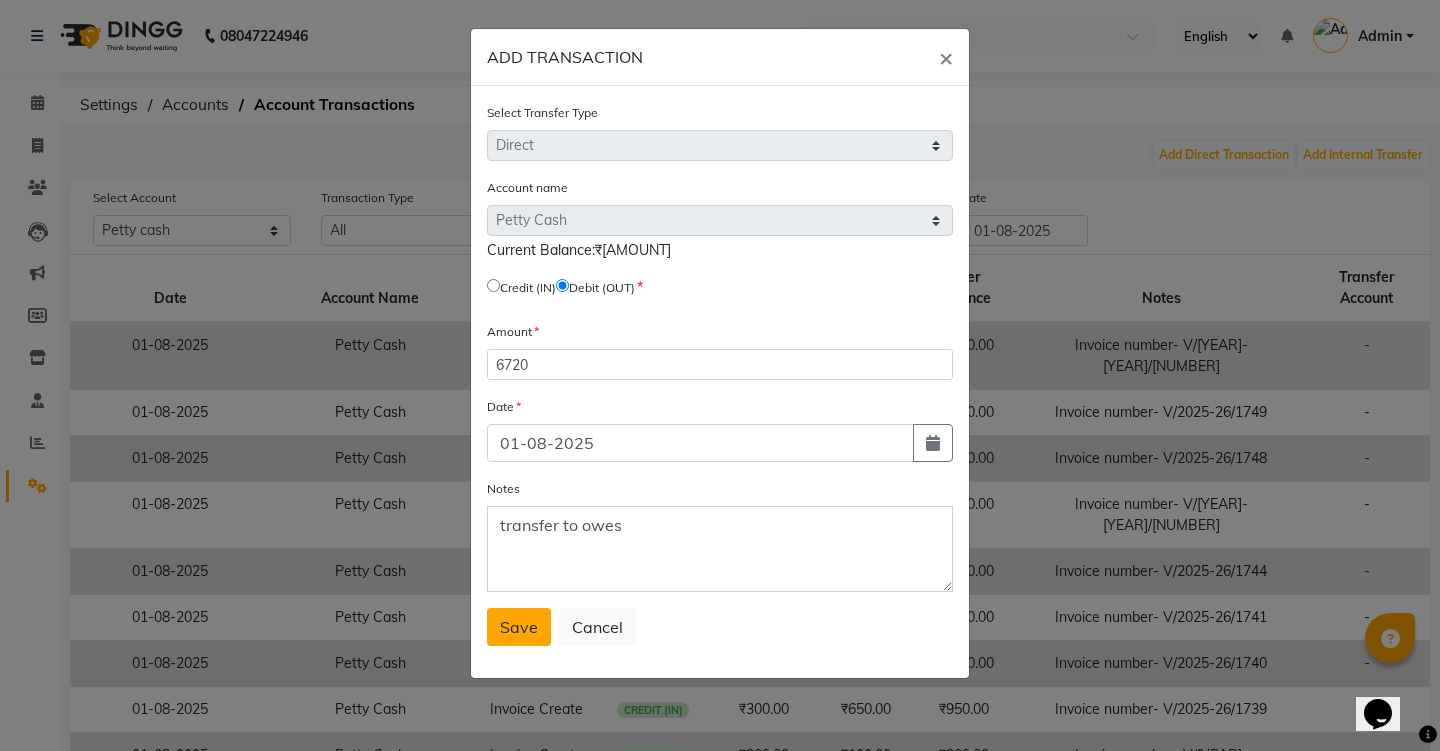 click on "Save" at bounding box center (519, 627) 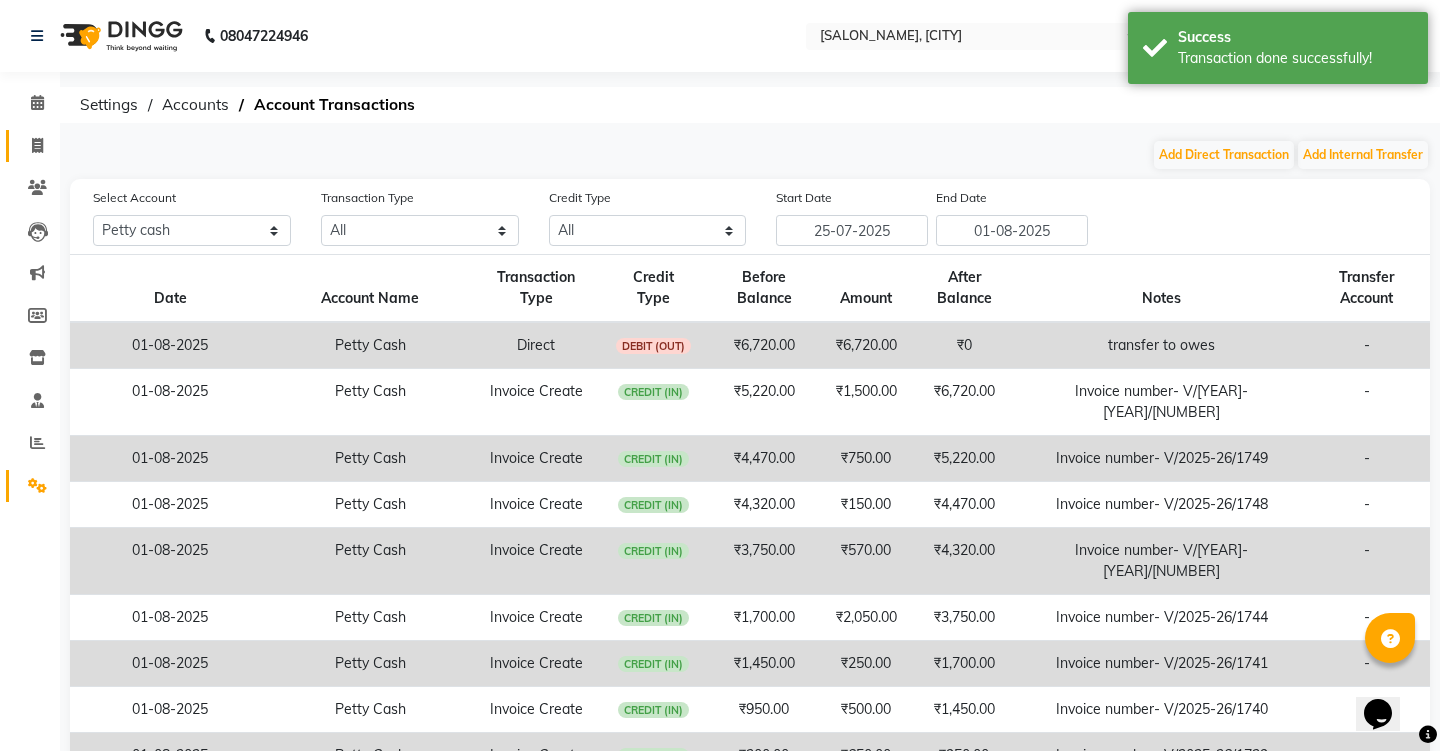 click on "Invoice" 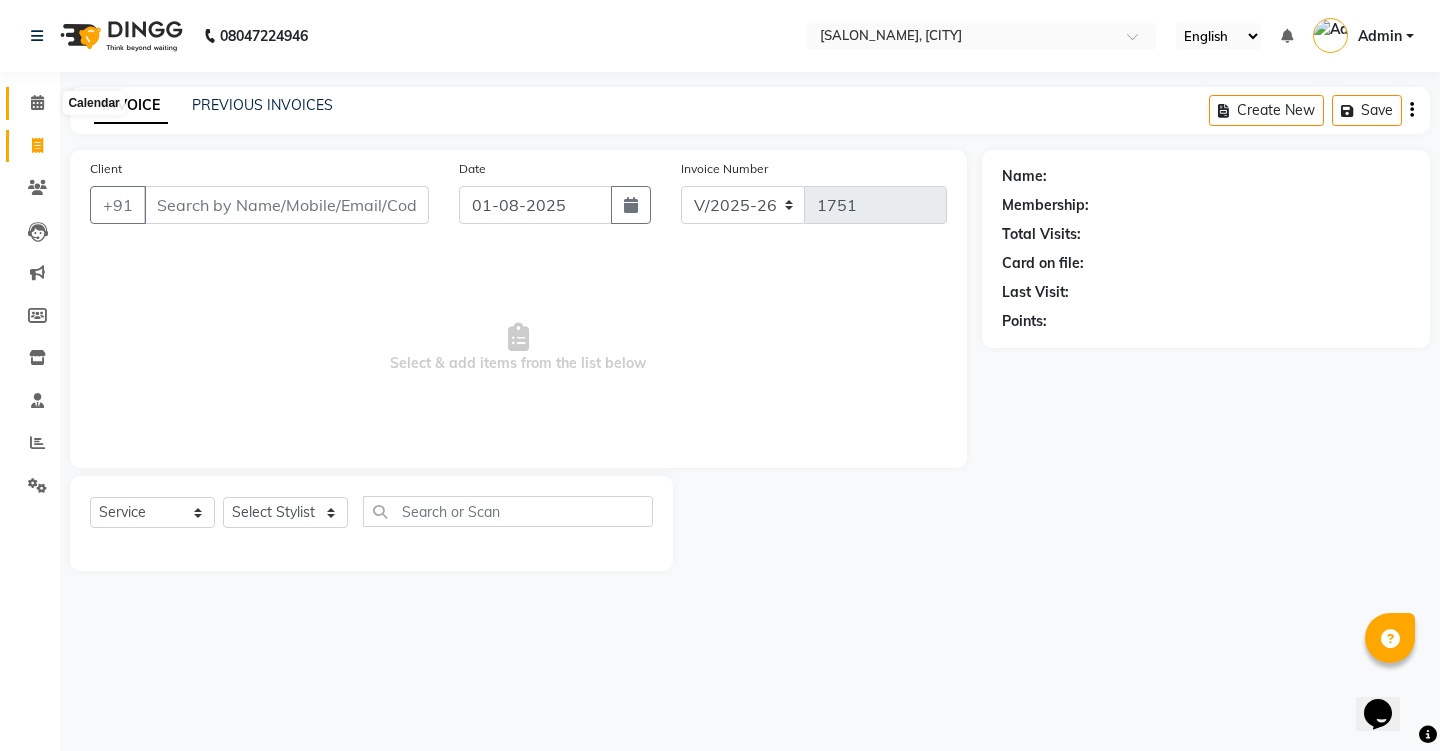 click 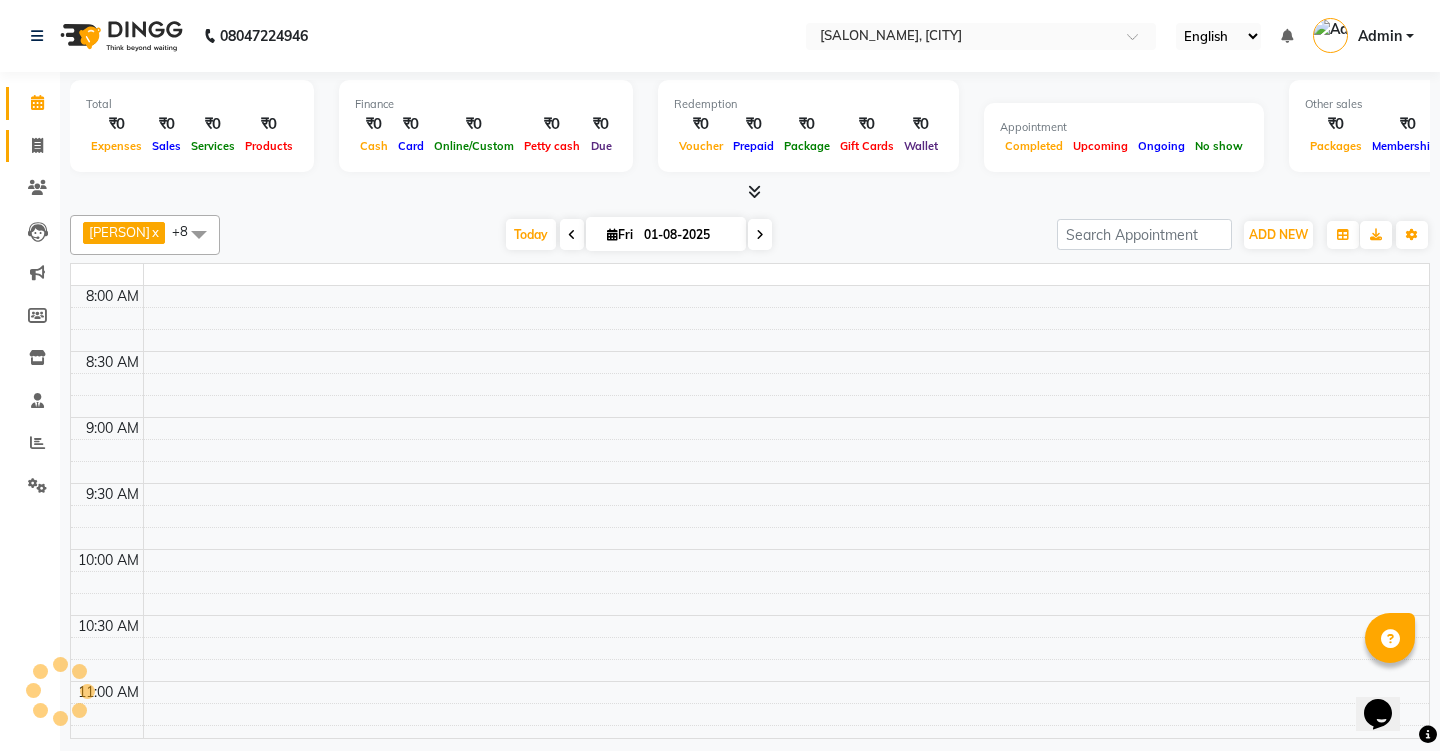 scroll, scrollTop: 1273, scrollLeft: 0, axis: vertical 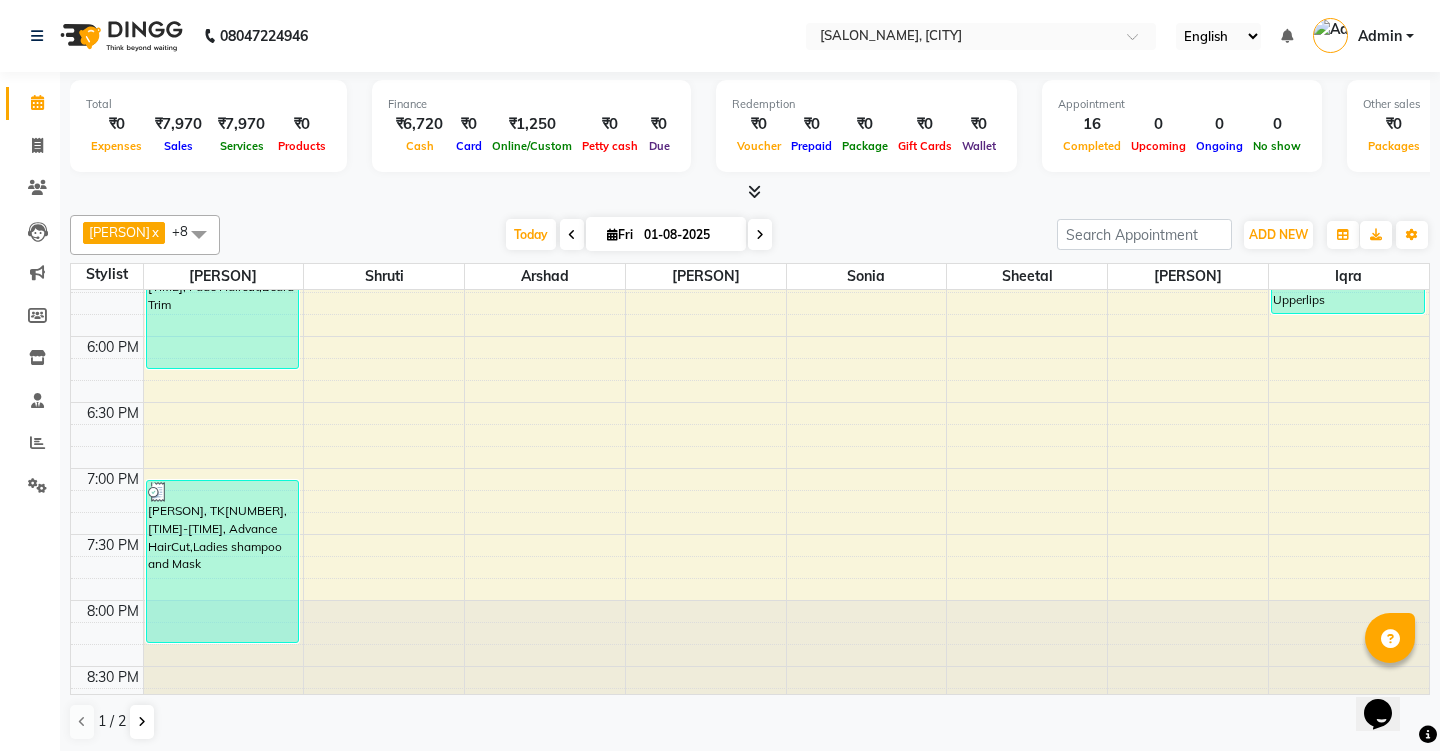 click on "Invoice" 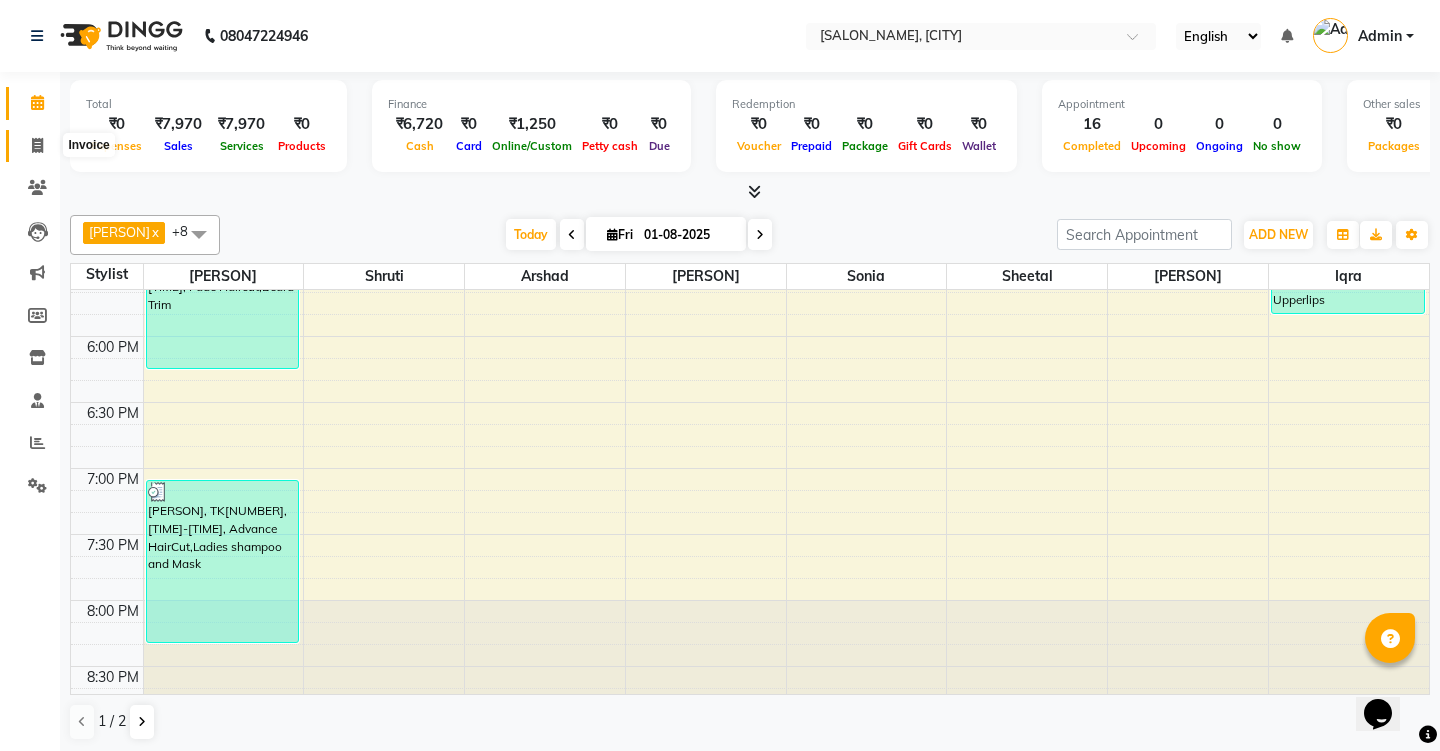 click 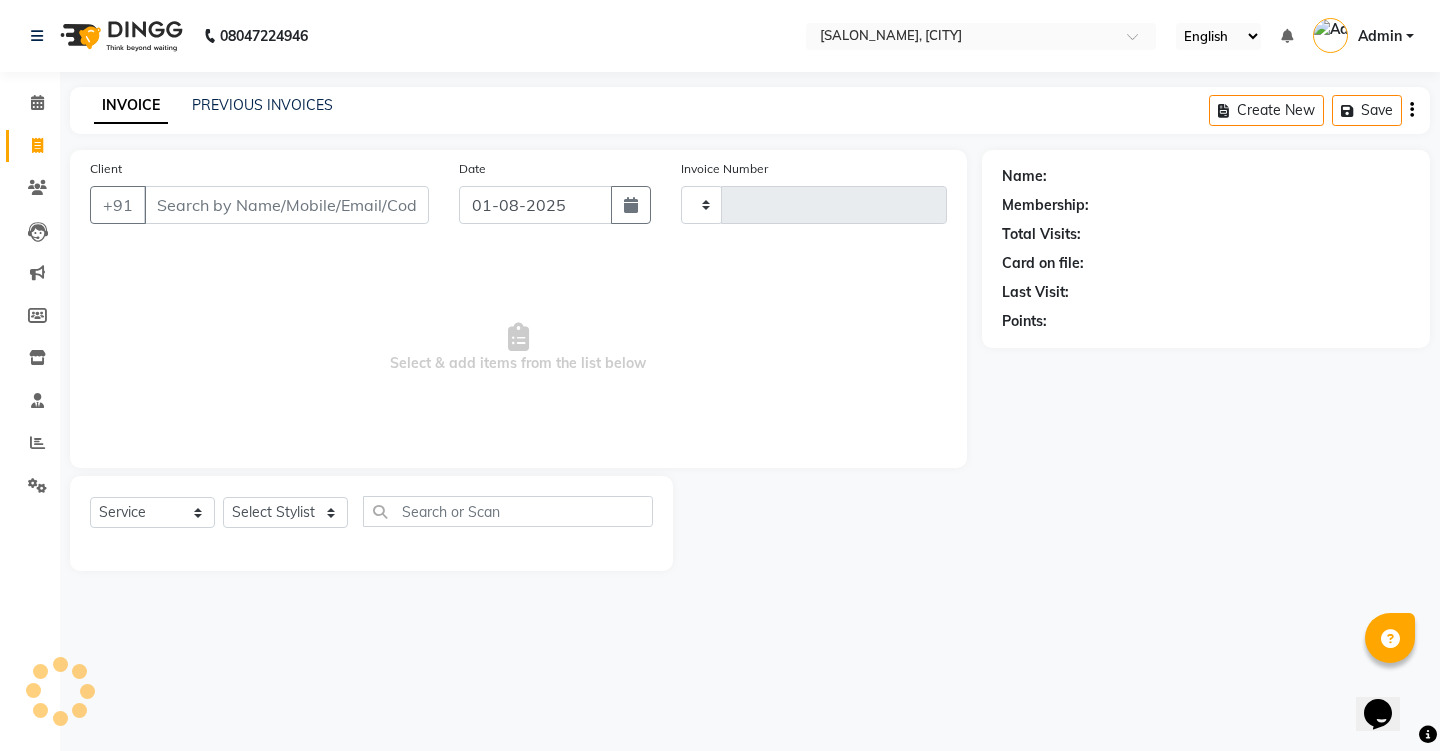 type on "1751" 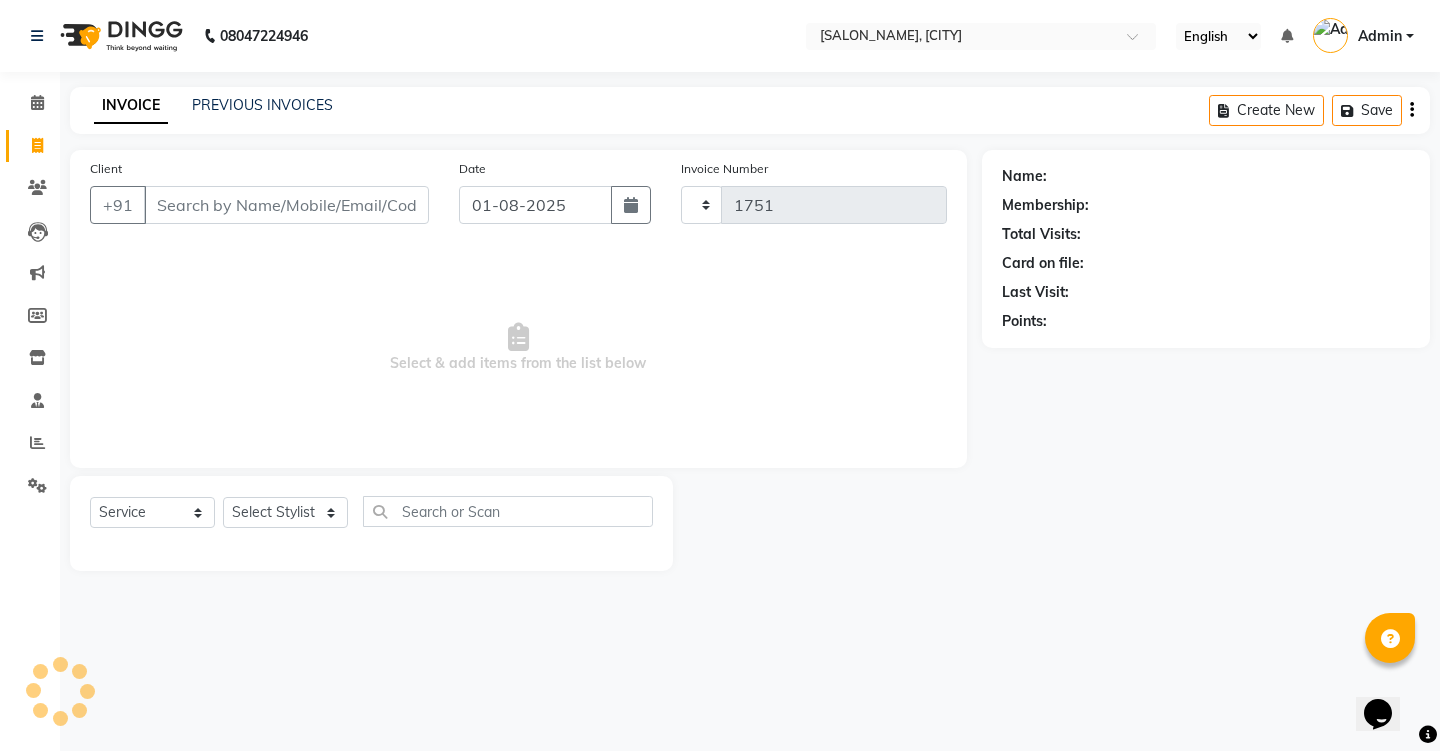 select on "4745" 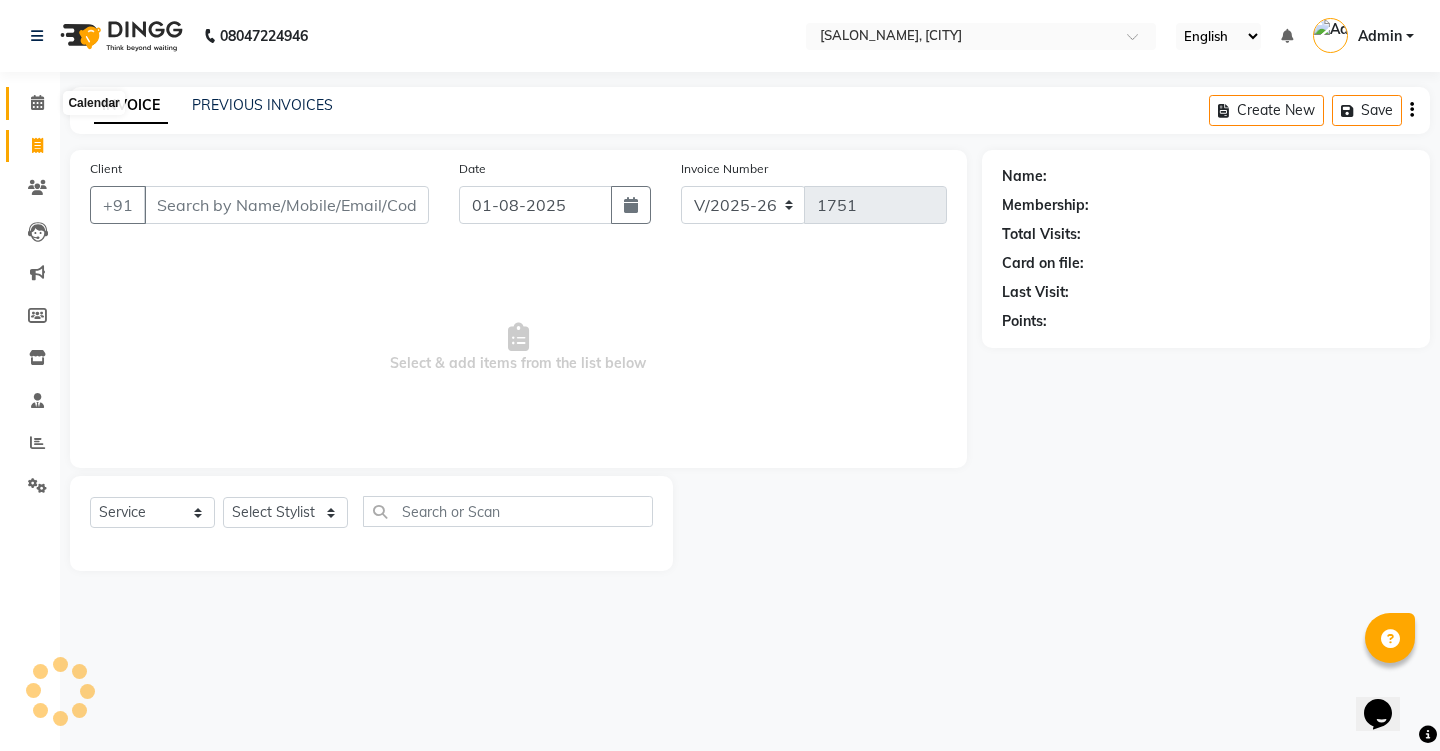 click 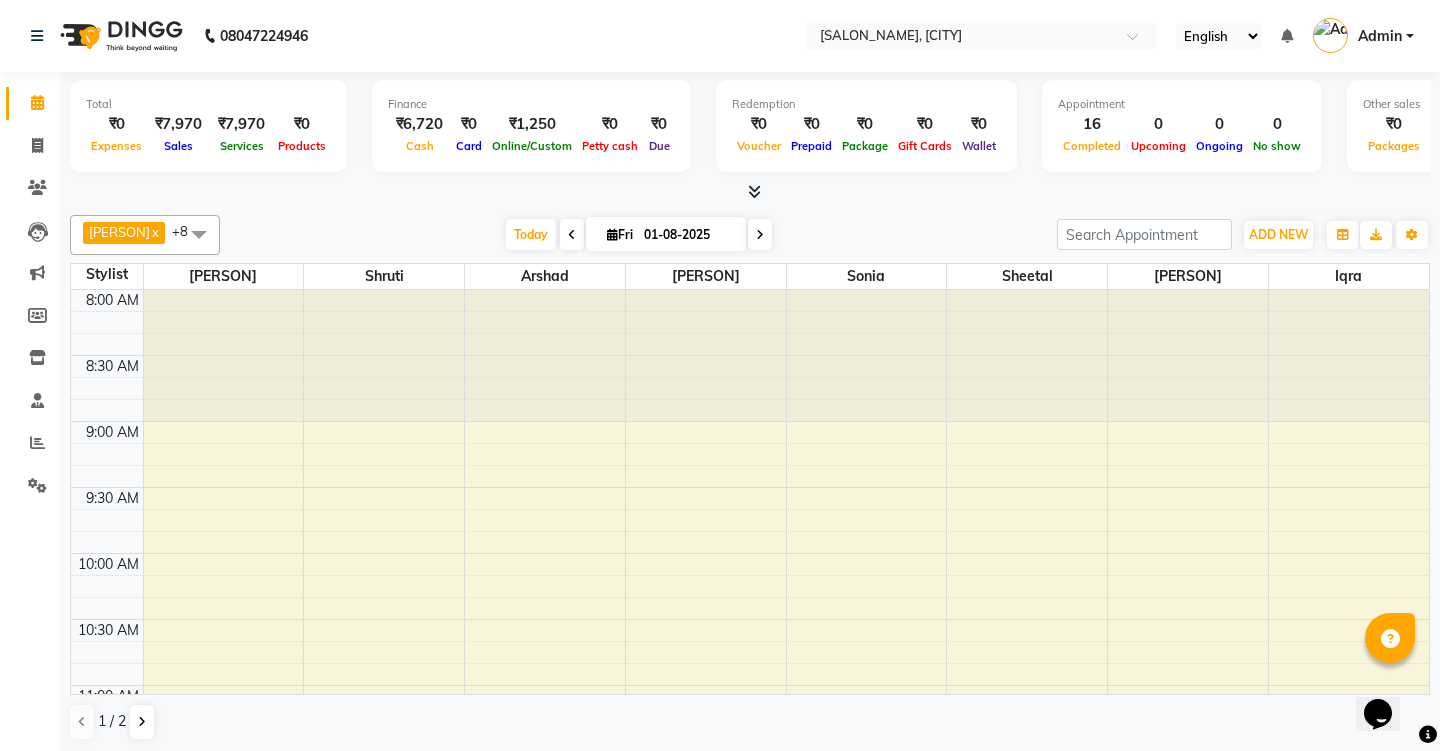 click on "Invoice" 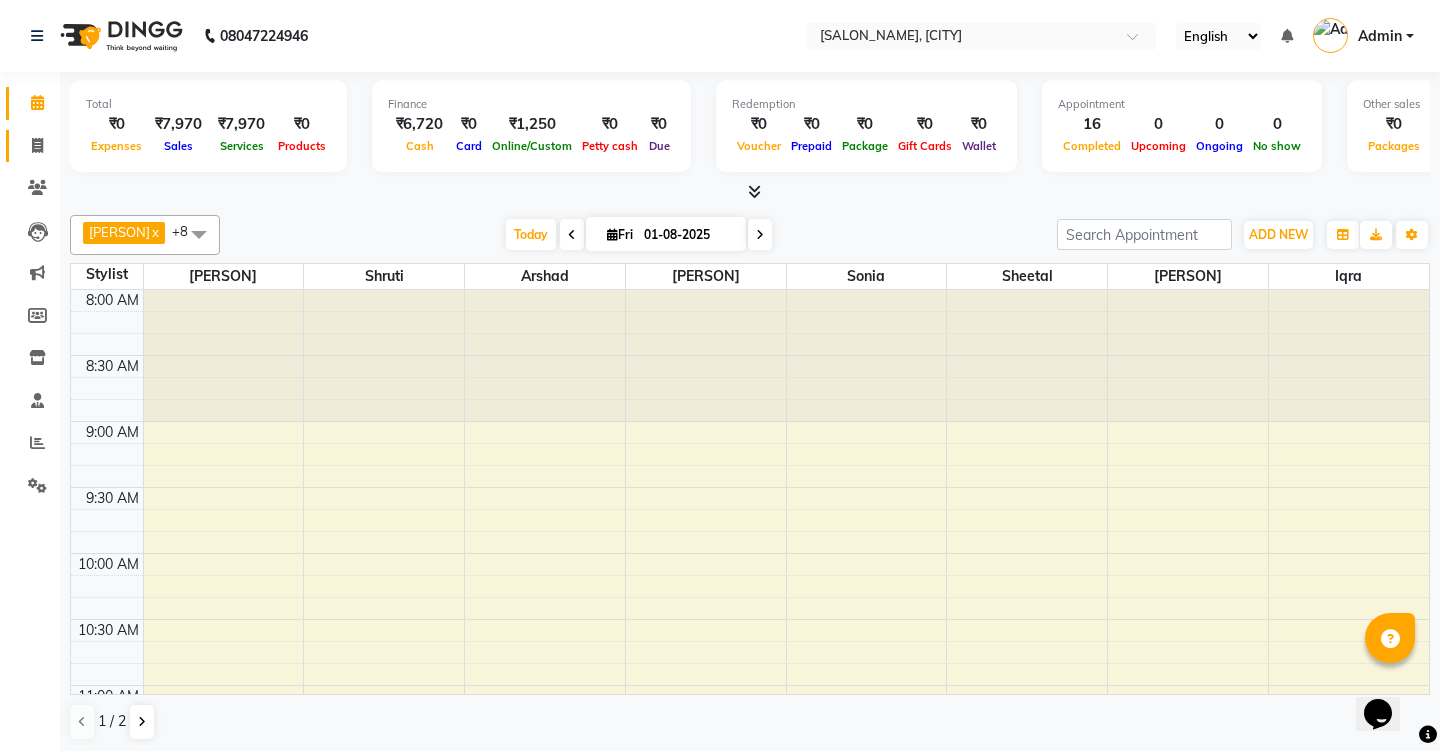 click on "Invoice" 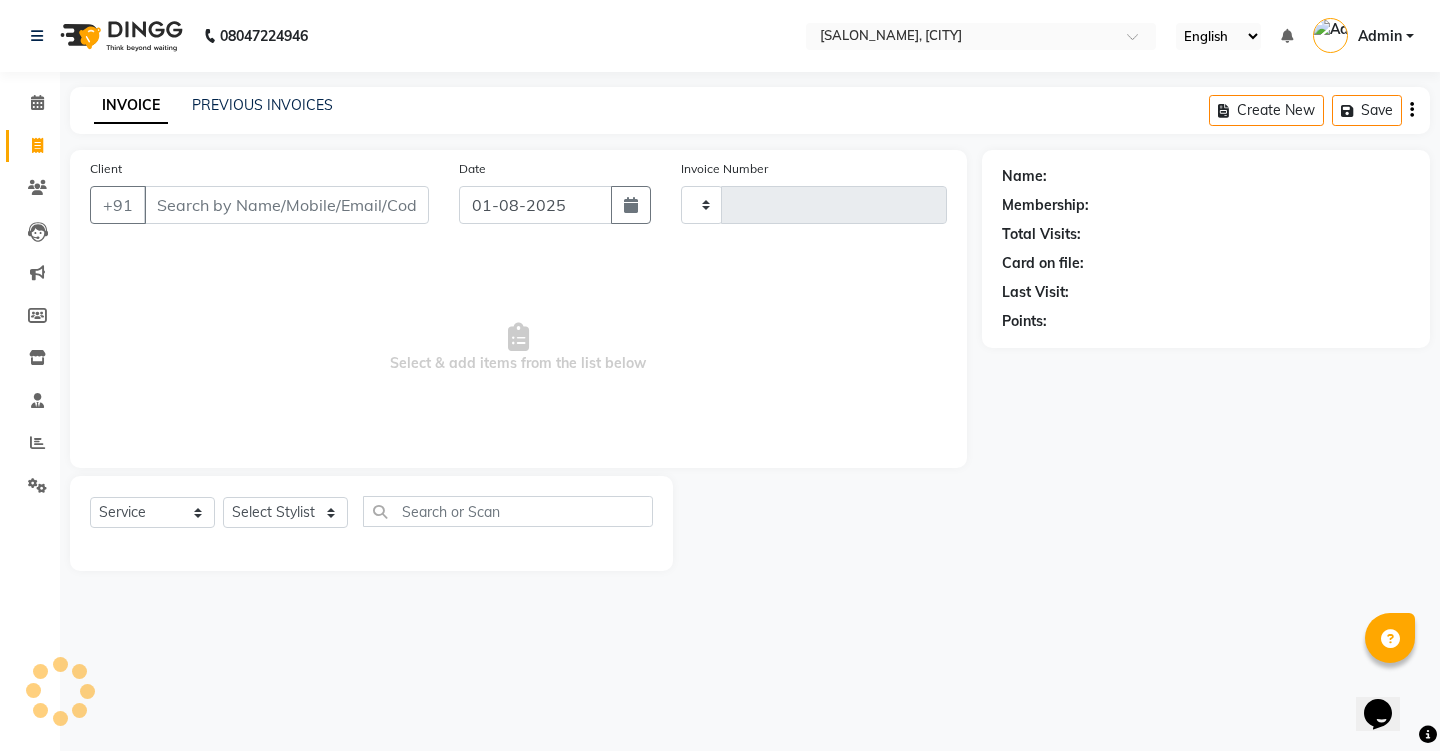 type on "1751" 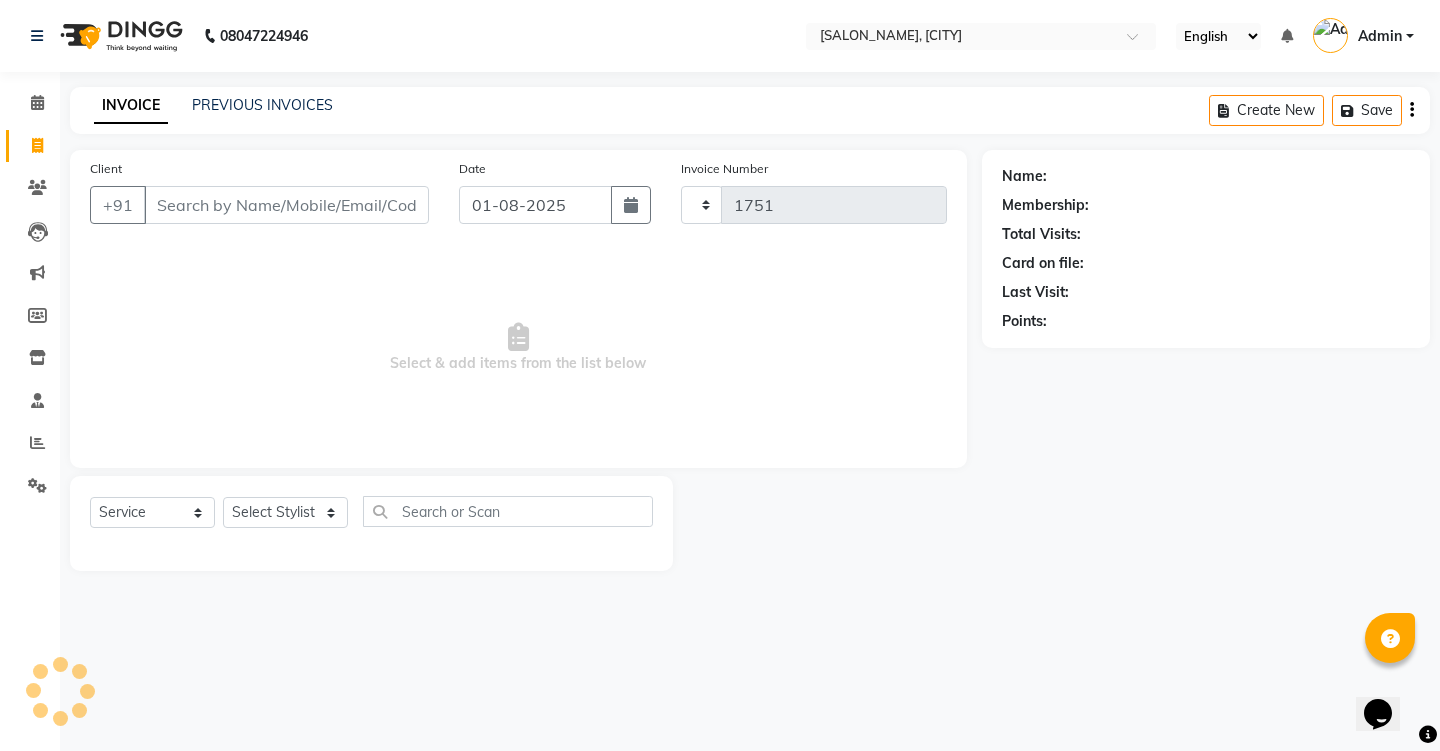 select on "4745" 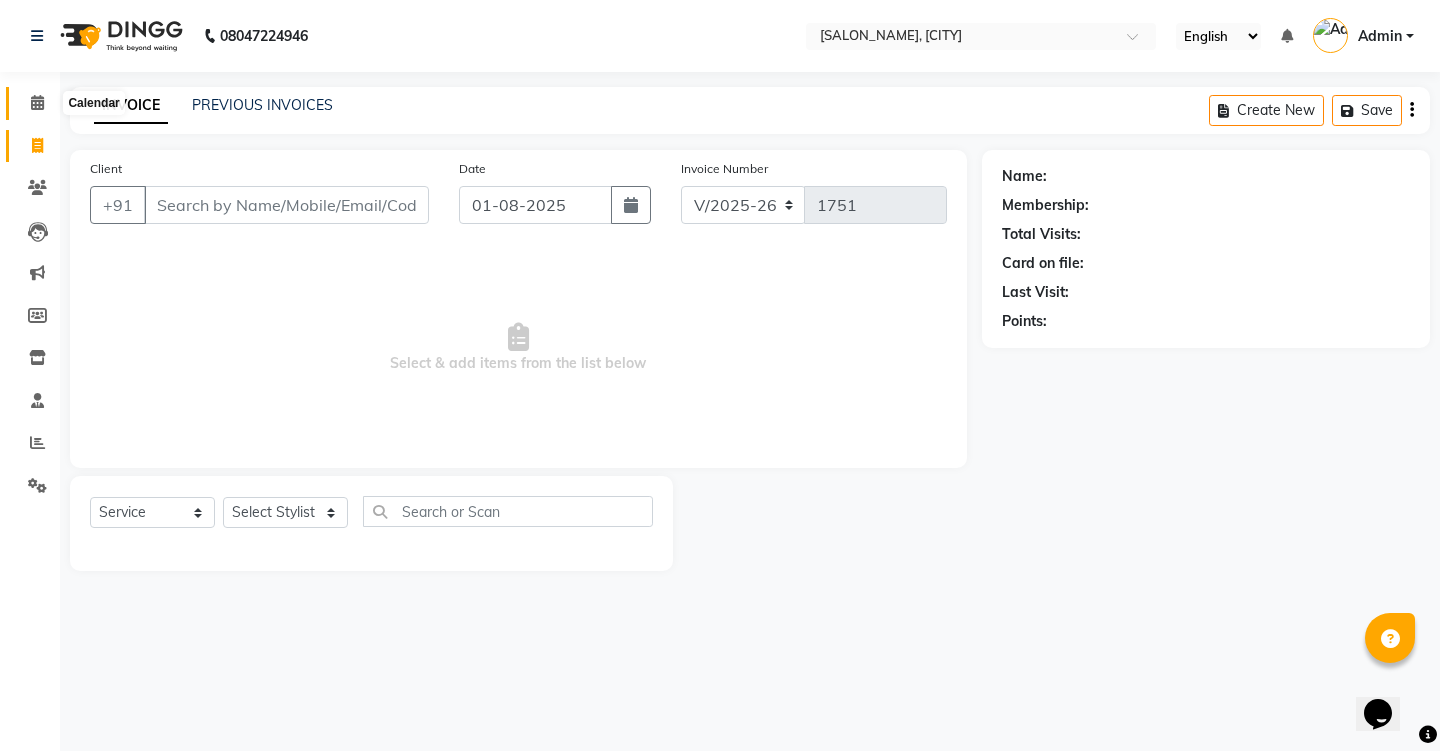 click 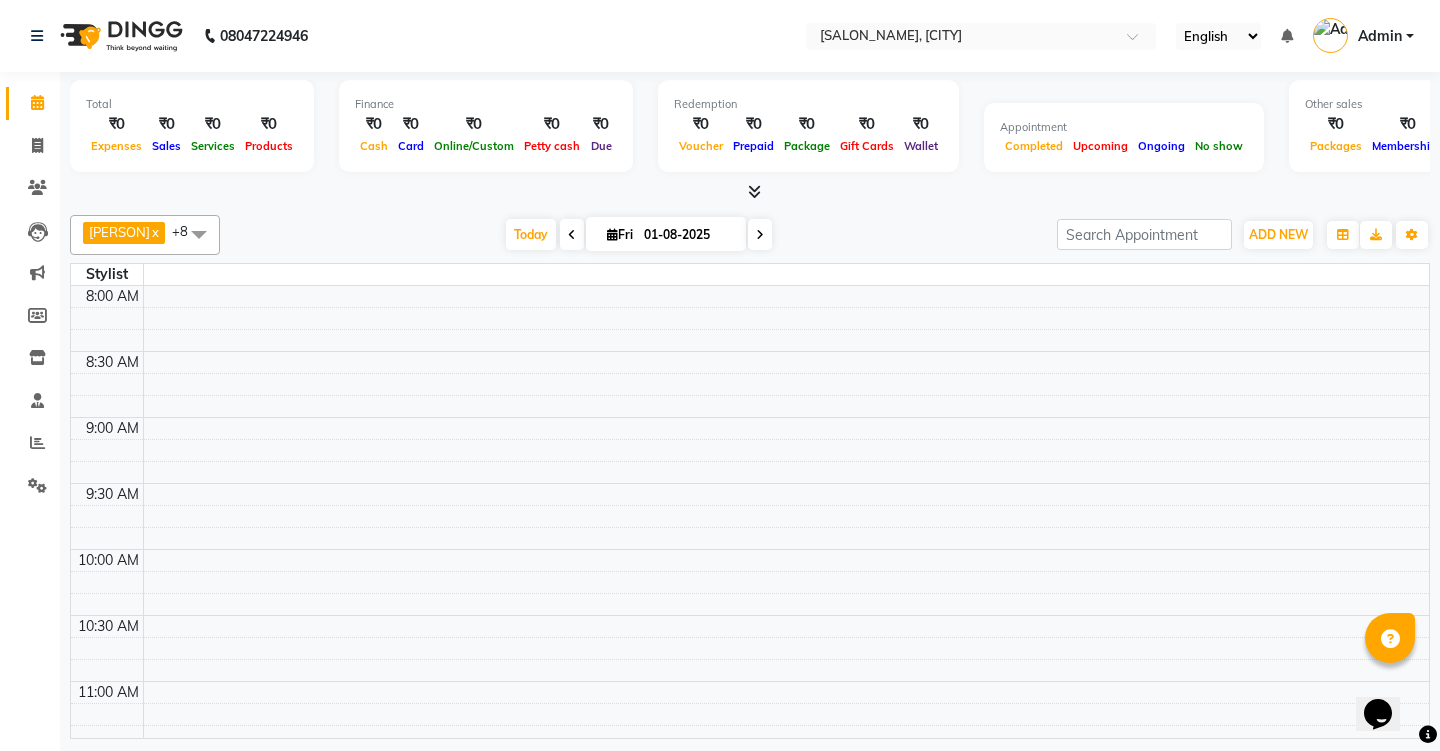 scroll, scrollTop: 0, scrollLeft: 0, axis: both 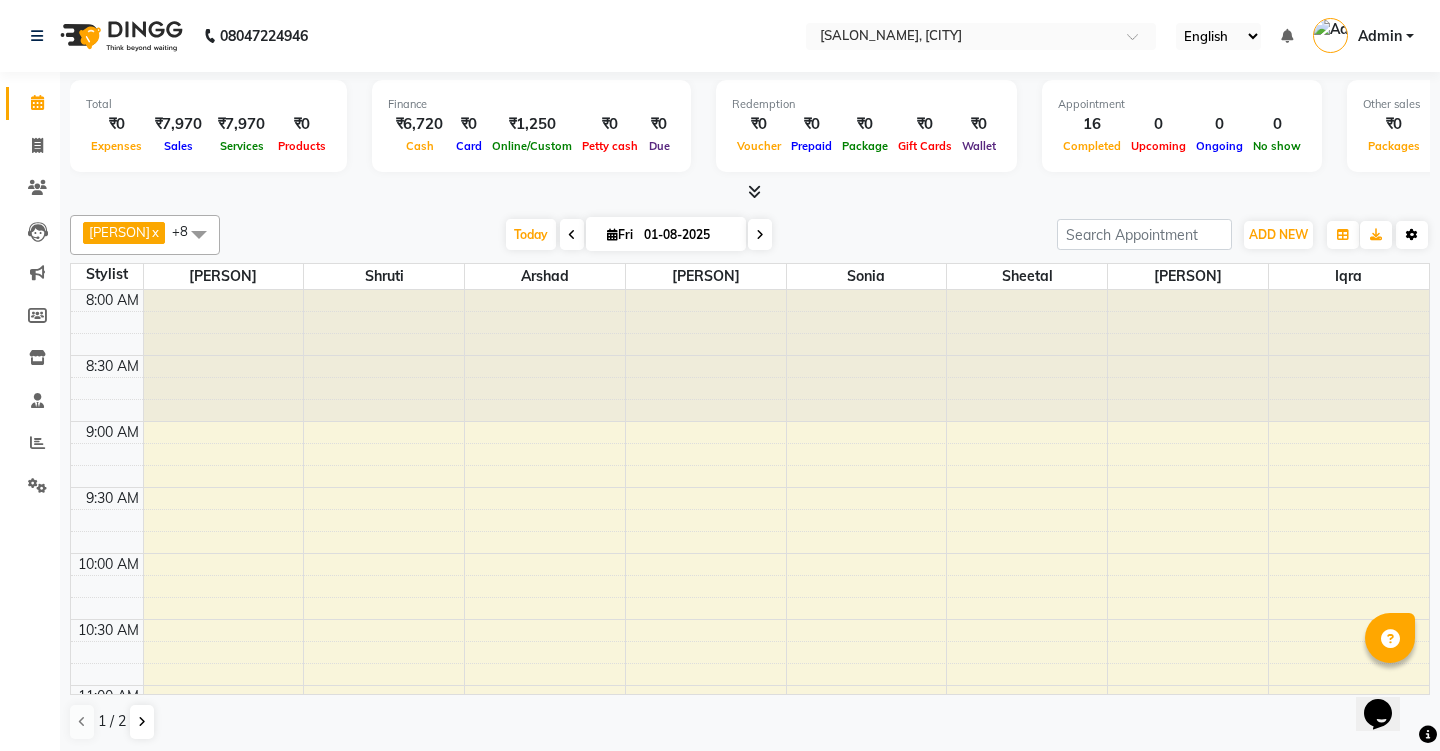 click on "Toggle Dropdown" at bounding box center (1412, 235) 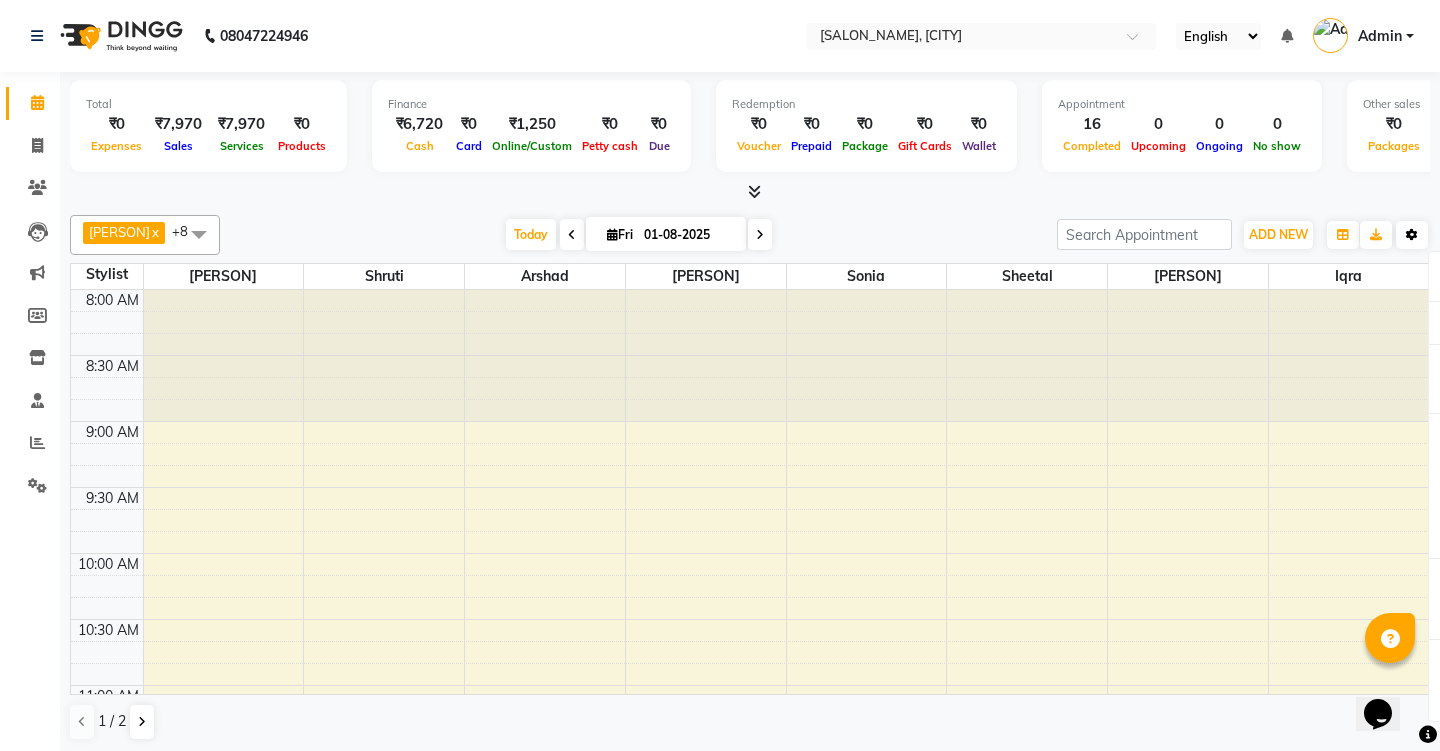 click on "Toggle Dropdown" at bounding box center [1412, 235] 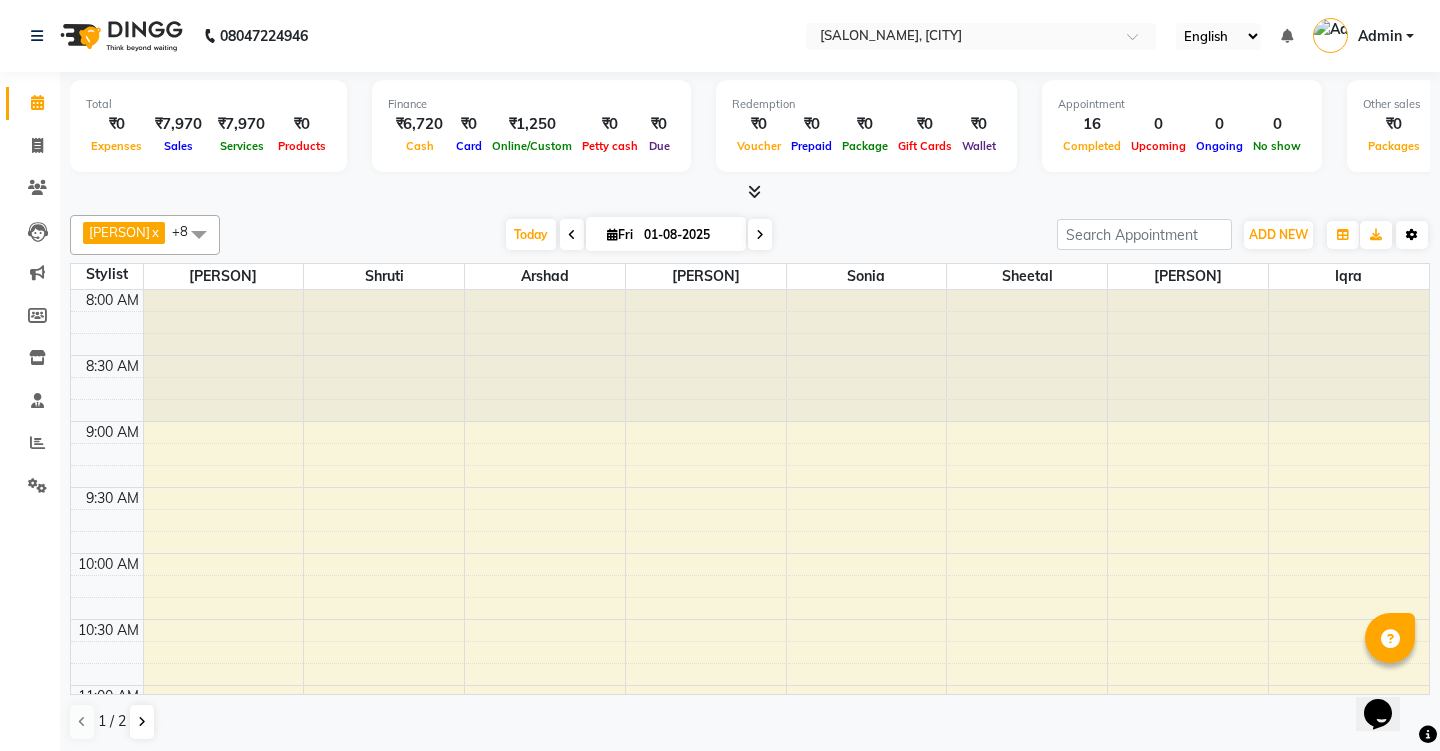 click at bounding box center [1412, 235] 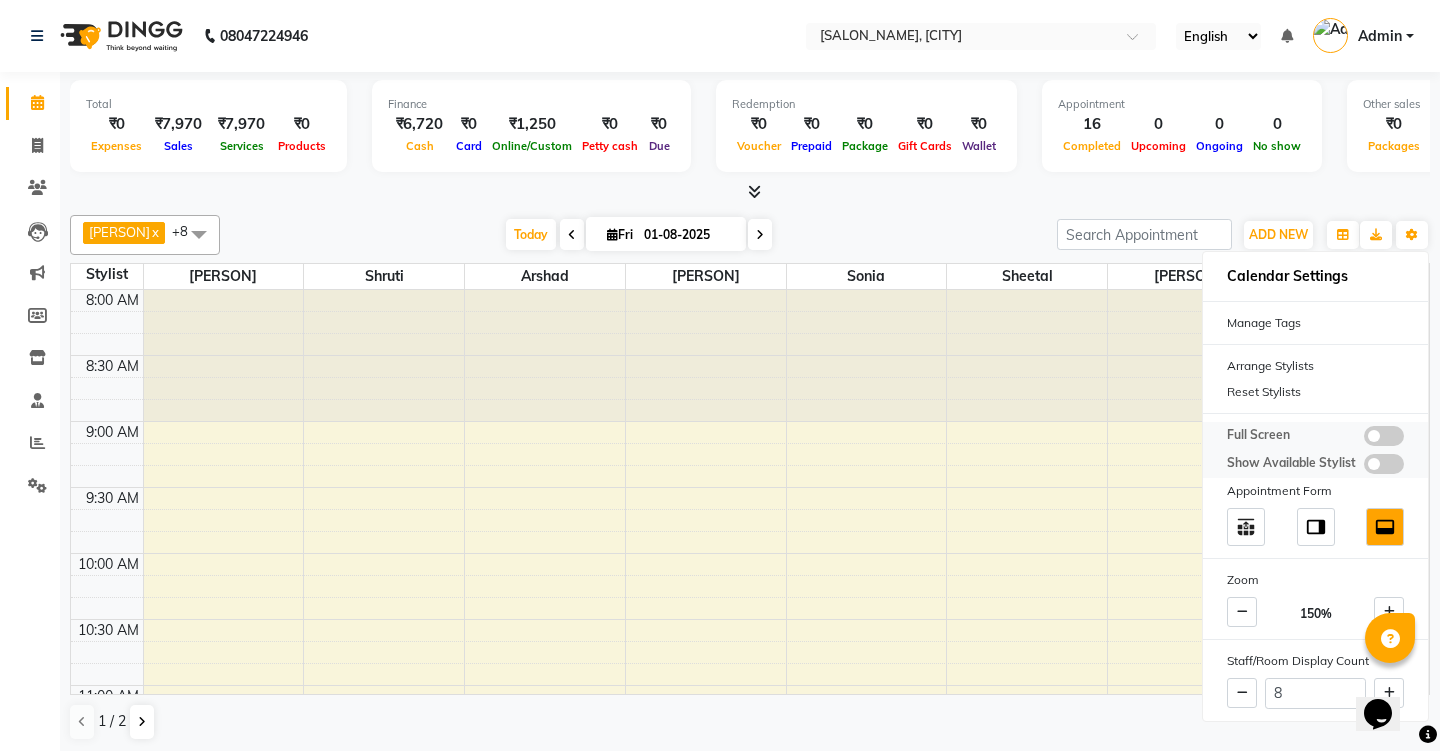 click at bounding box center (1384, 436) 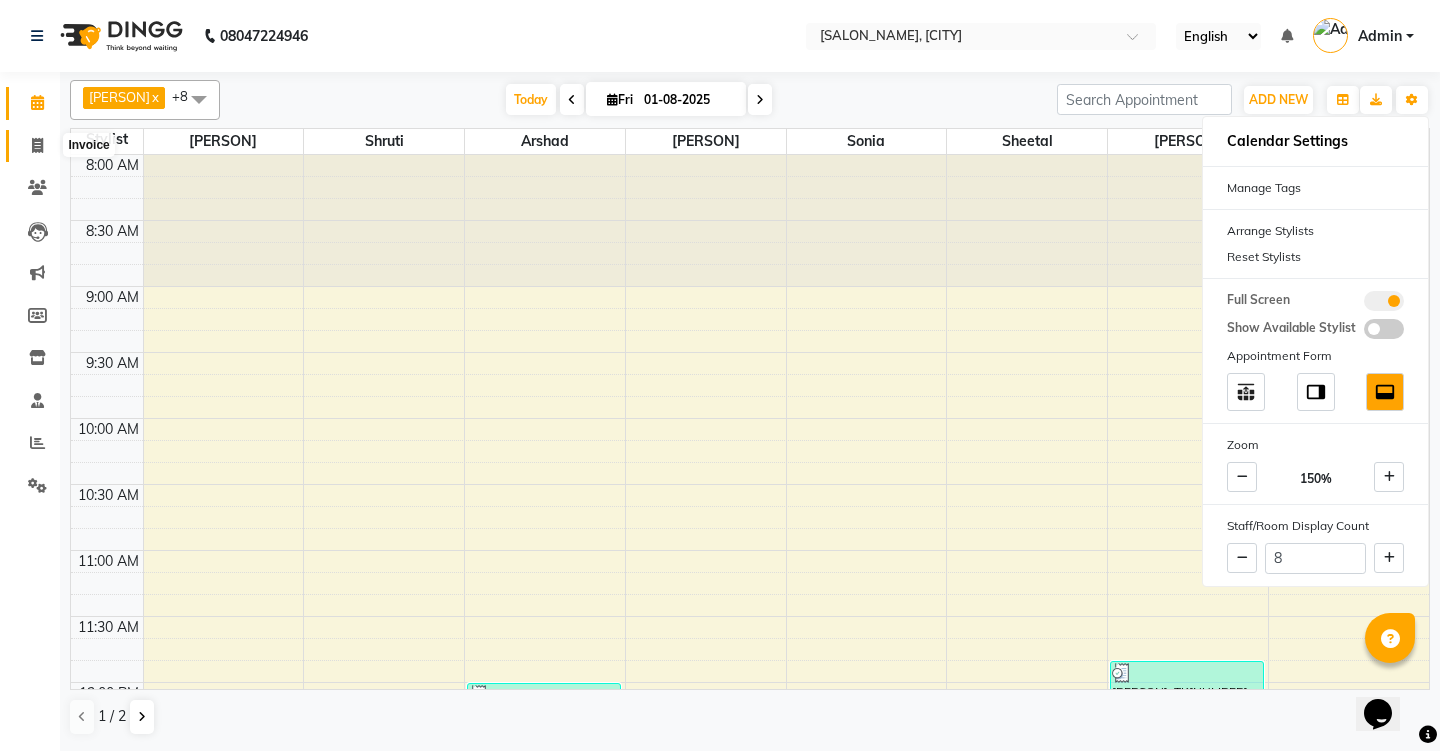 click 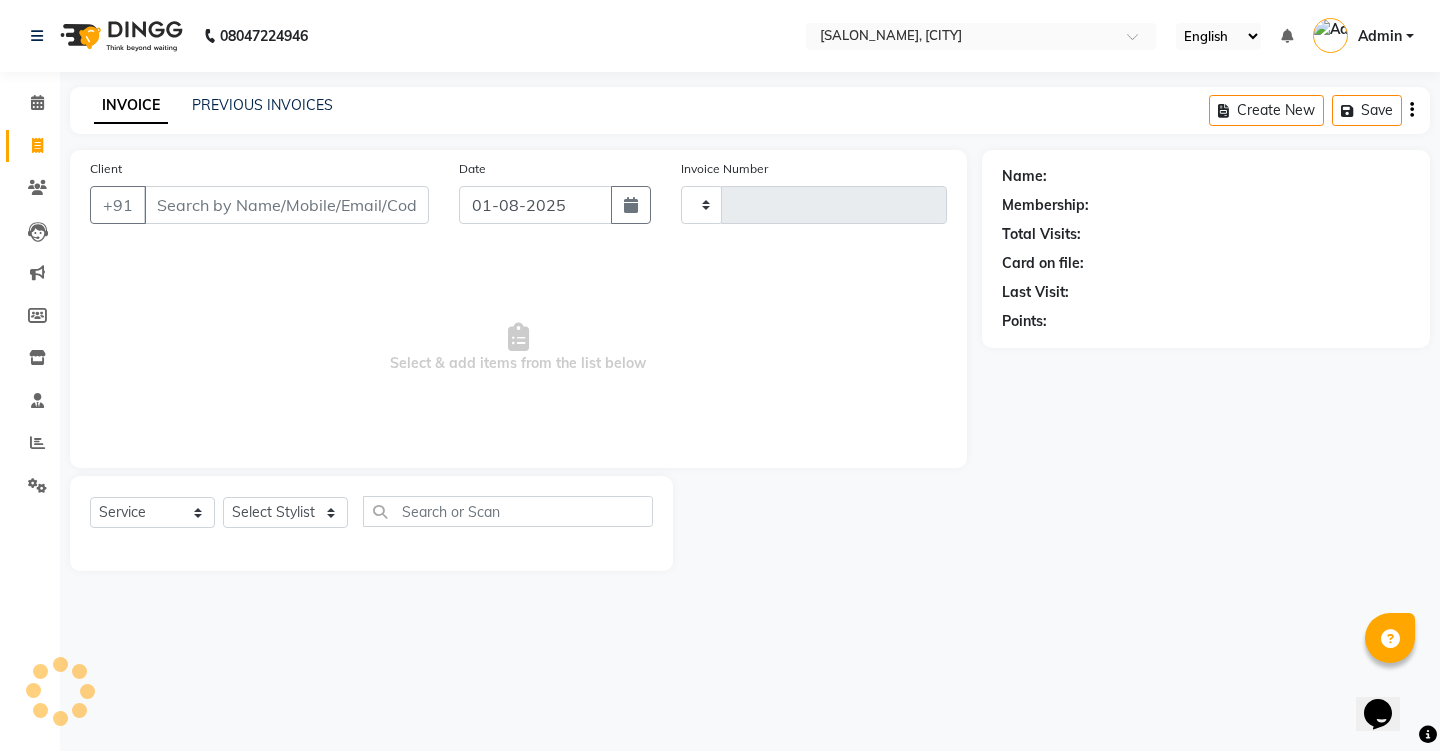 type on "1751" 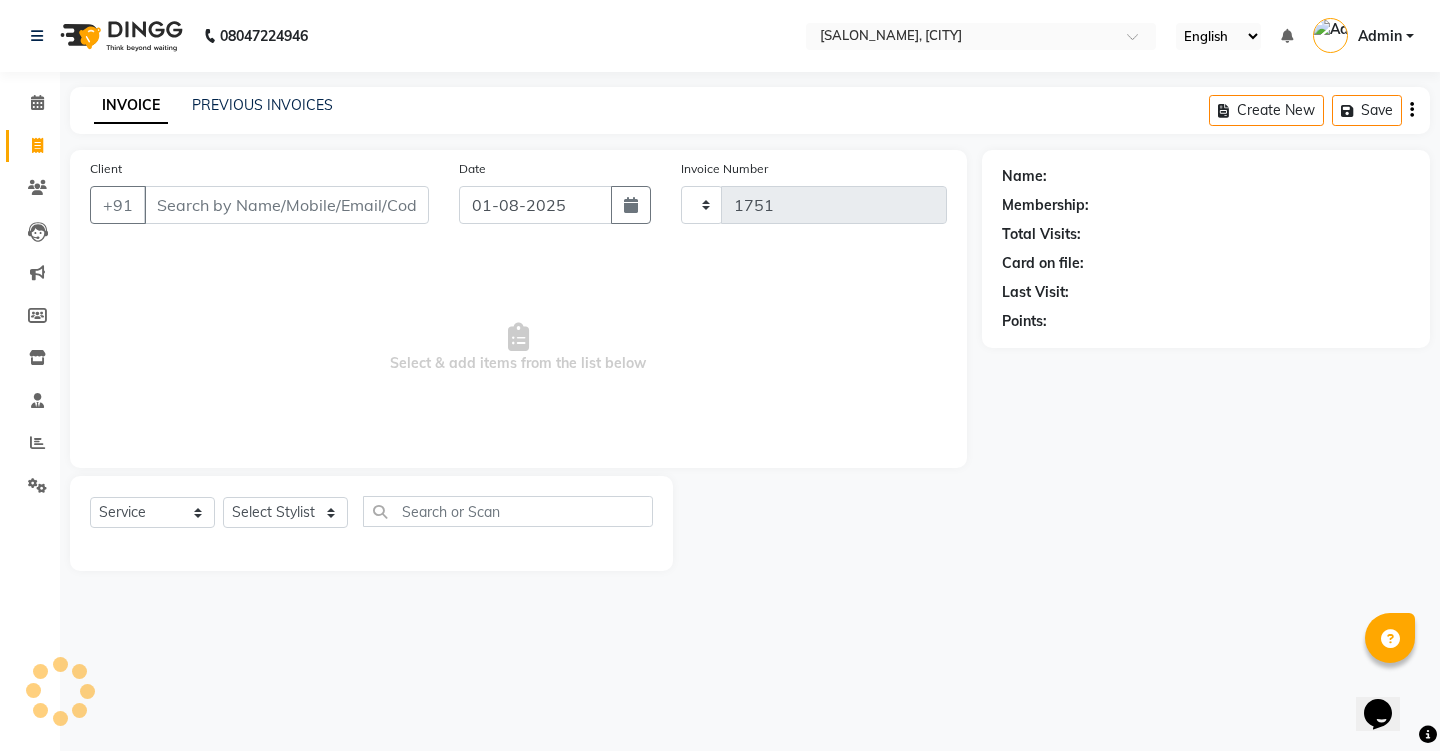 select on "4745" 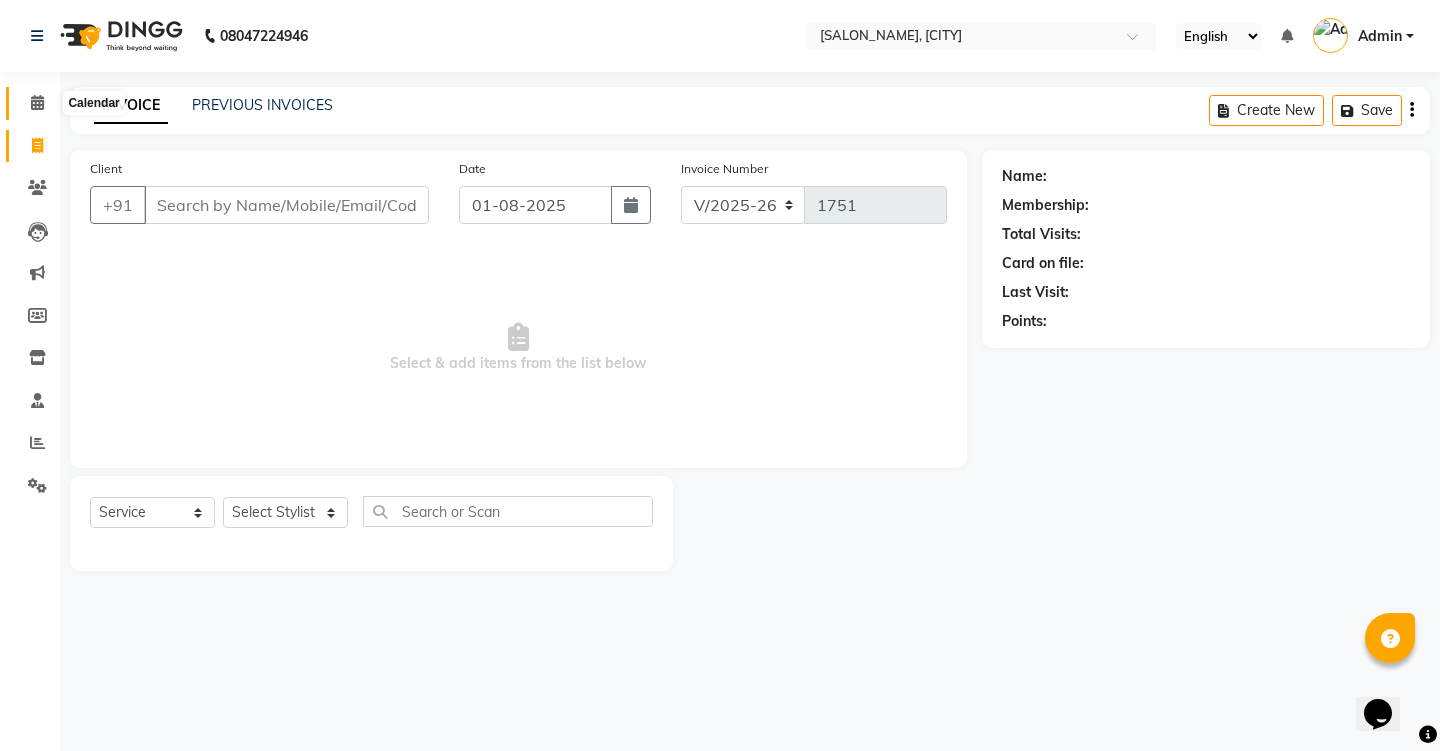click 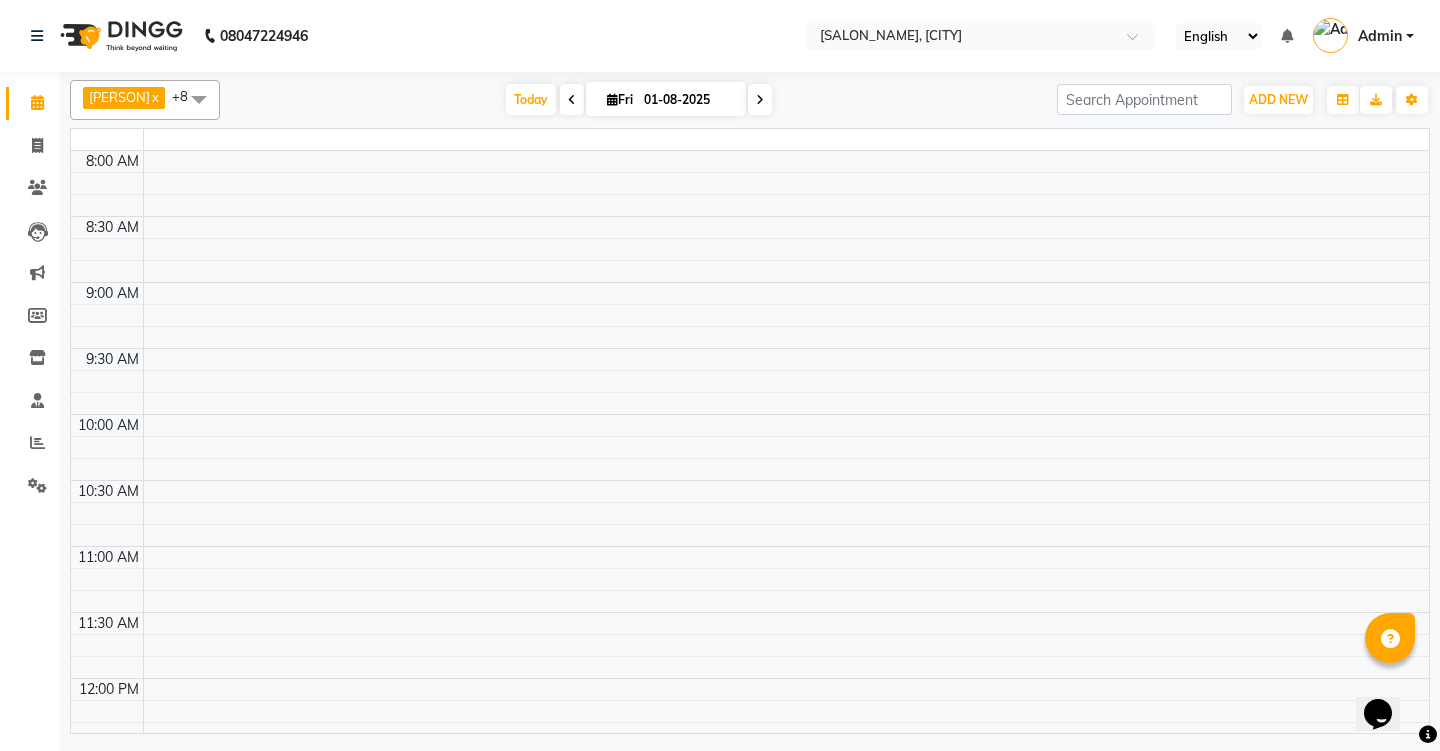 scroll, scrollTop: 0, scrollLeft: 0, axis: both 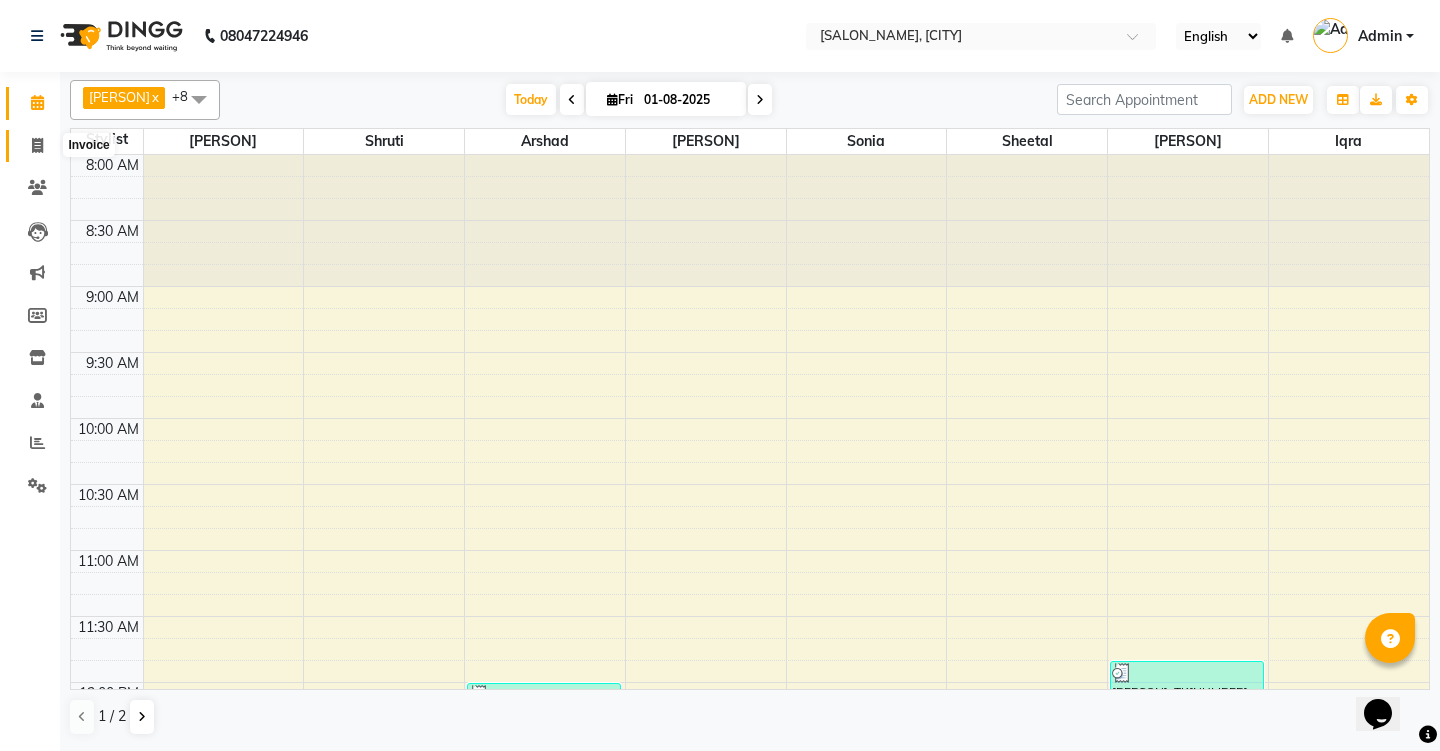 click 